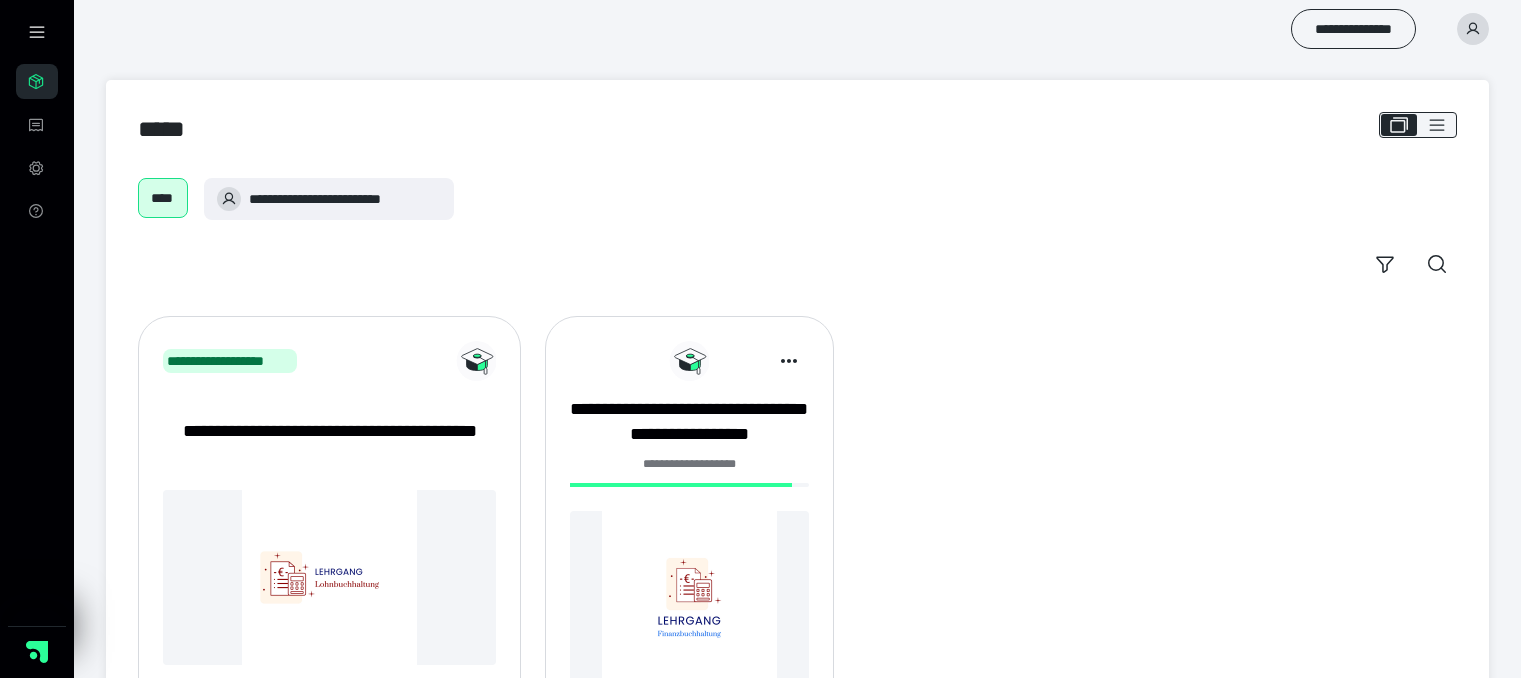 scroll, scrollTop: 0, scrollLeft: 0, axis: both 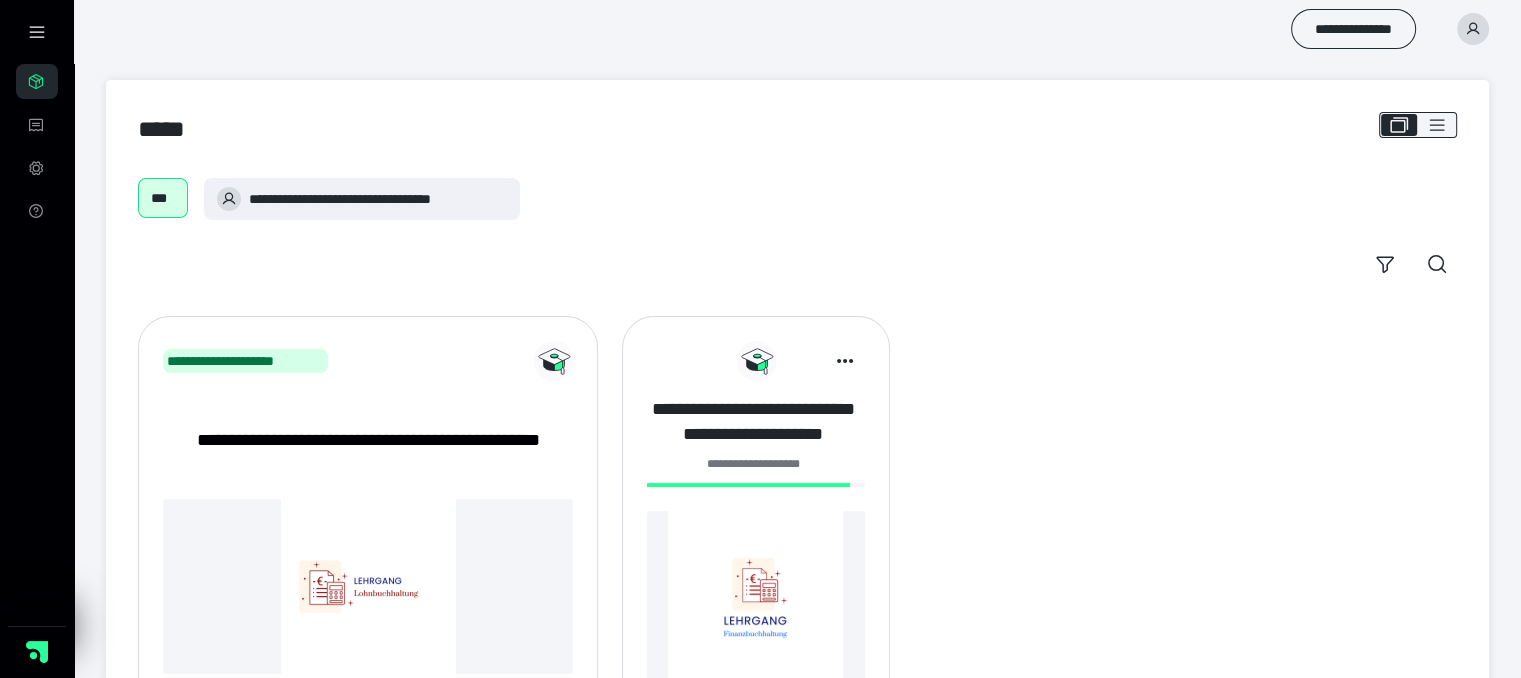 click on "**********" at bounding box center (753, 421) 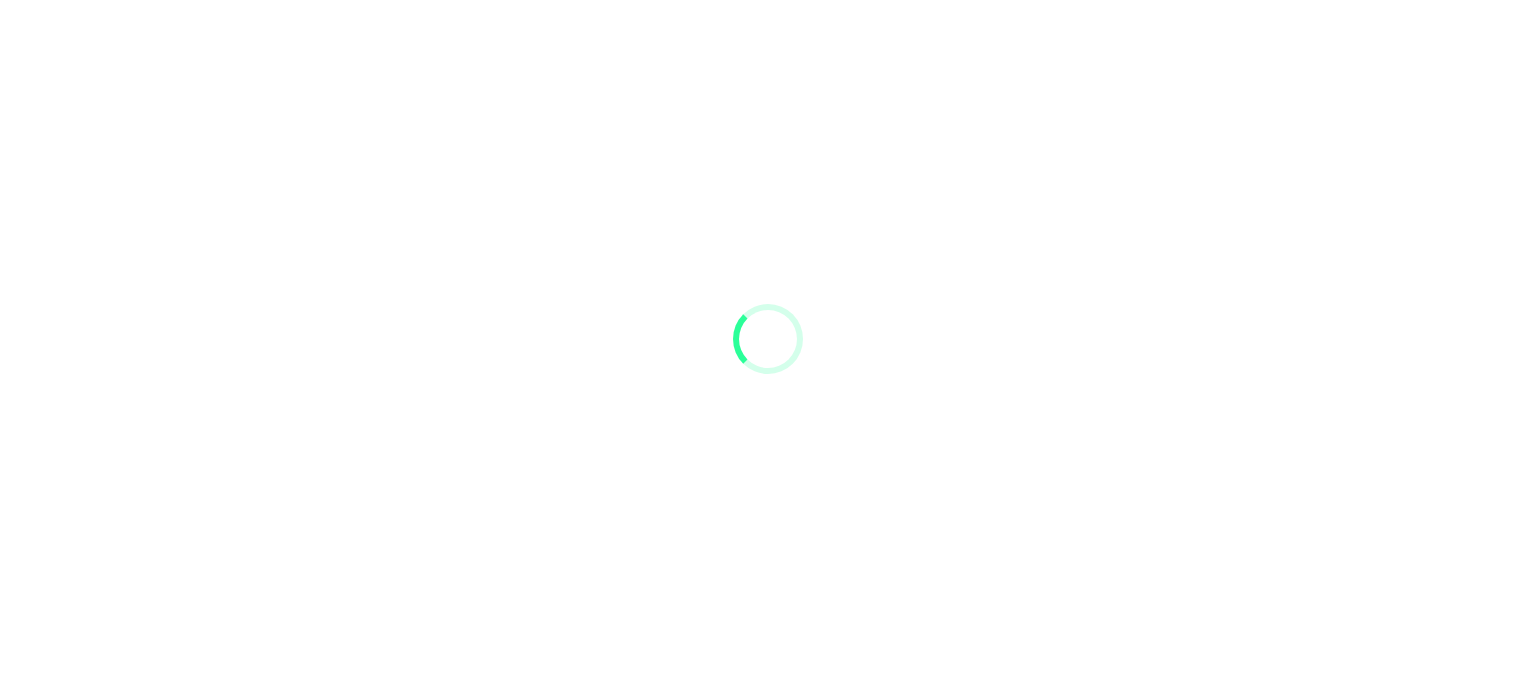 scroll, scrollTop: 0, scrollLeft: 0, axis: both 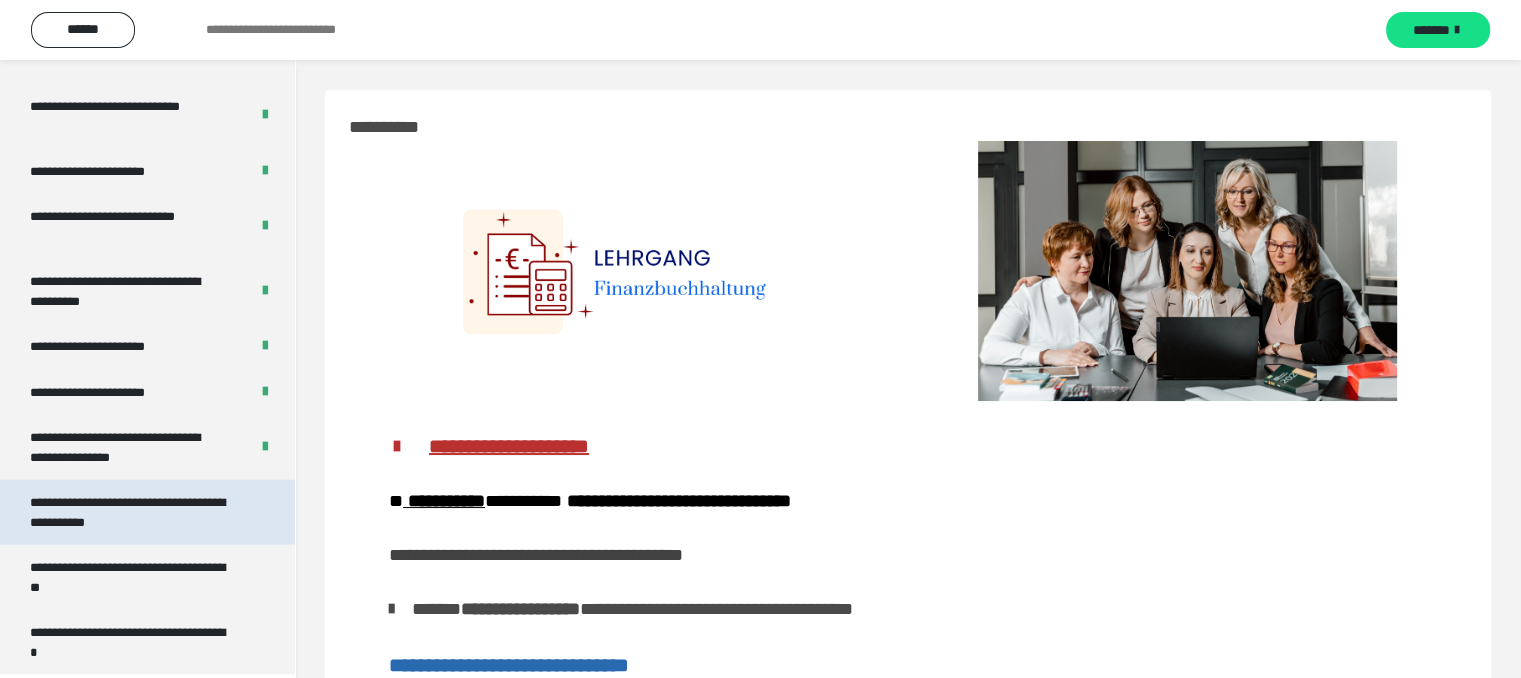 click on "**********" at bounding box center (132, 512) 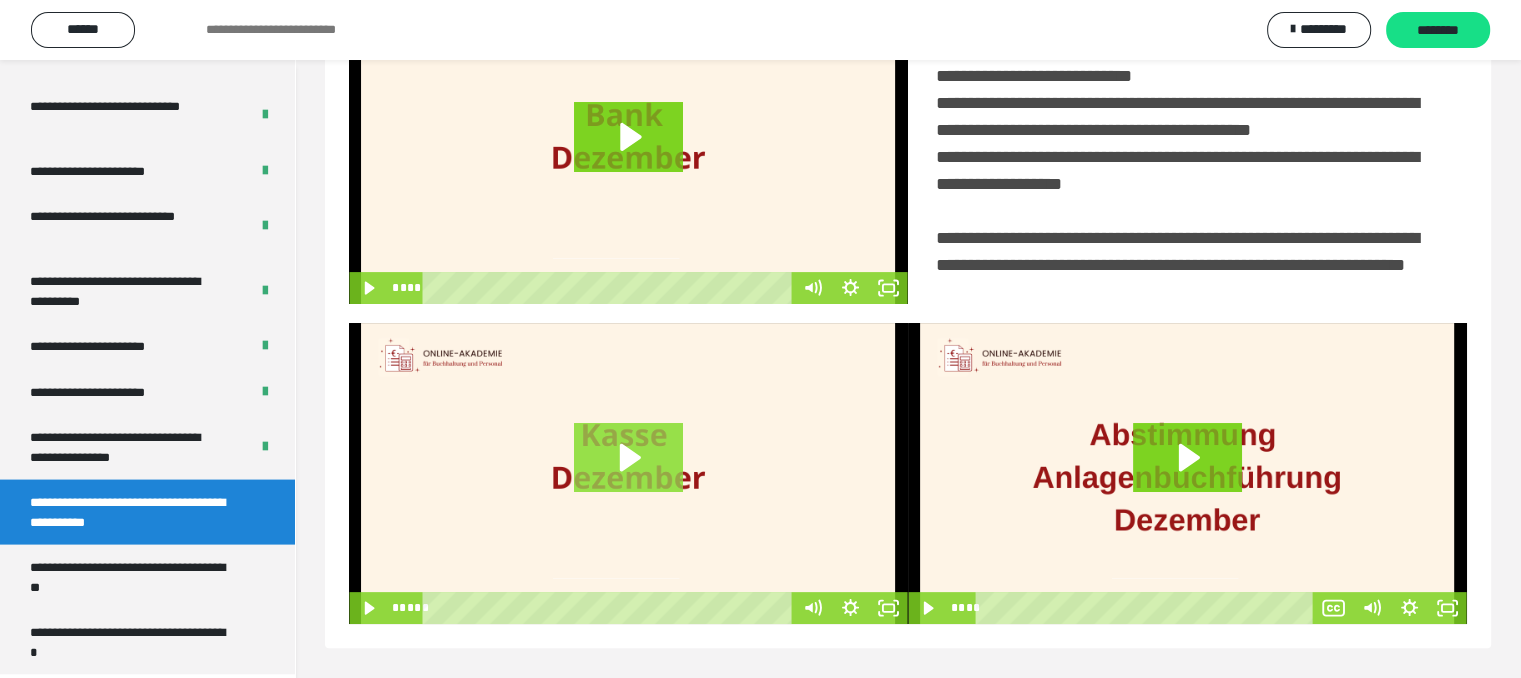 scroll, scrollTop: 512, scrollLeft: 0, axis: vertical 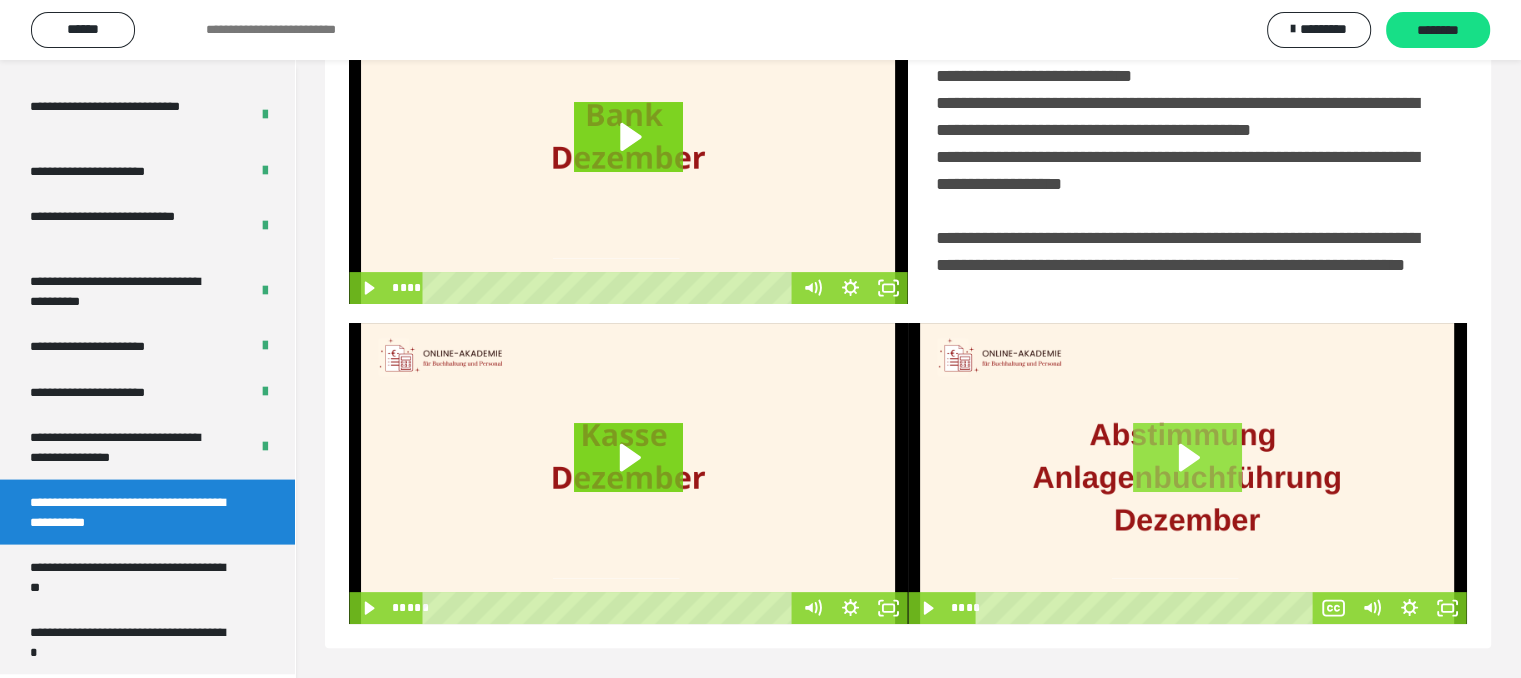 click 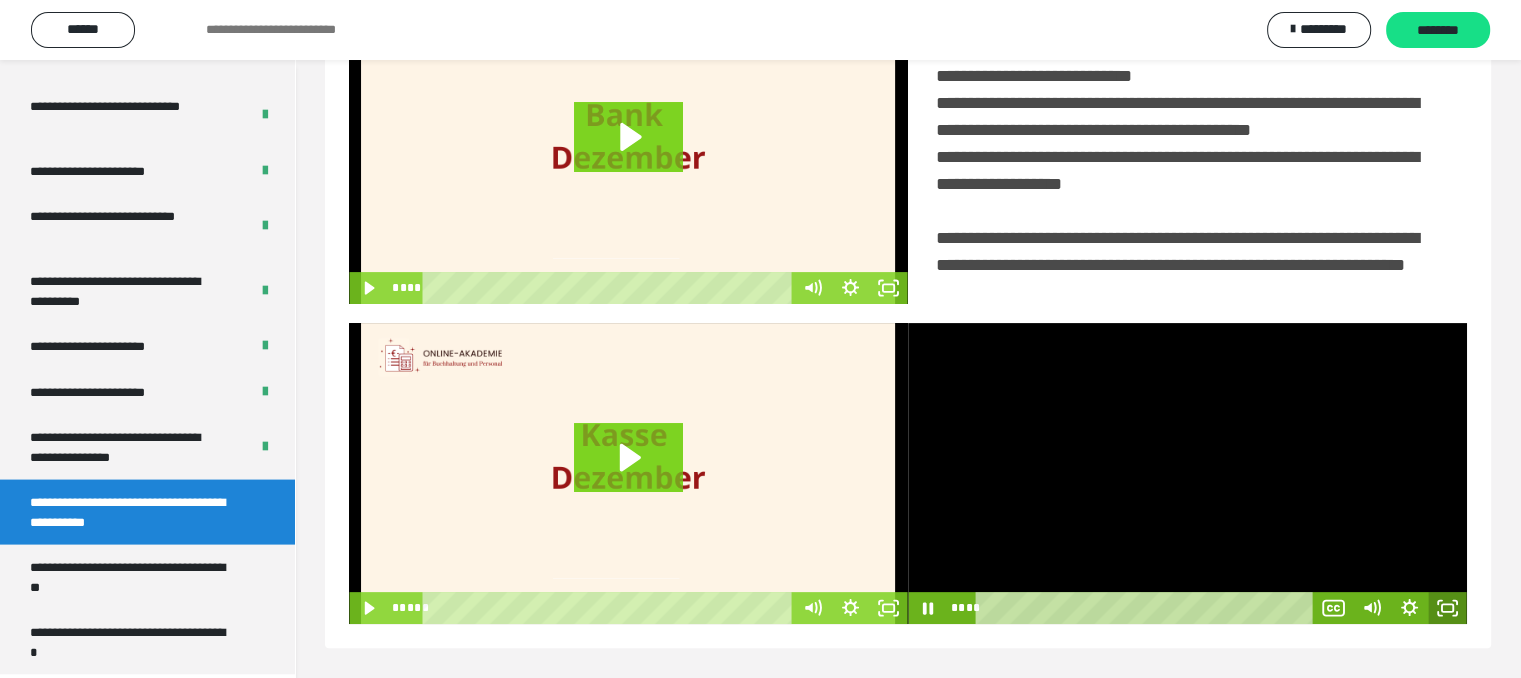 click 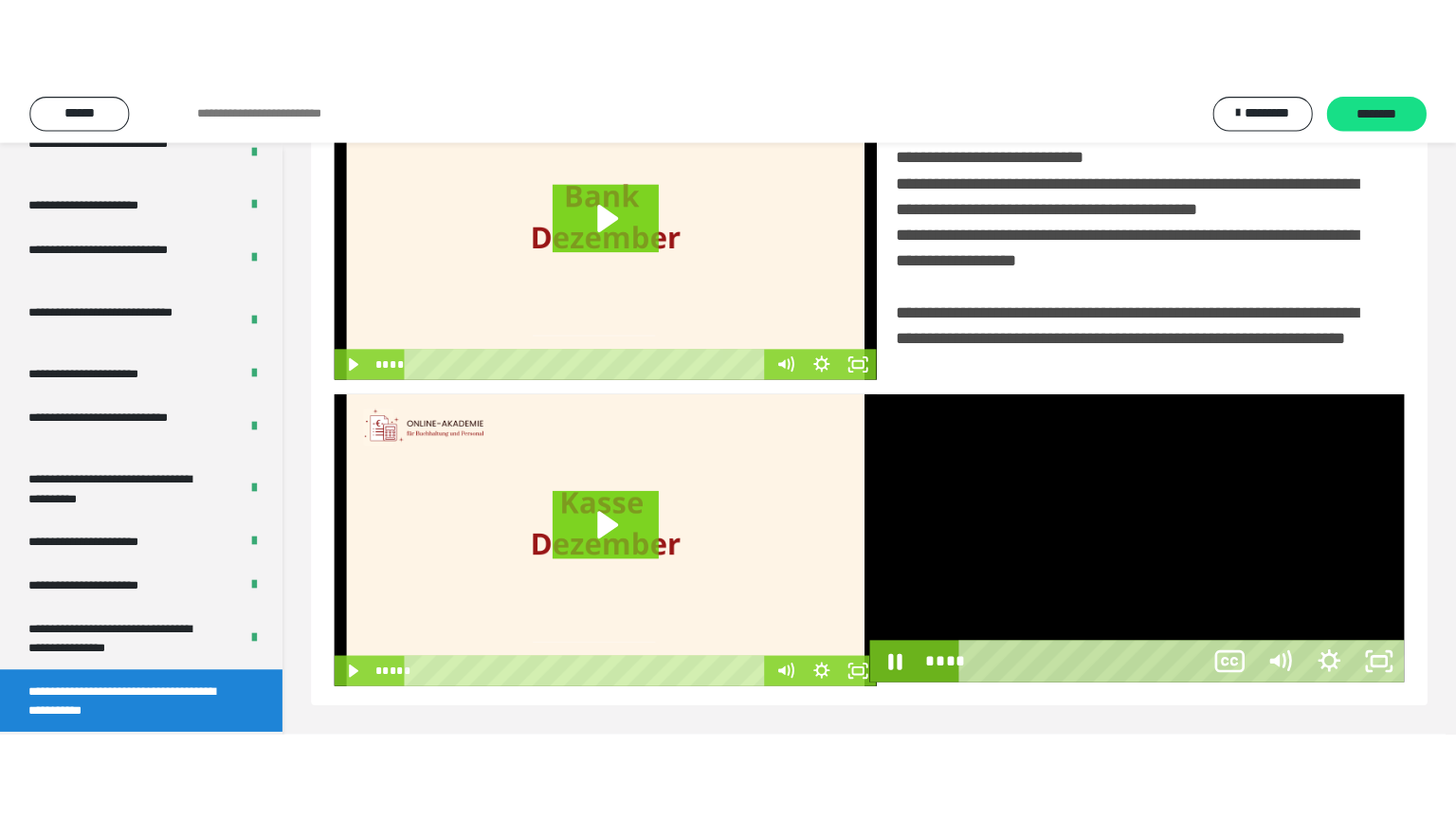 scroll, scrollTop: 317, scrollLeft: 0, axis: vertical 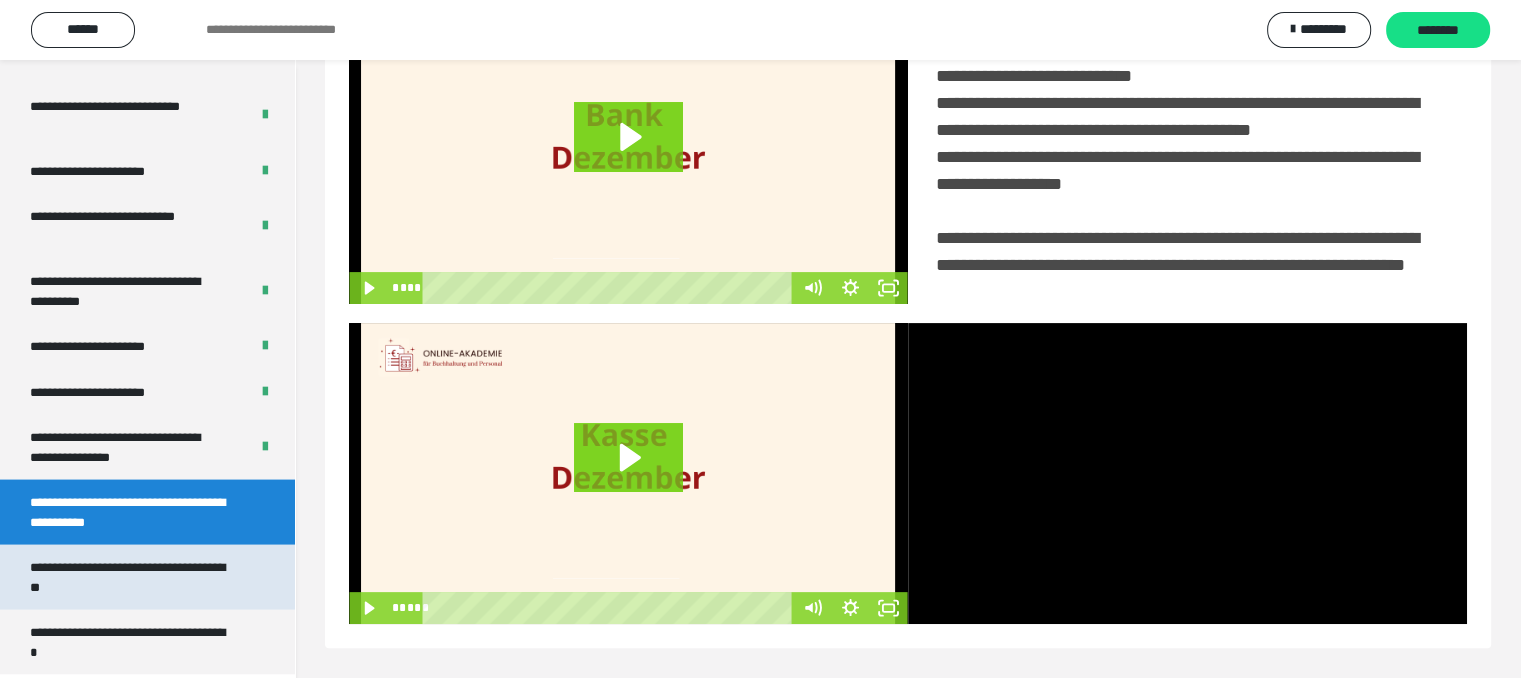 click on "**********" at bounding box center [132, 577] 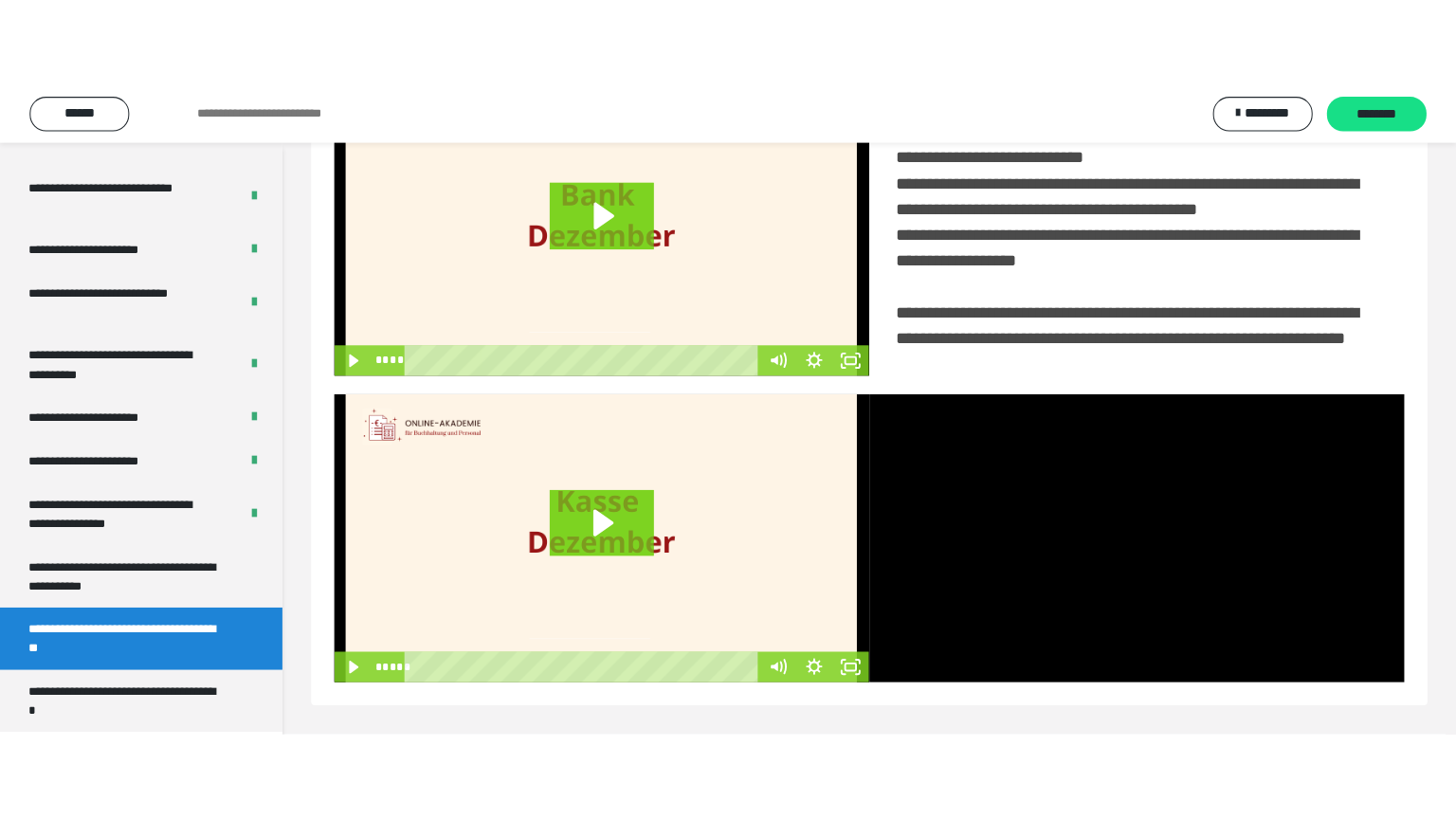 scroll, scrollTop: 57, scrollLeft: 0, axis: vertical 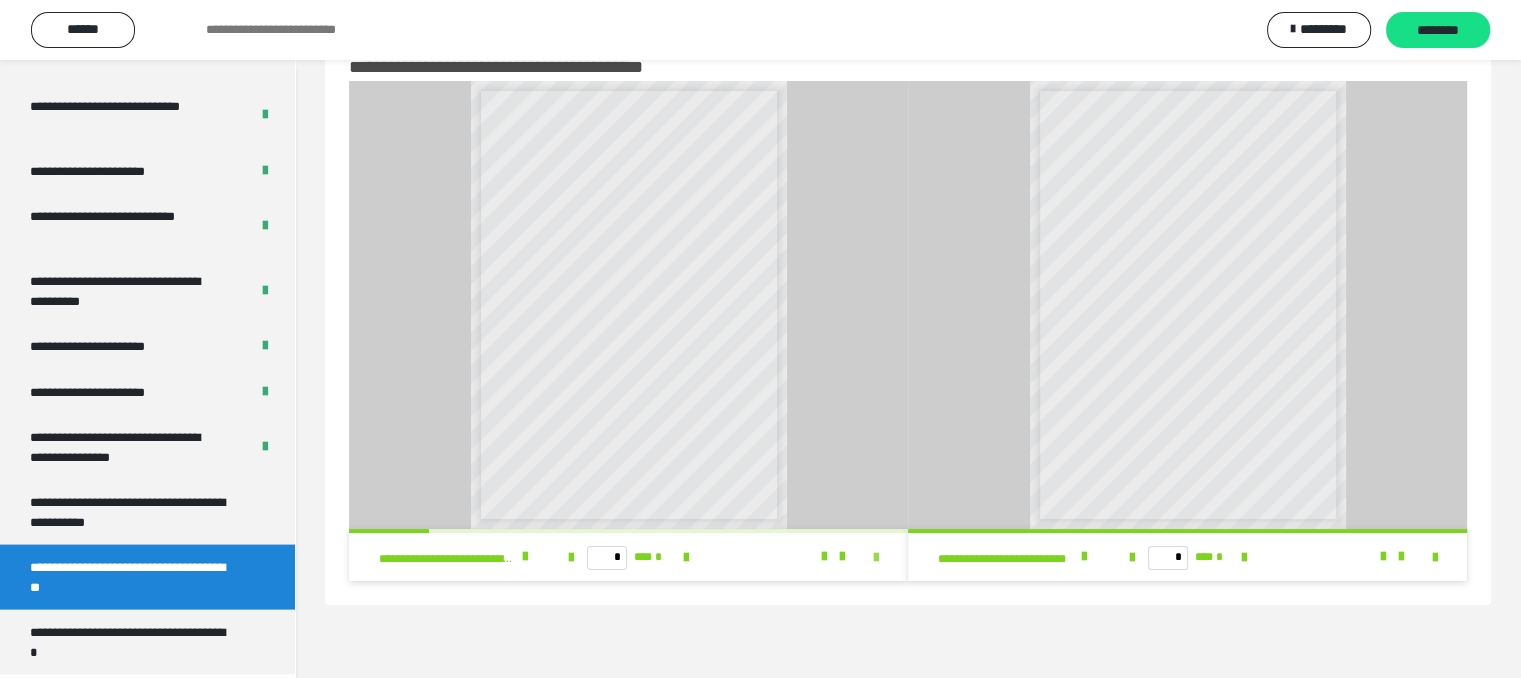 click at bounding box center (876, 558) 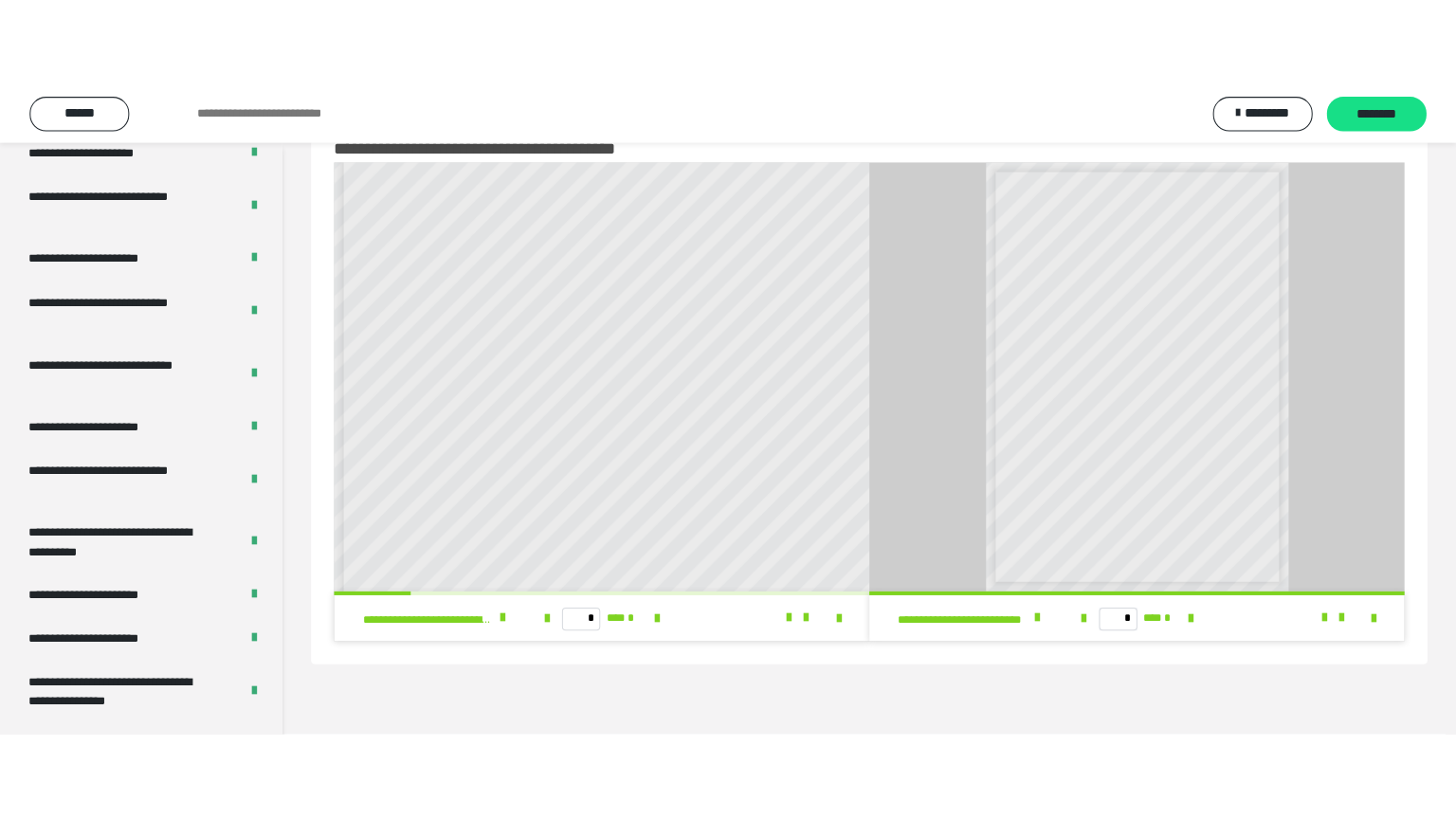 scroll, scrollTop: 3800, scrollLeft: 0, axis: vertical 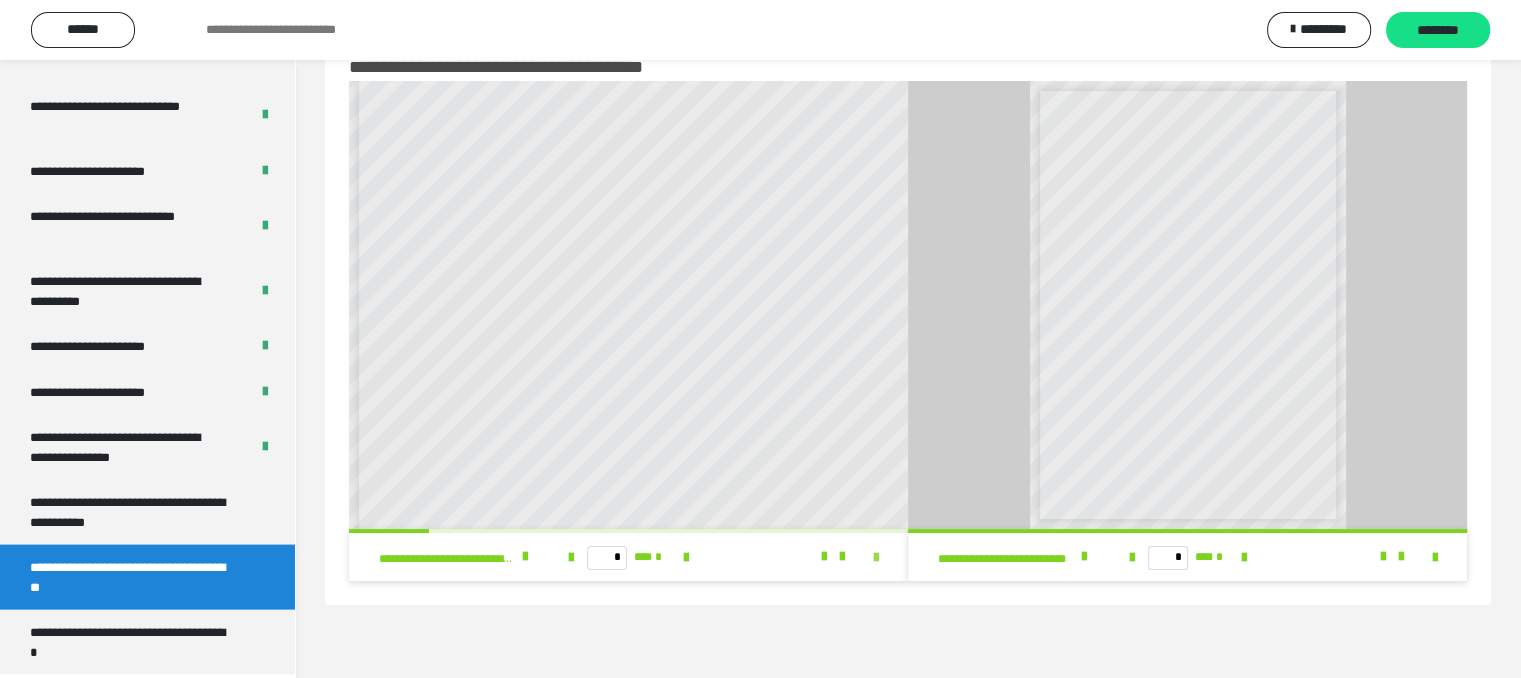 click at bounding box center [876, 558] 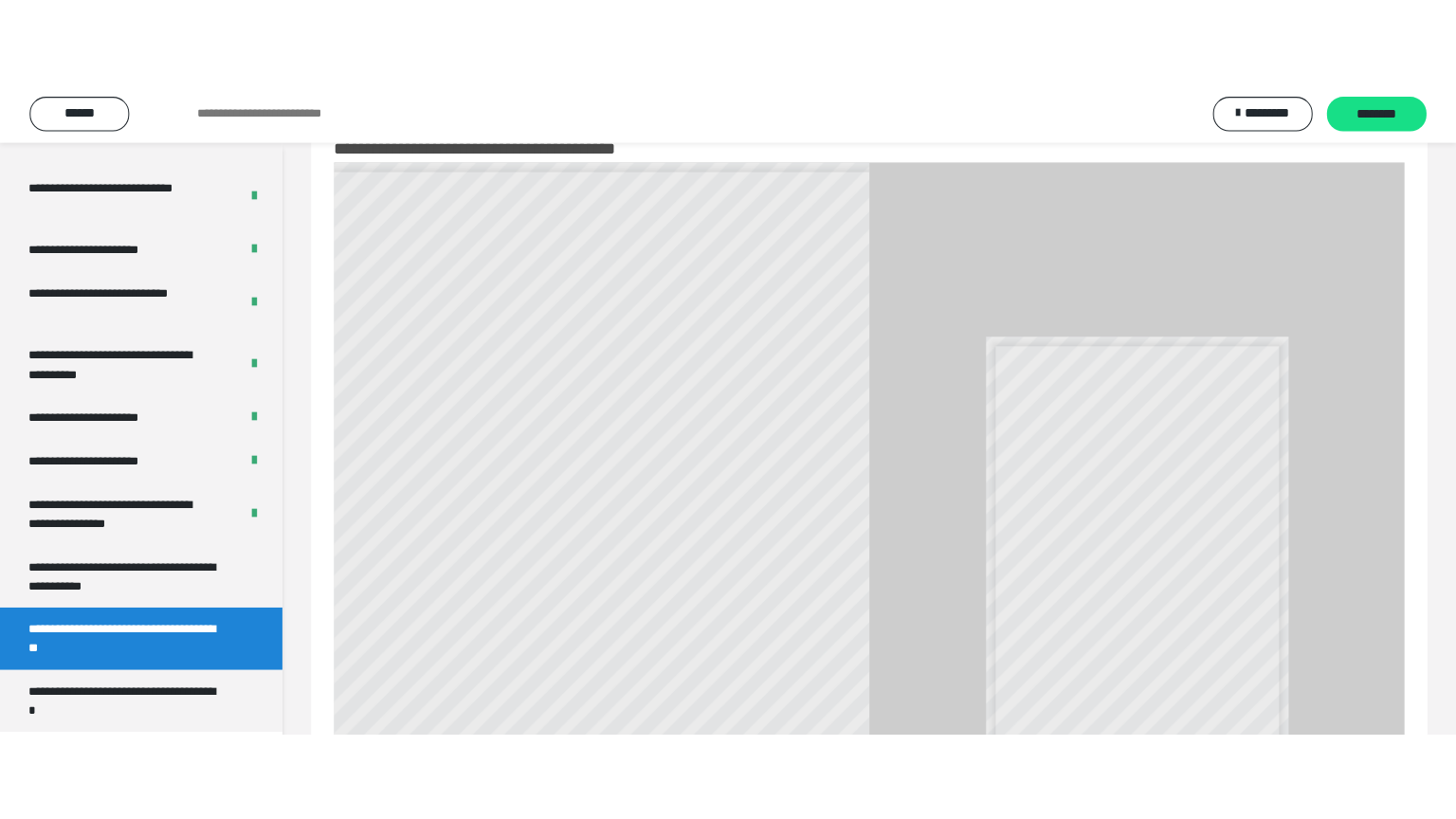 scroll, scrollTop: 3624, scrollLeft: 0, axis: vertical 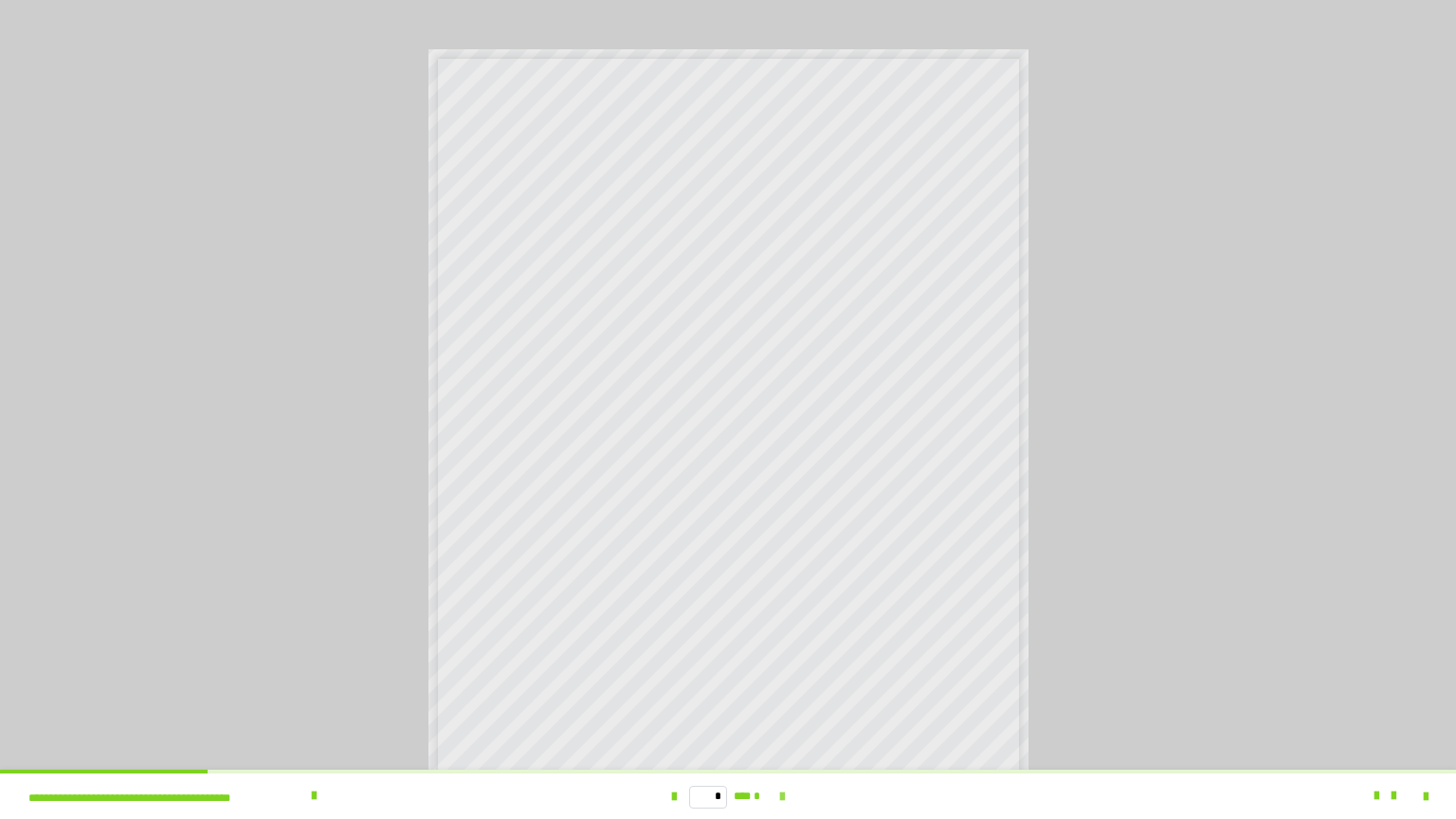 click at bounding box center (782, 797) 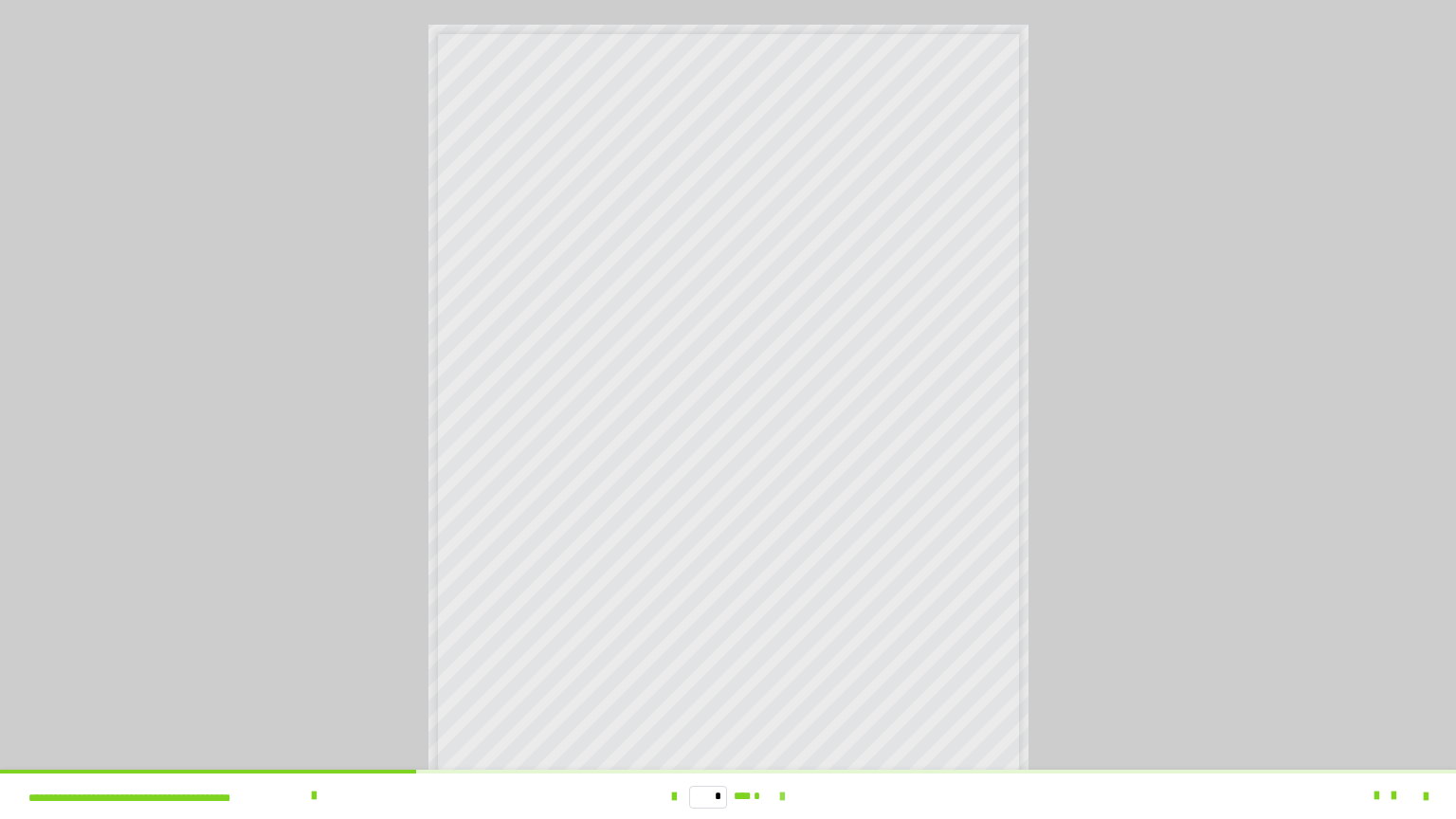 click at bounding box center [782, 797] 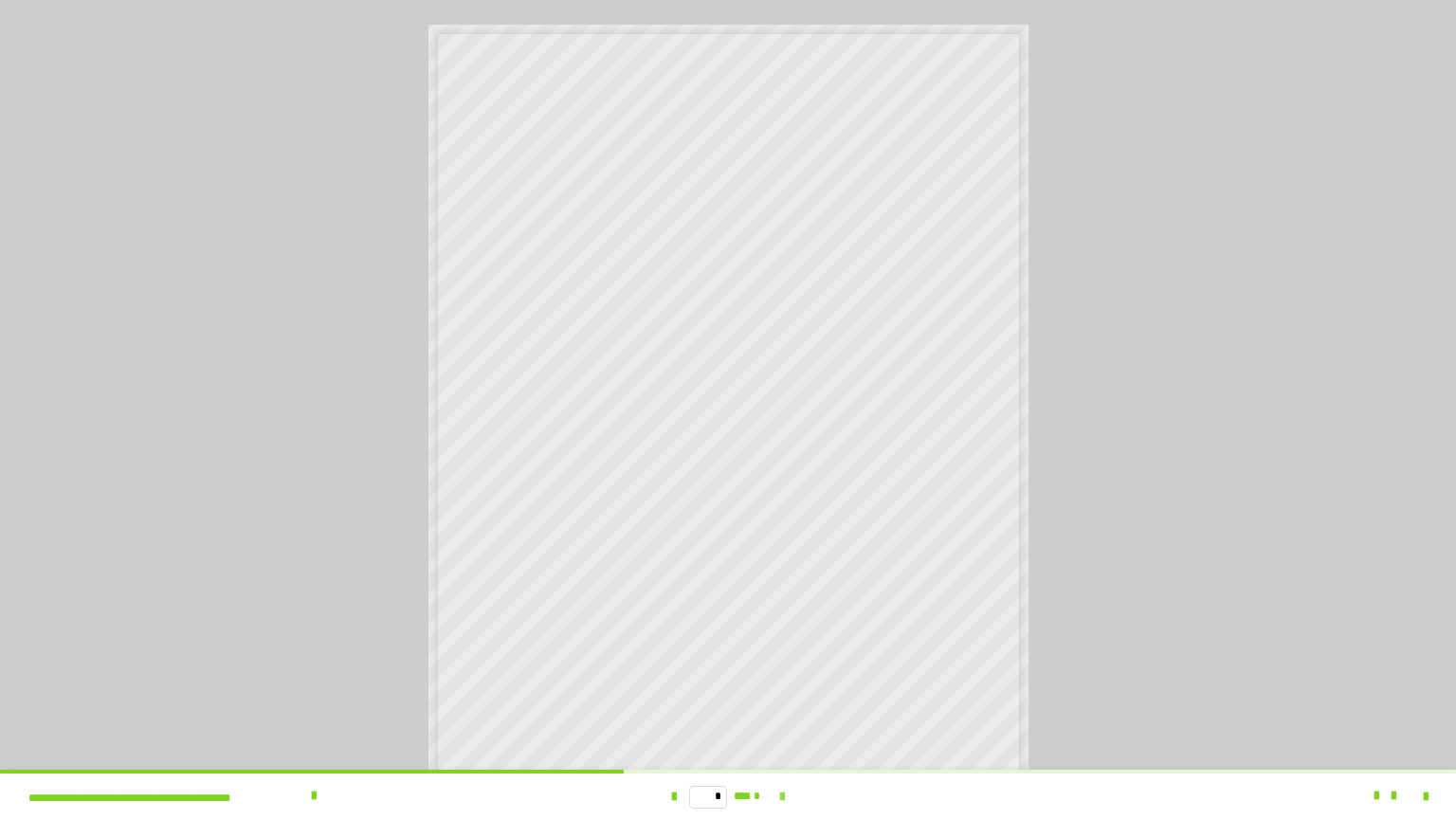 click at bounding box center [782, 797] 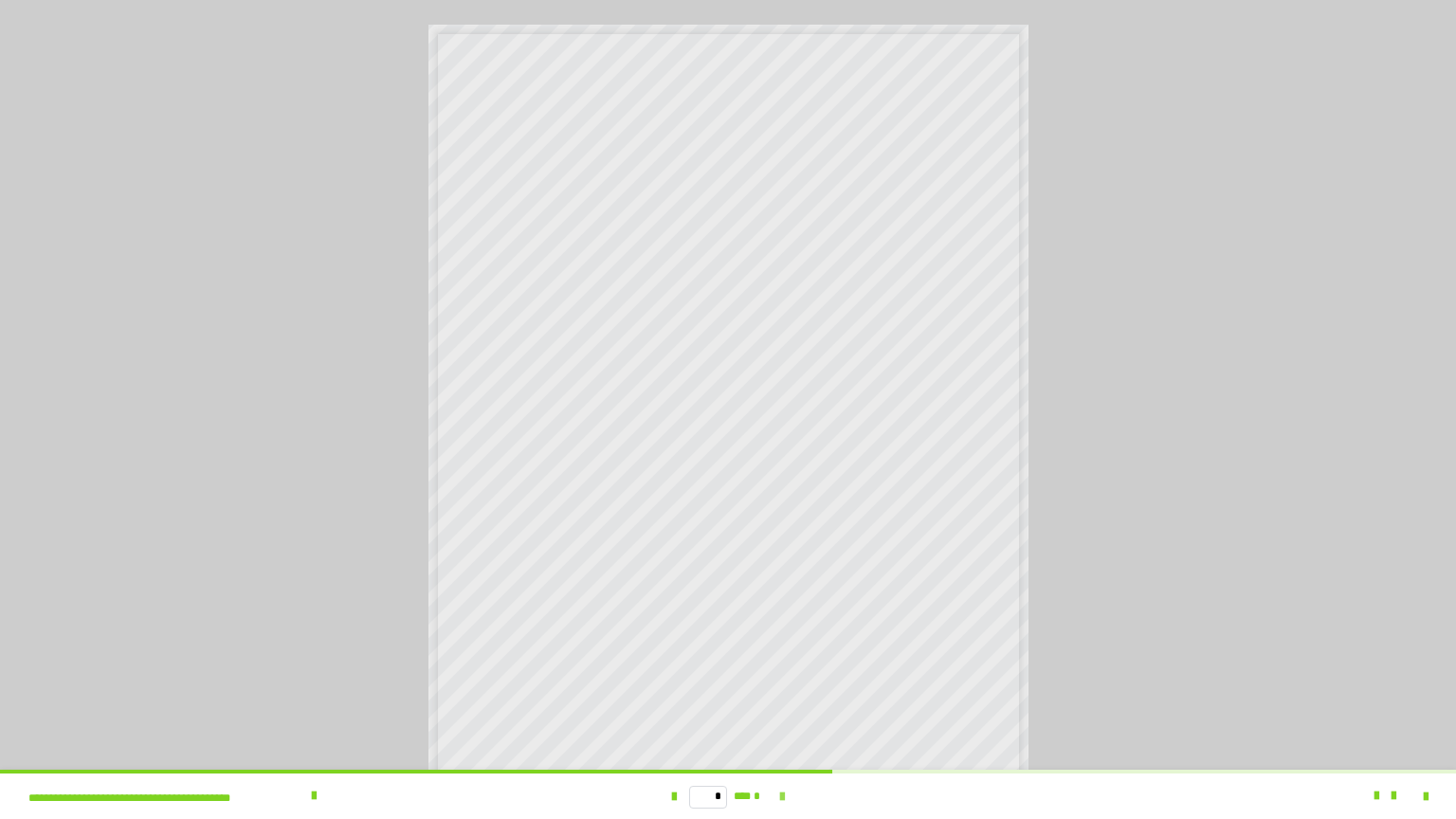 click at bounding box center (782, 797) 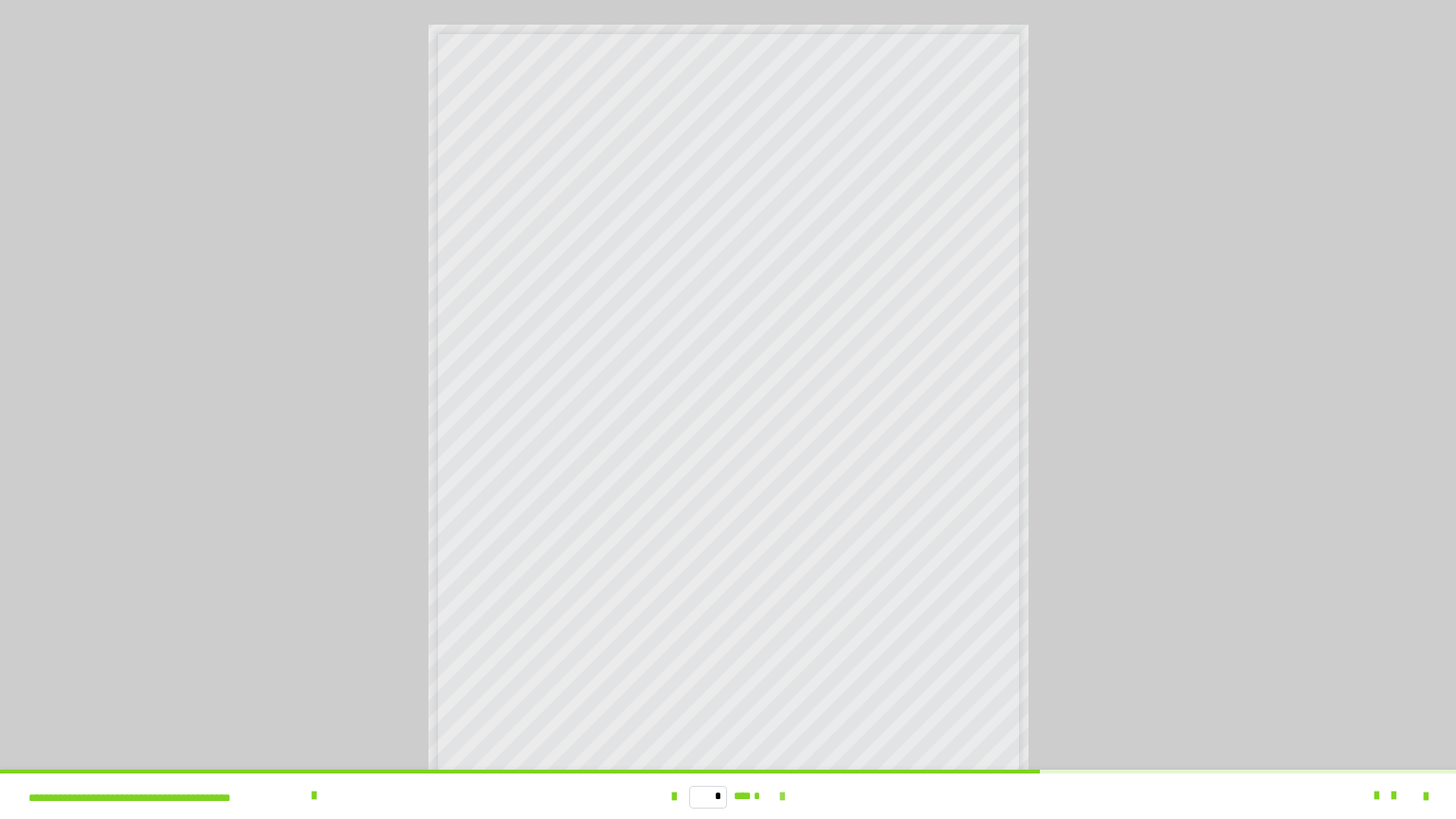 click at bounding box center [782, 797] 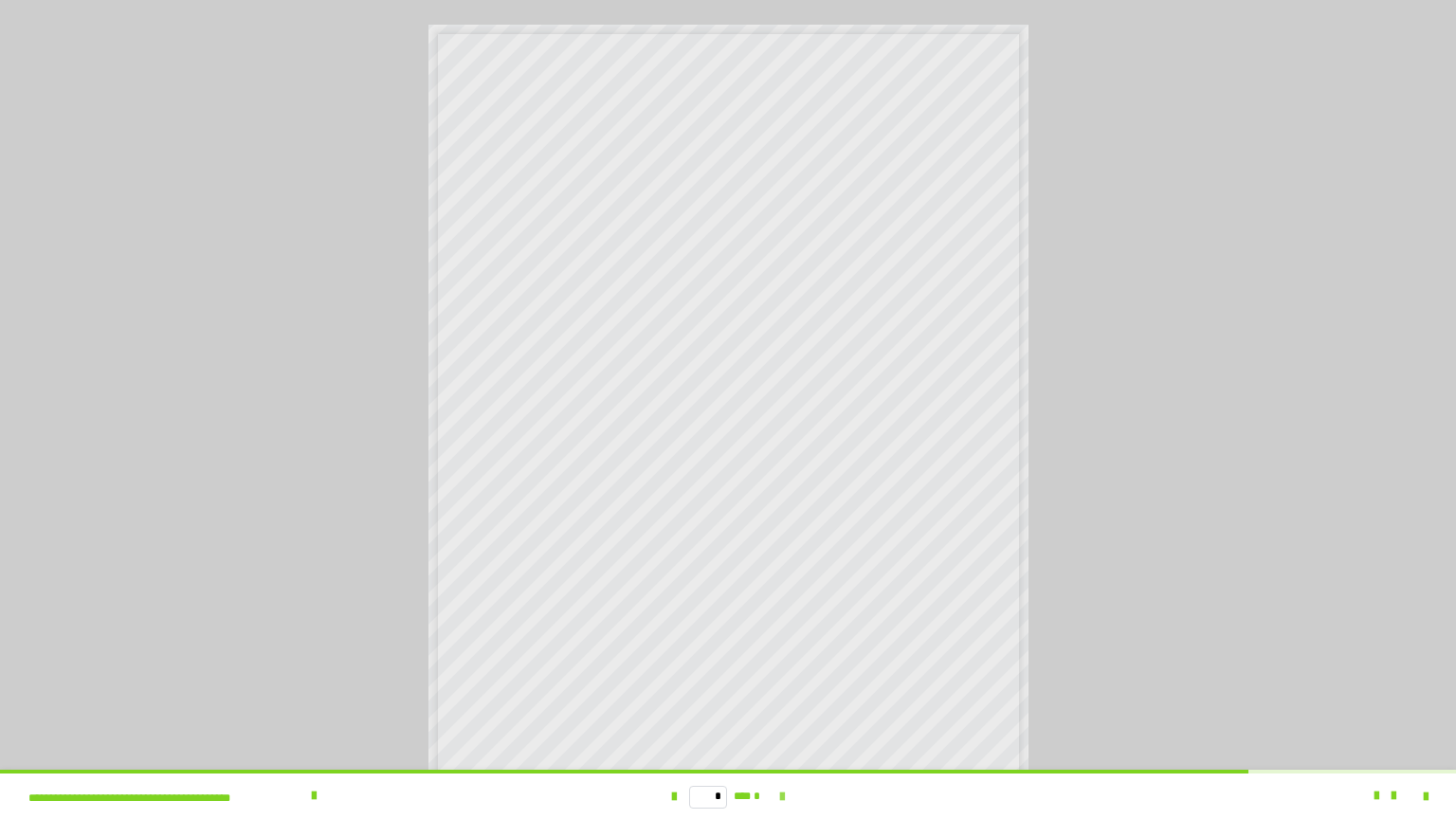 click at bounding box center [782, 796] 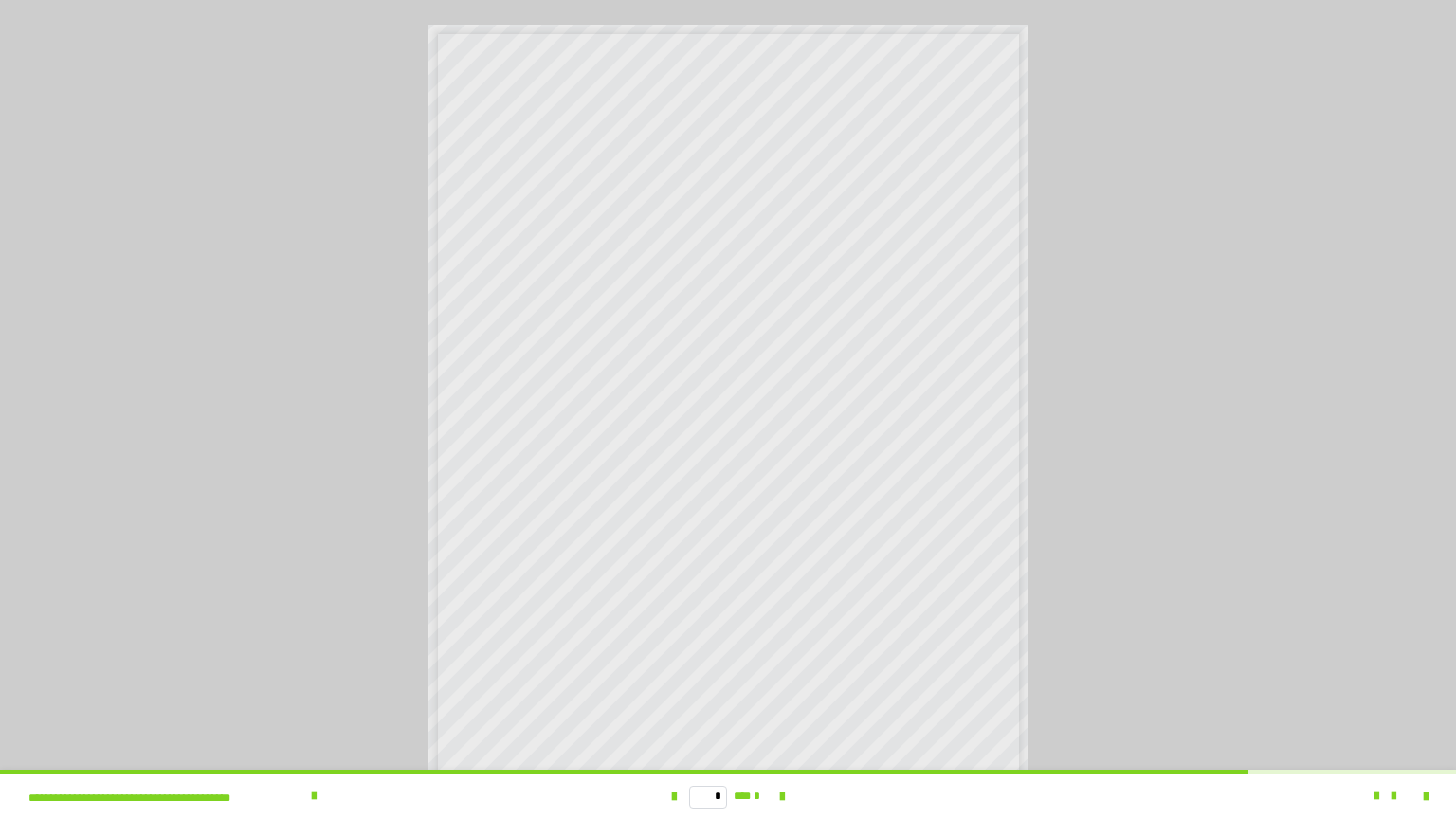 type on "*" 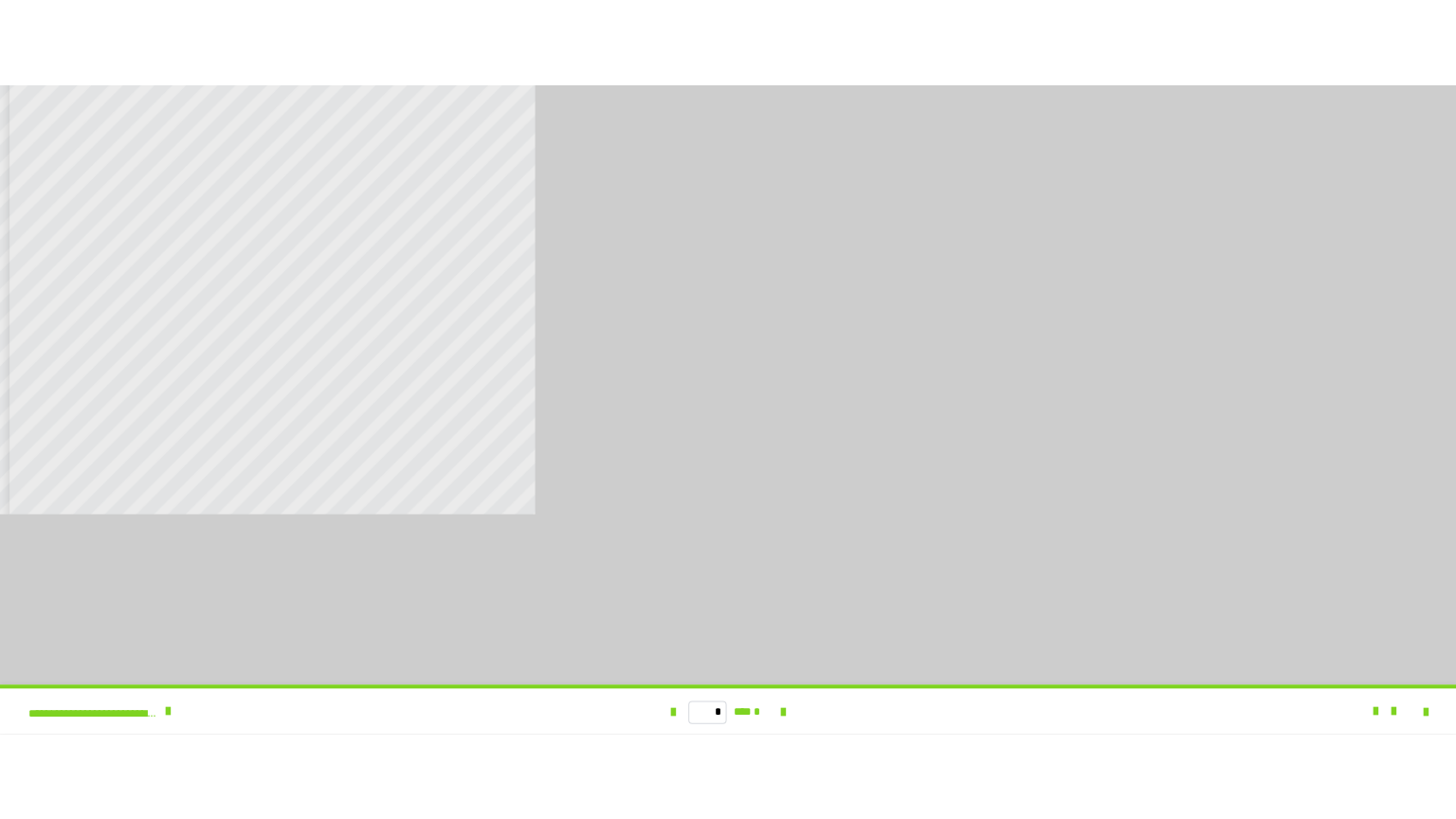 scroll, scrollTop: 3800, scrollLeft: 0, axis: vertical 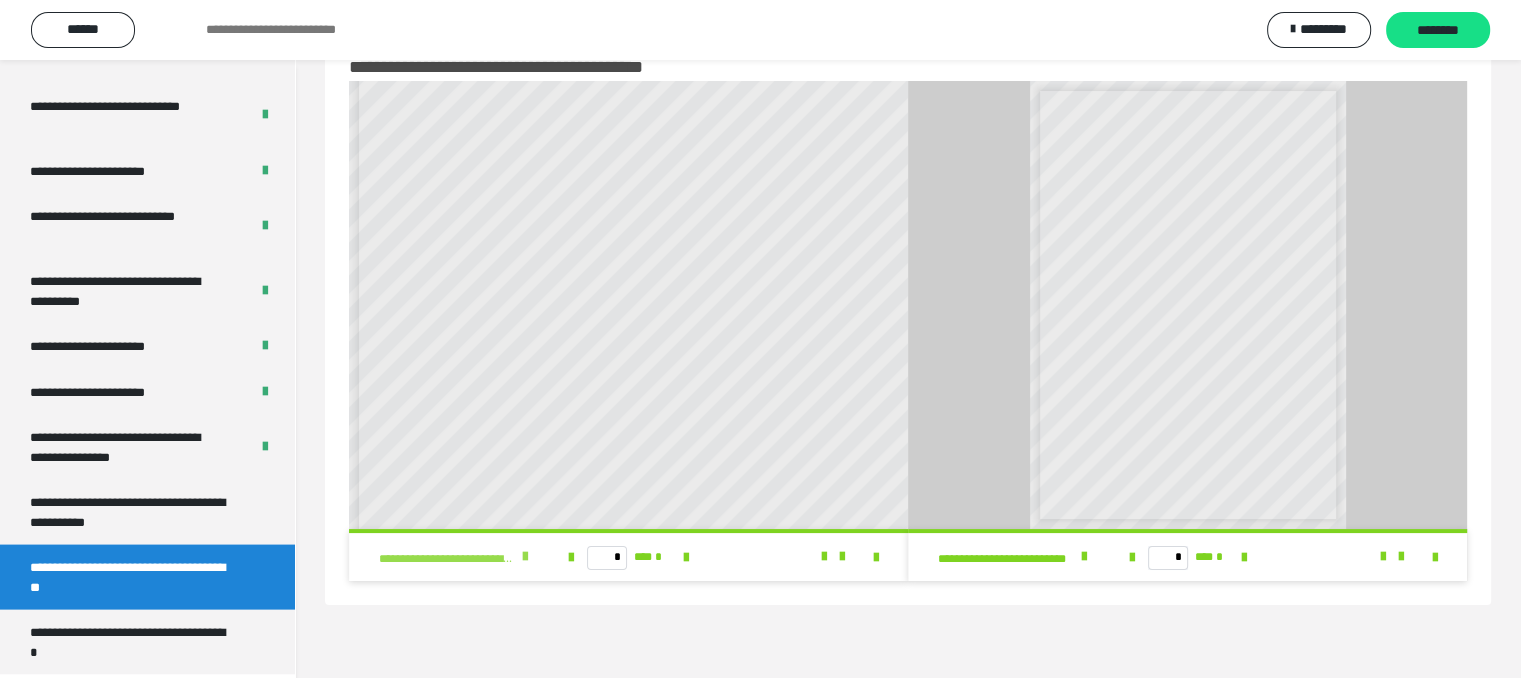 click at bounding box center [525, 557] 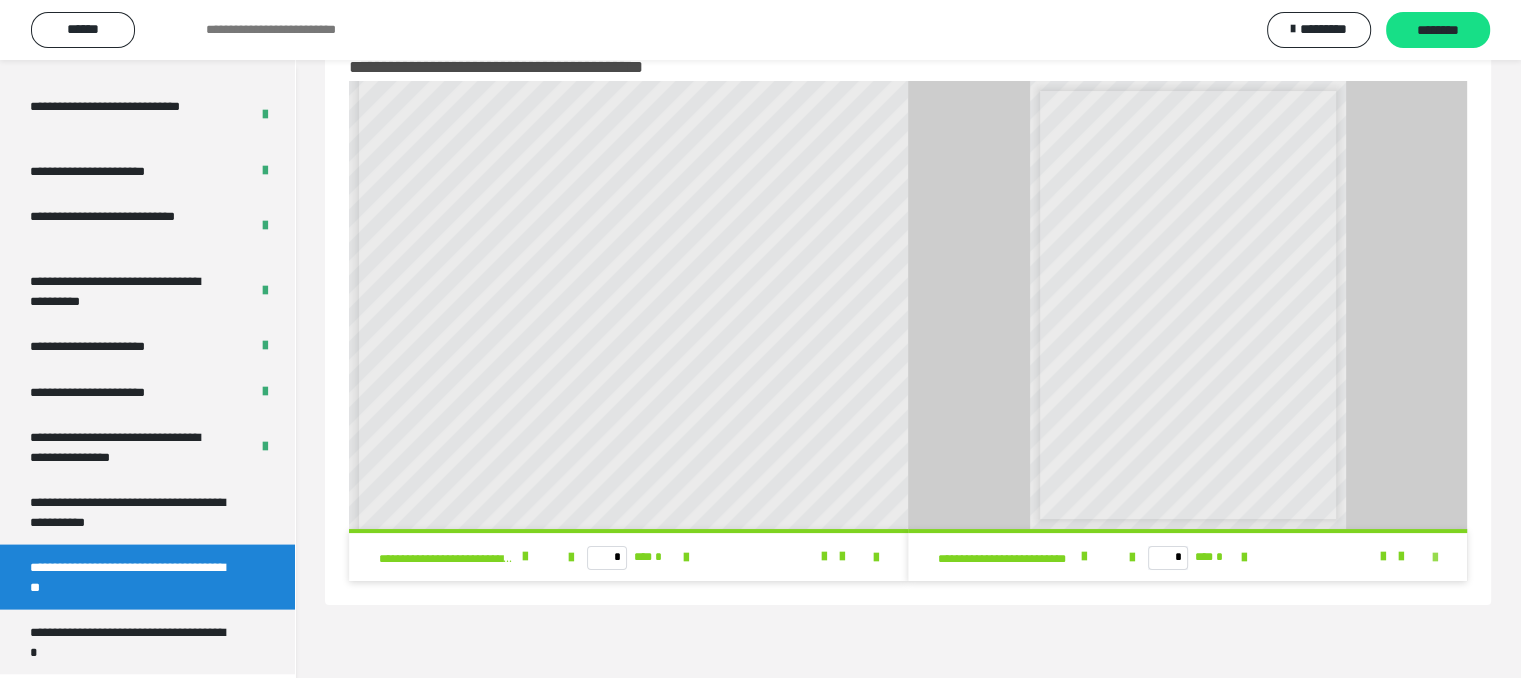 click at bounding box center [1435, 558] 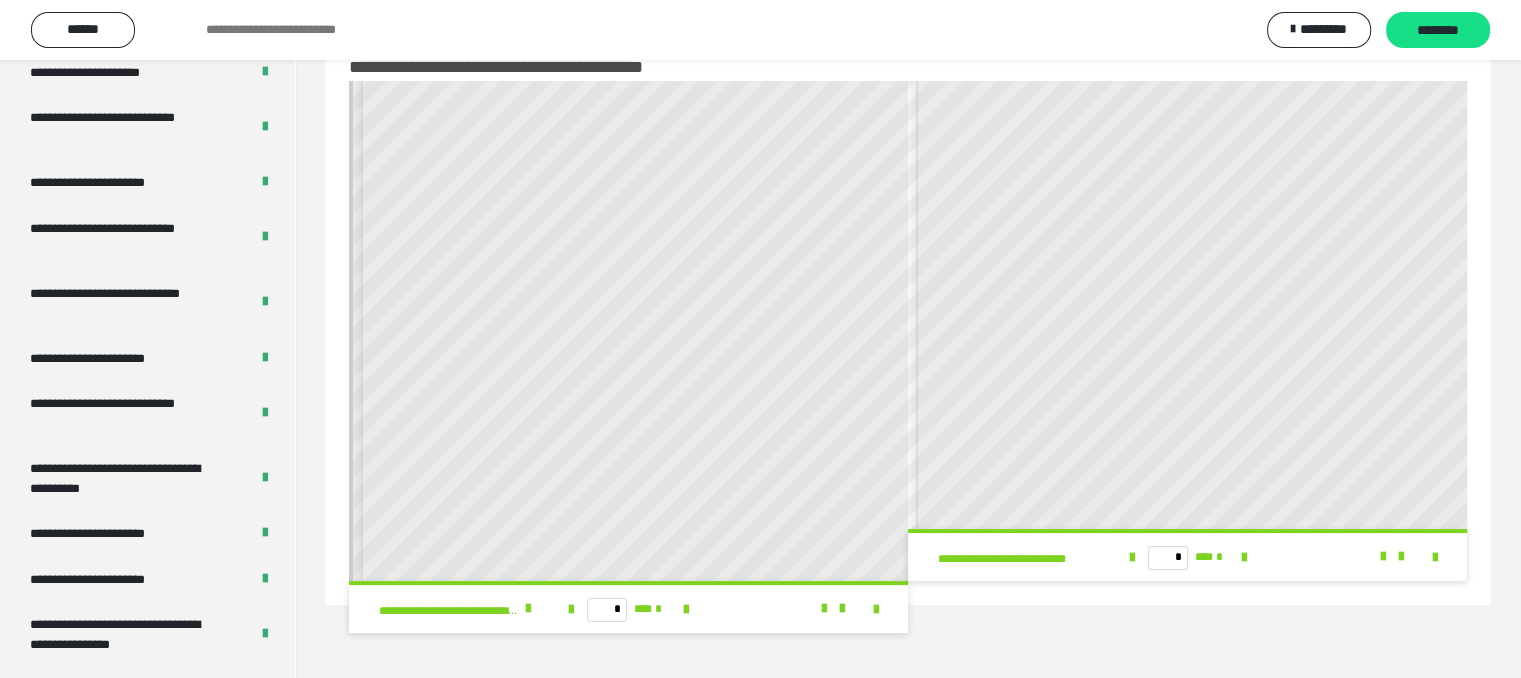 scroll, scrollTop: 4009, scrollLeft: 0, axis: vertical 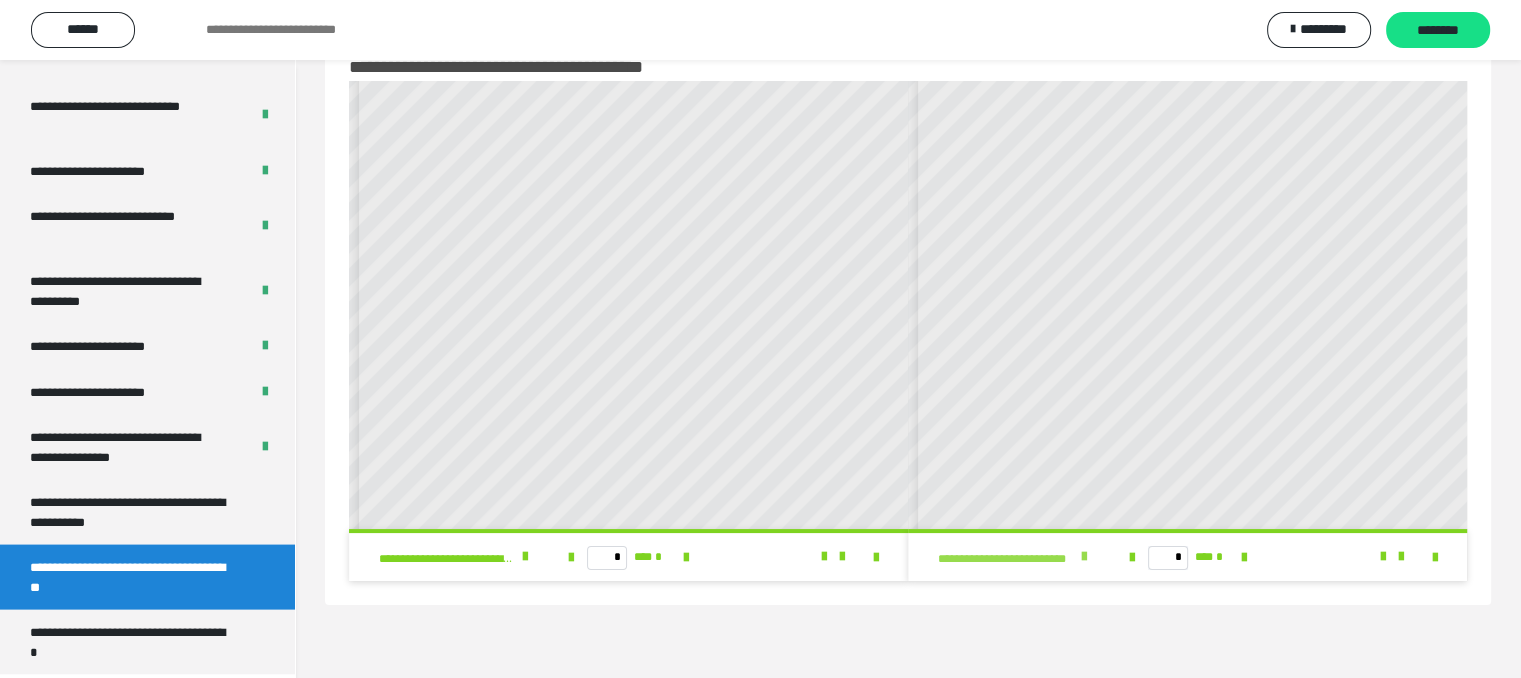 click on "**********" at bounding box center (1018, 557) 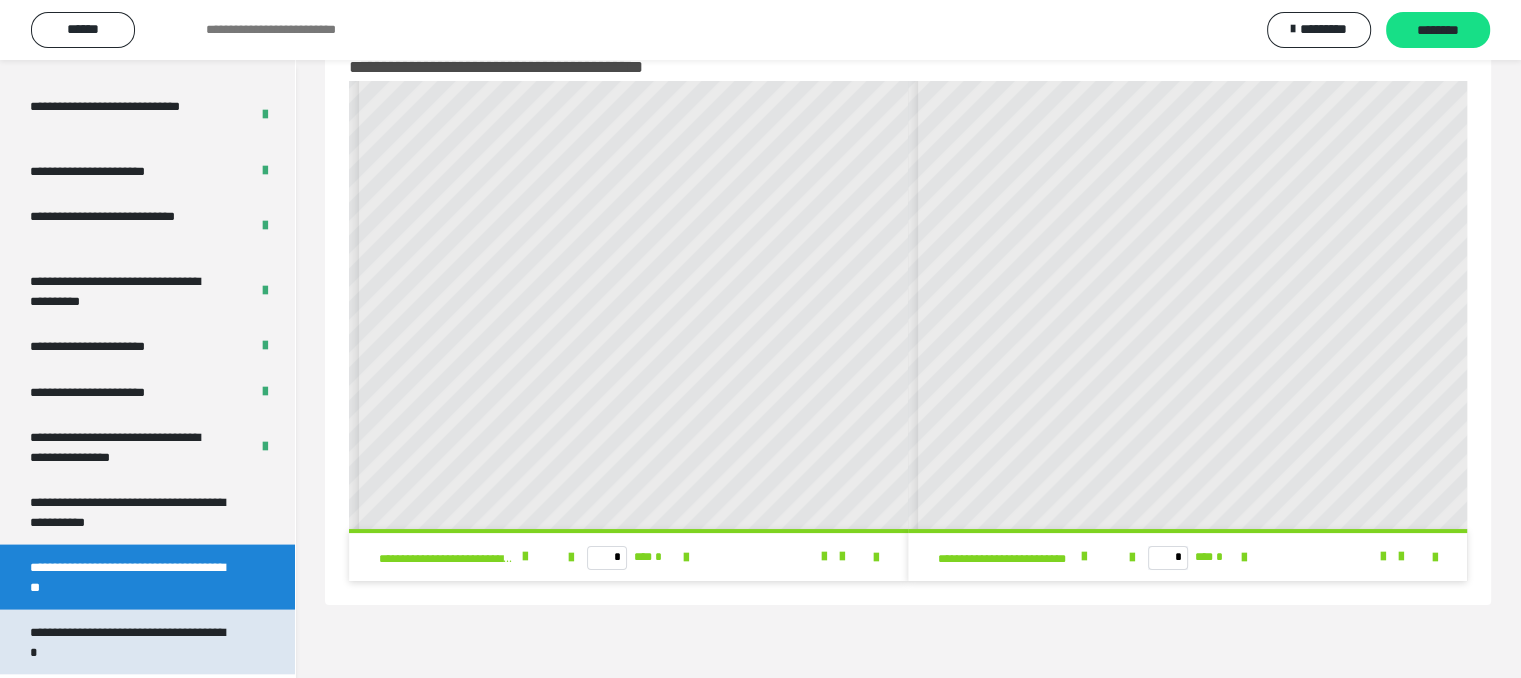 click on "**********" at bounding box center [132, 642] 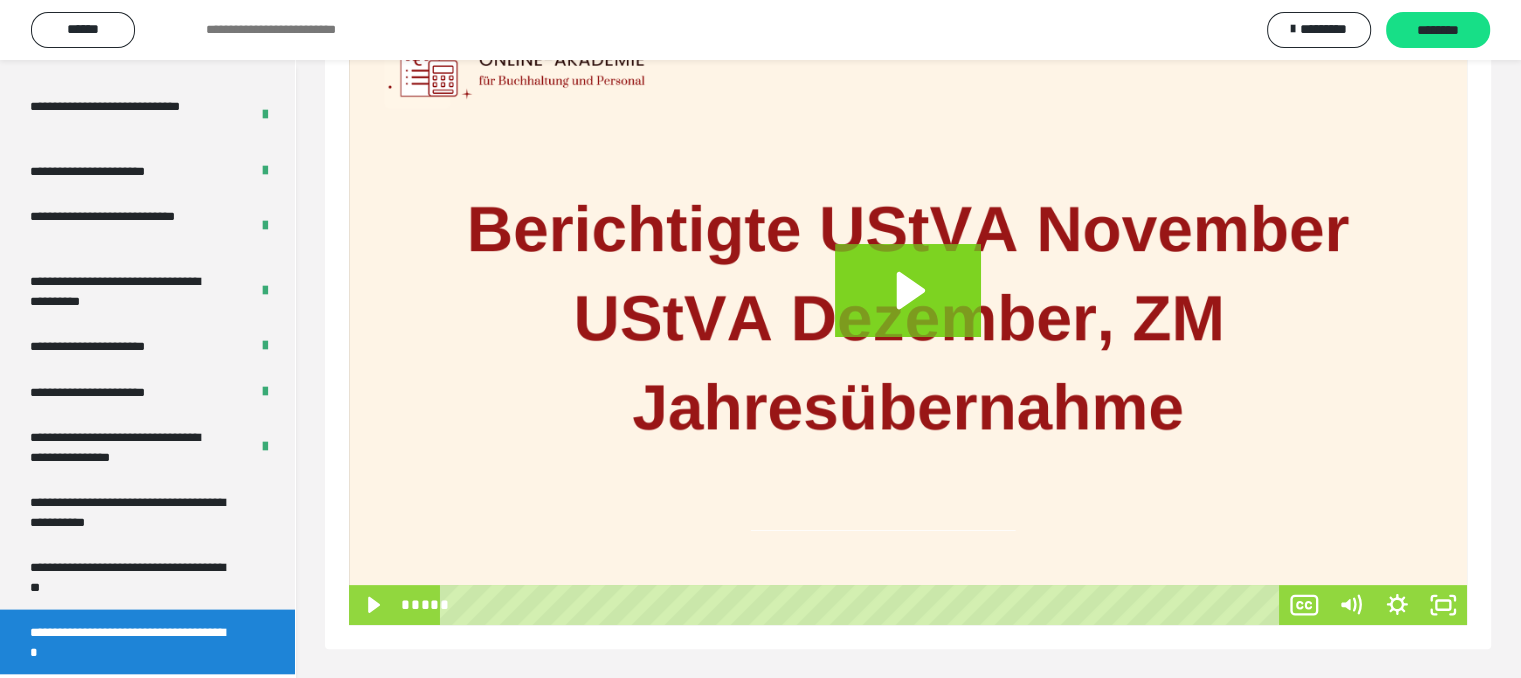 scroll, scrollTop: 364, scrollLeft: 0, axis: vertical 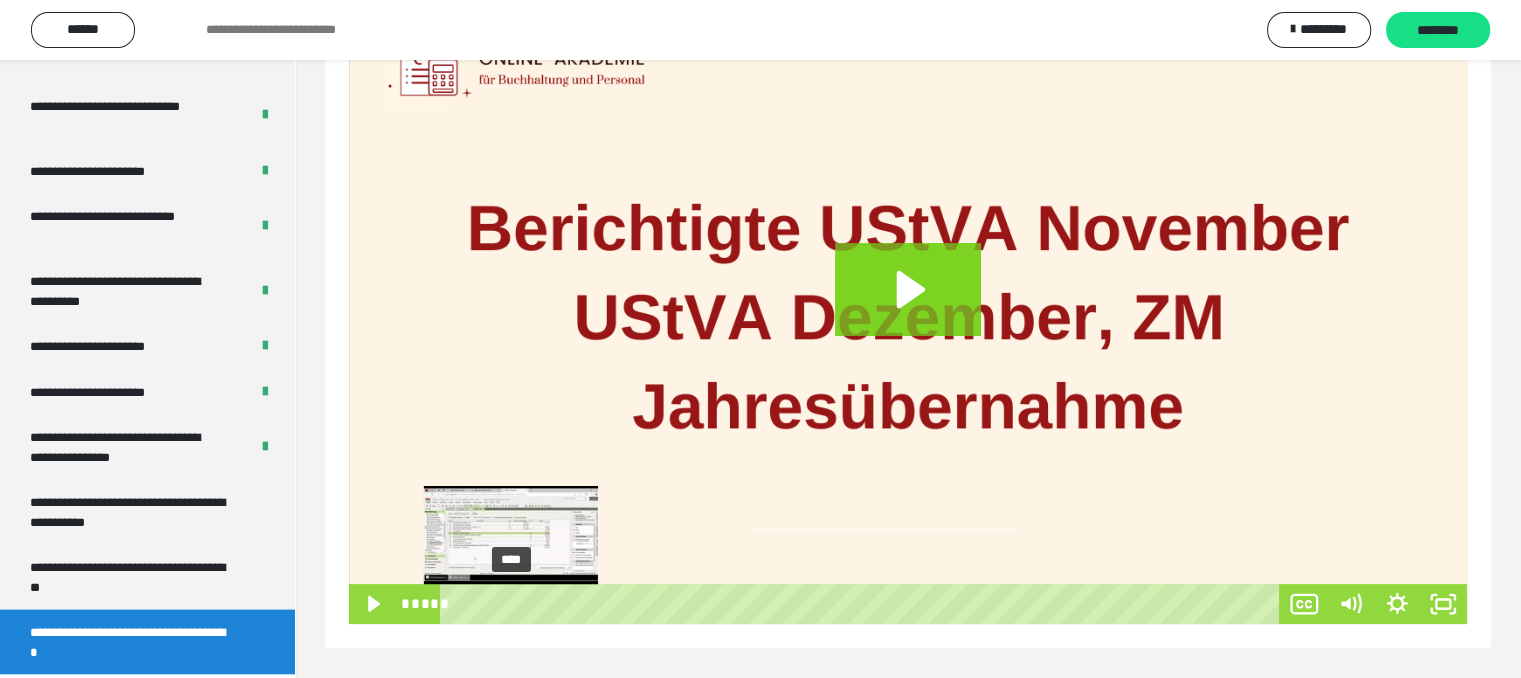 click on "****" at bounding box center [863, 604] 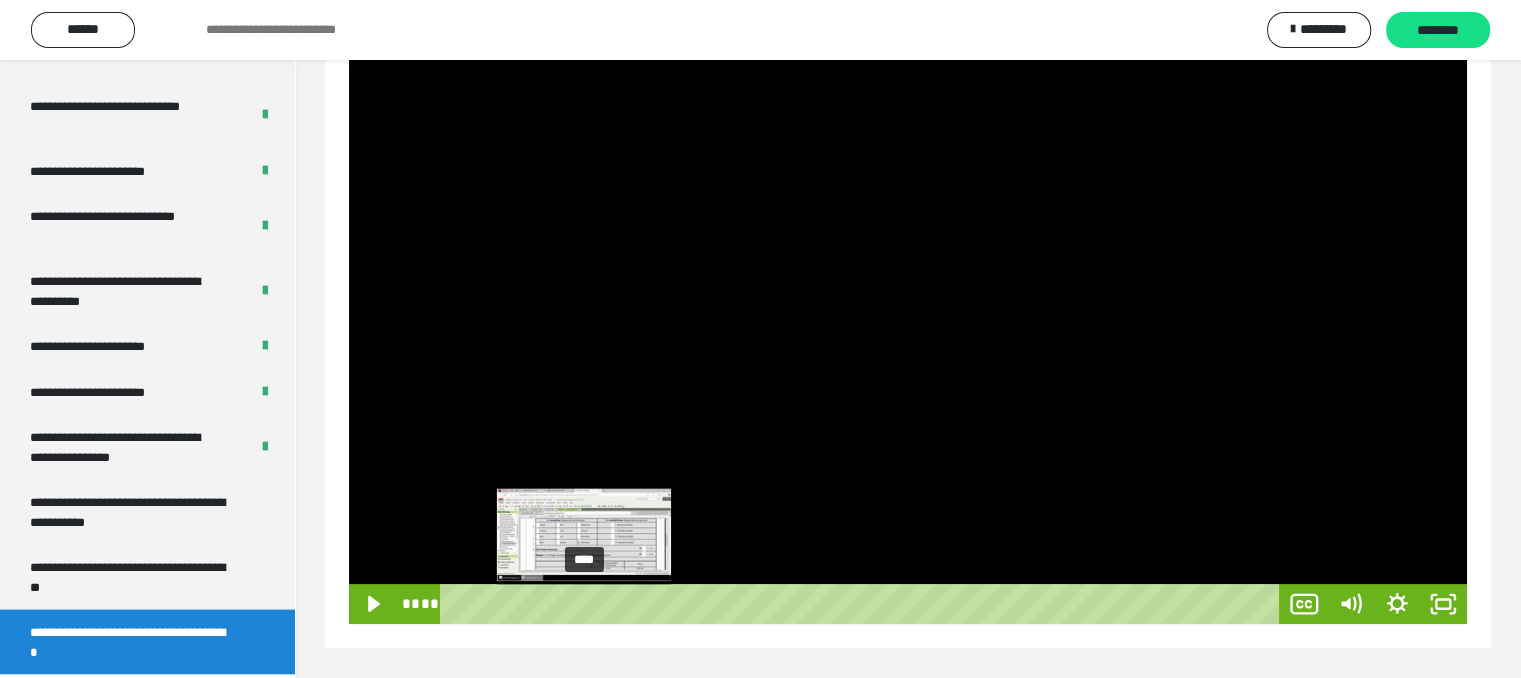 click on "****" at bounding box center [863, 604] 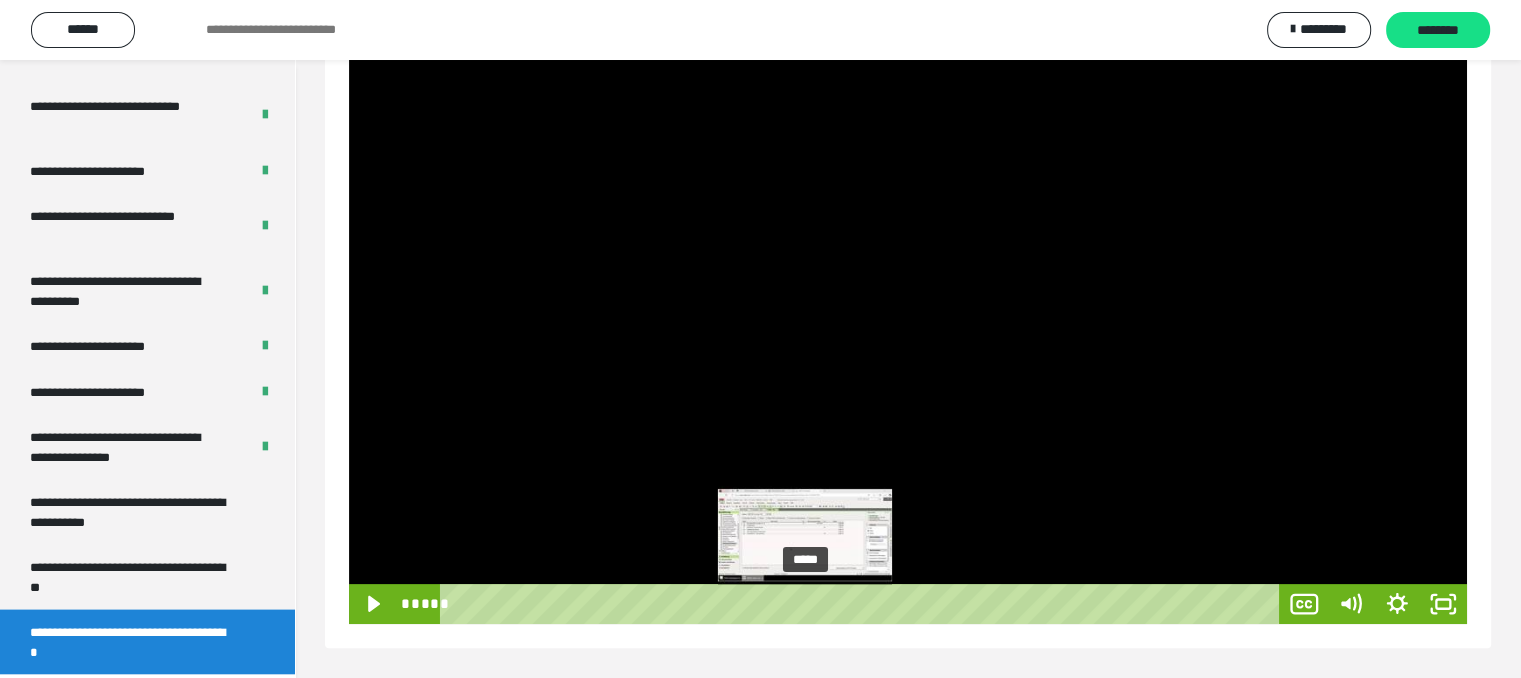 click on "*****" at bounding box center (863, 604) 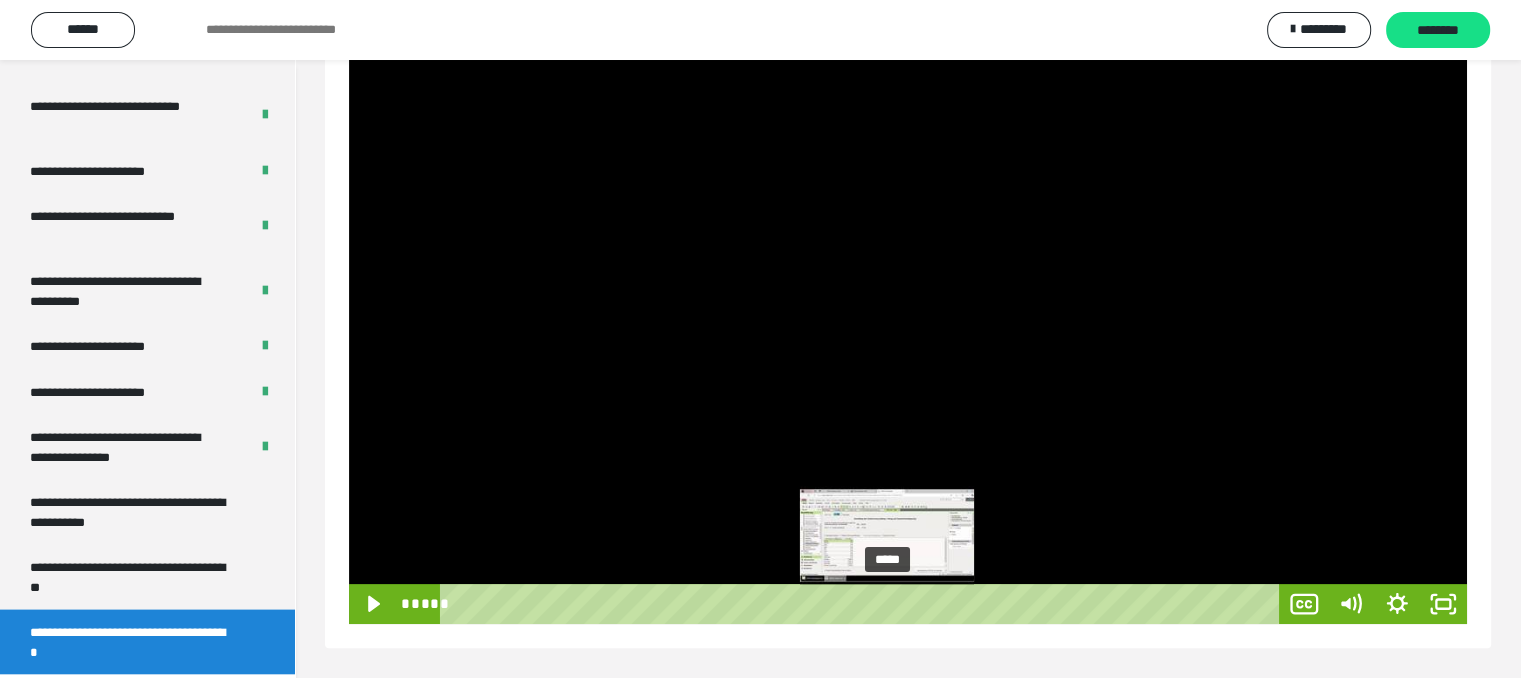 click on "*****" at bounding box center [863, 604] 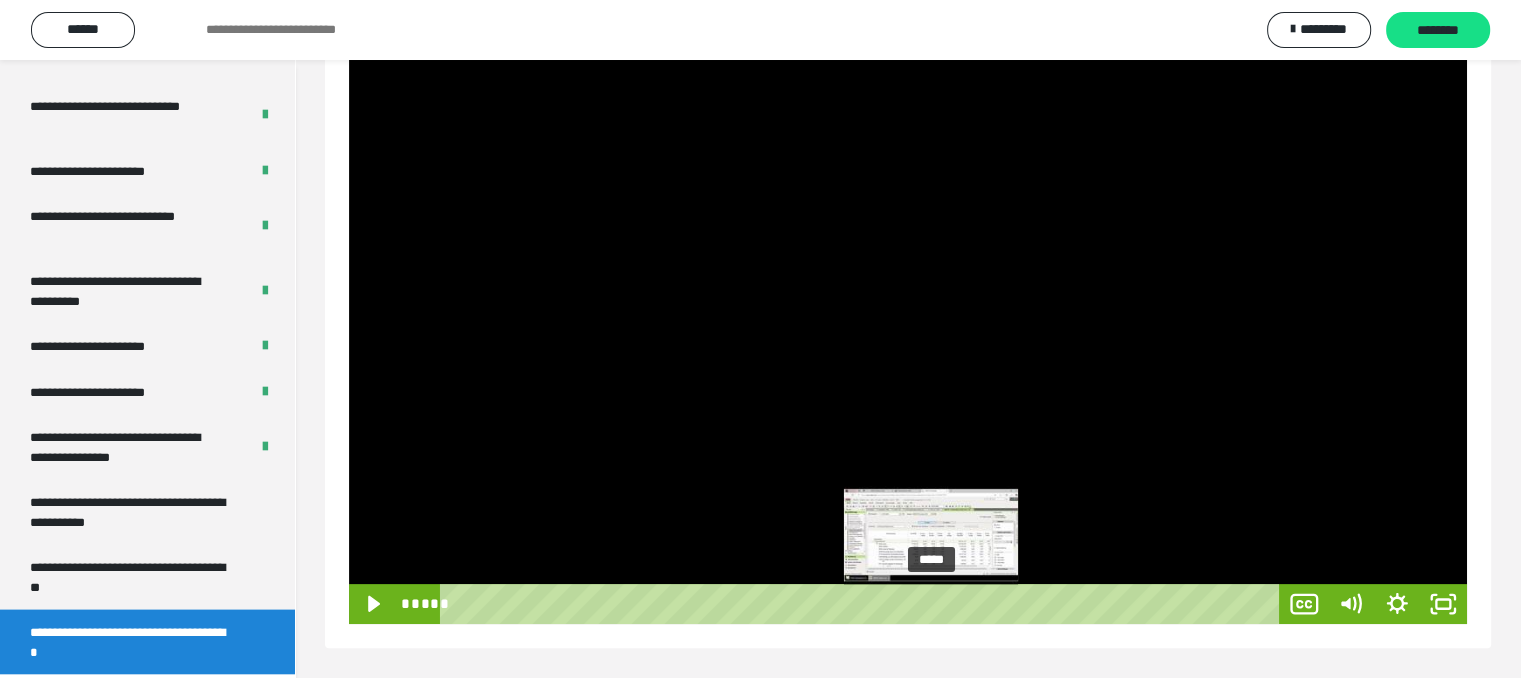 click on "*****" at bounding box center (863, 604) 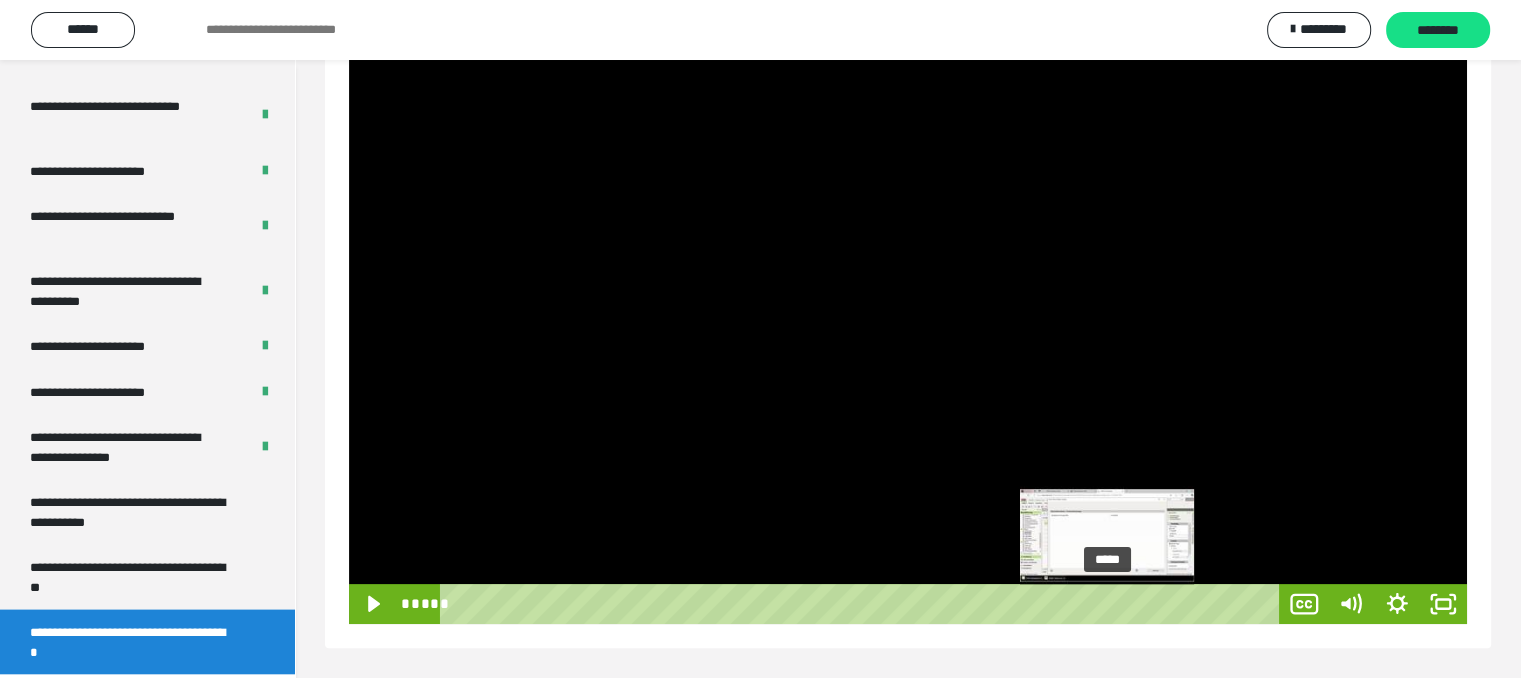 click on "*****" at bounding box center (863, 604) 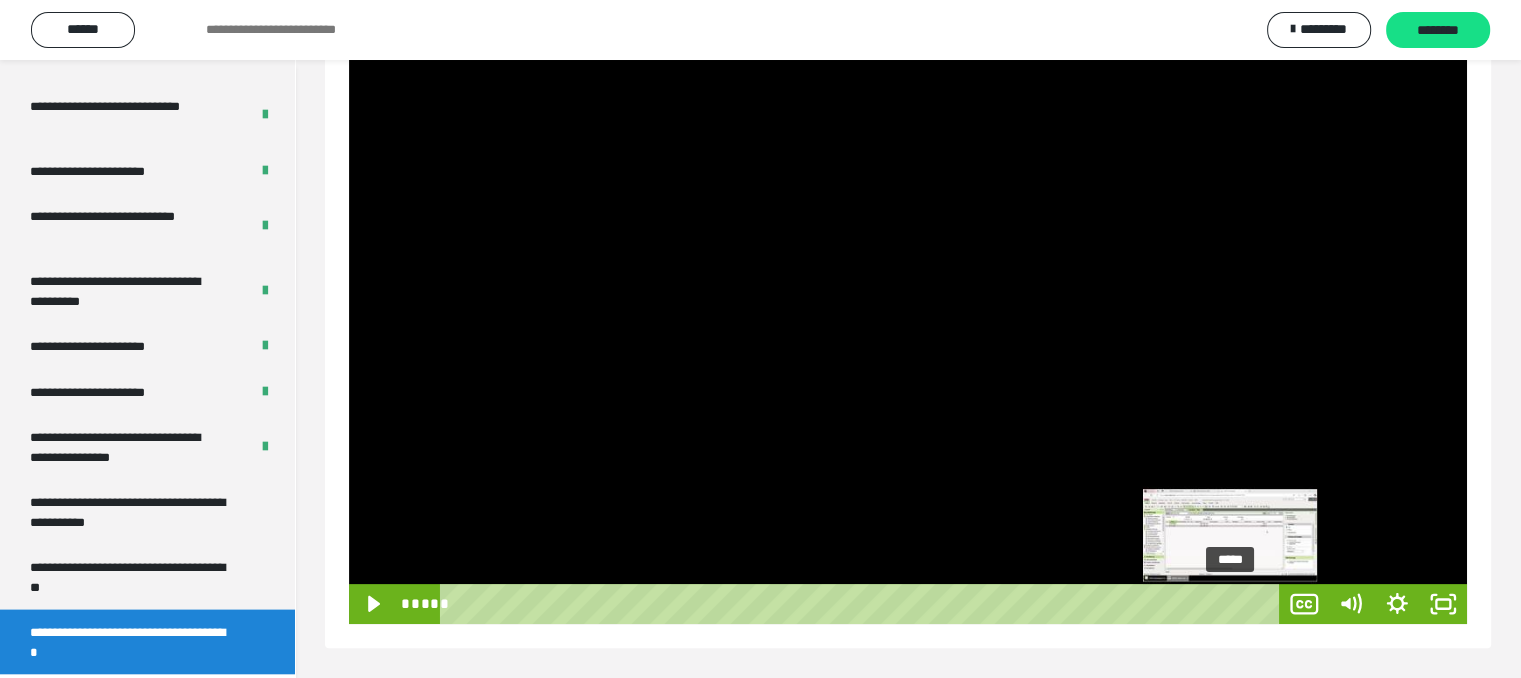 click on "*****" at bounding box center [863, 604] 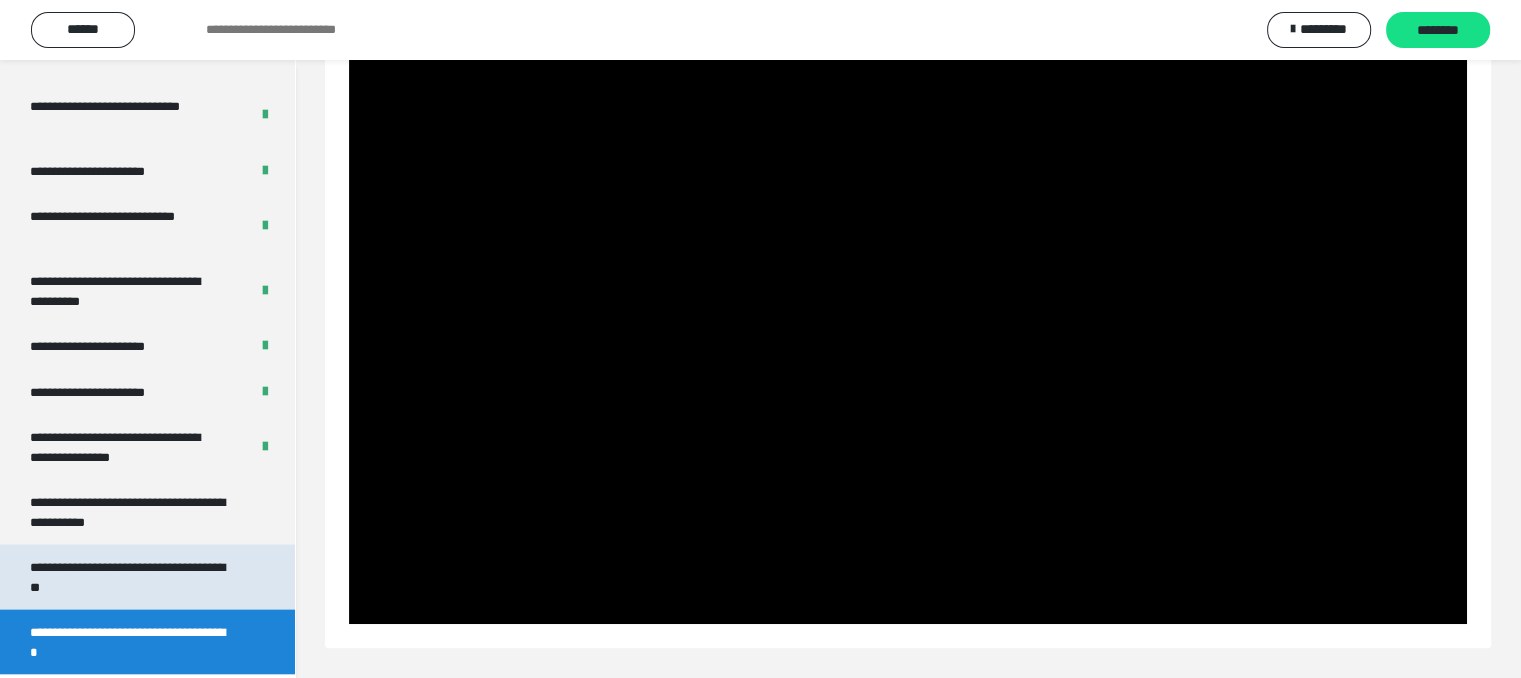 click on "**********" at bounding box center (132, 577) 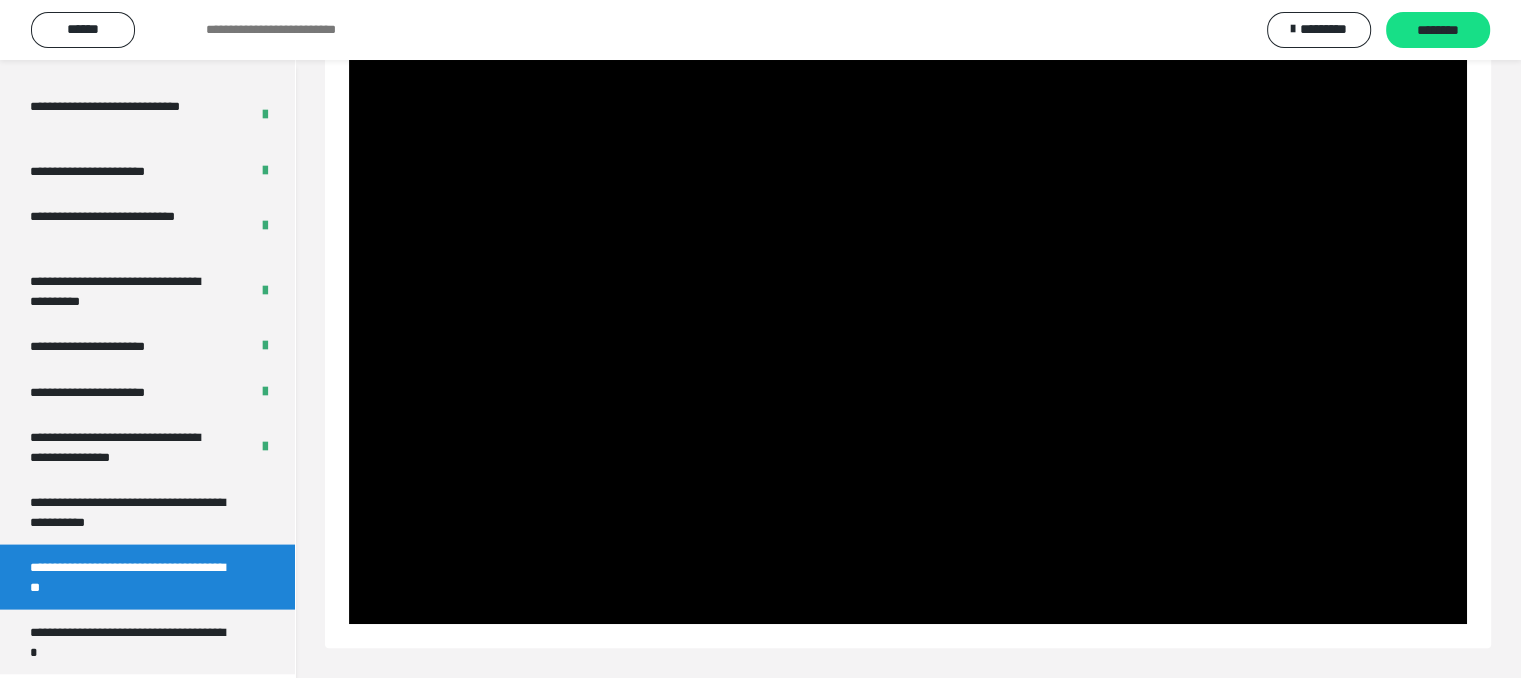 scroll, scrollTop: 60, scrollLeft: 0, axis: vertical 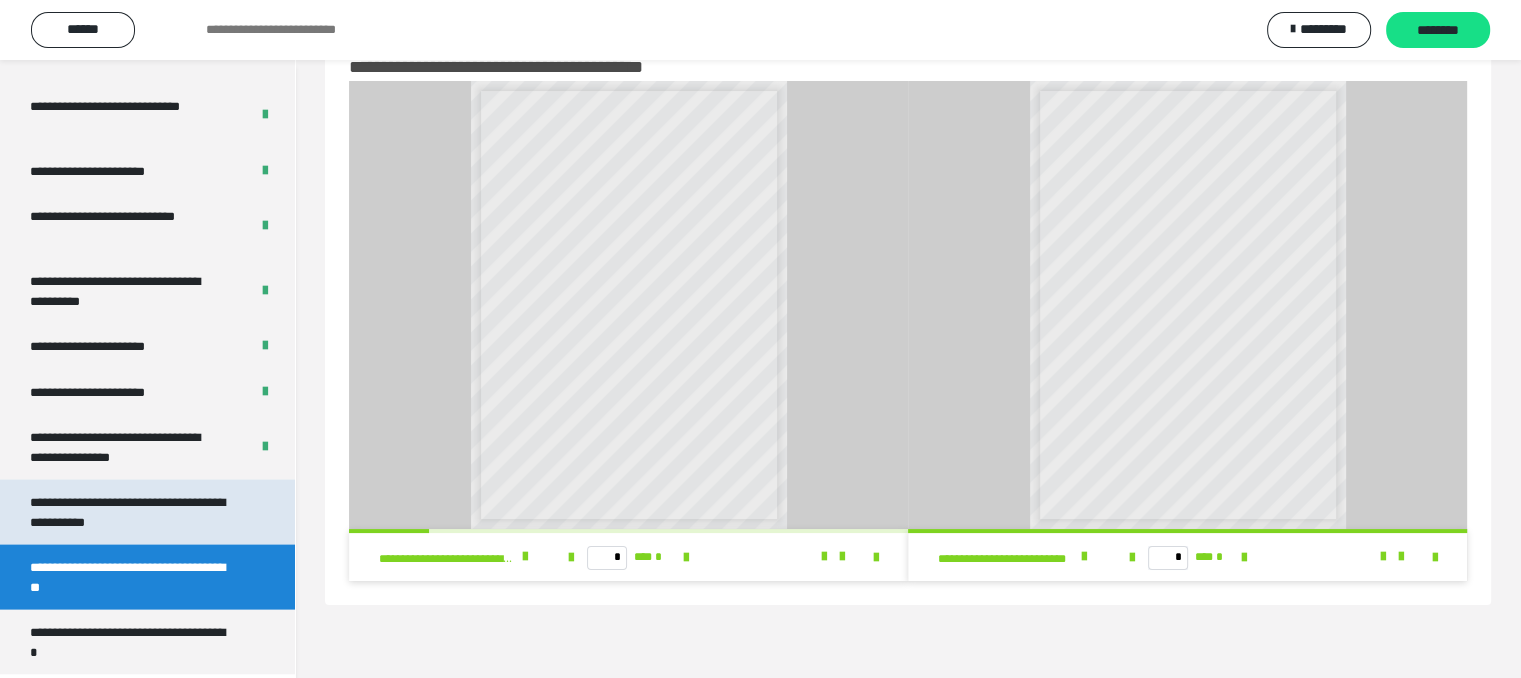 click on "**********" at bounding box center [132, 512] 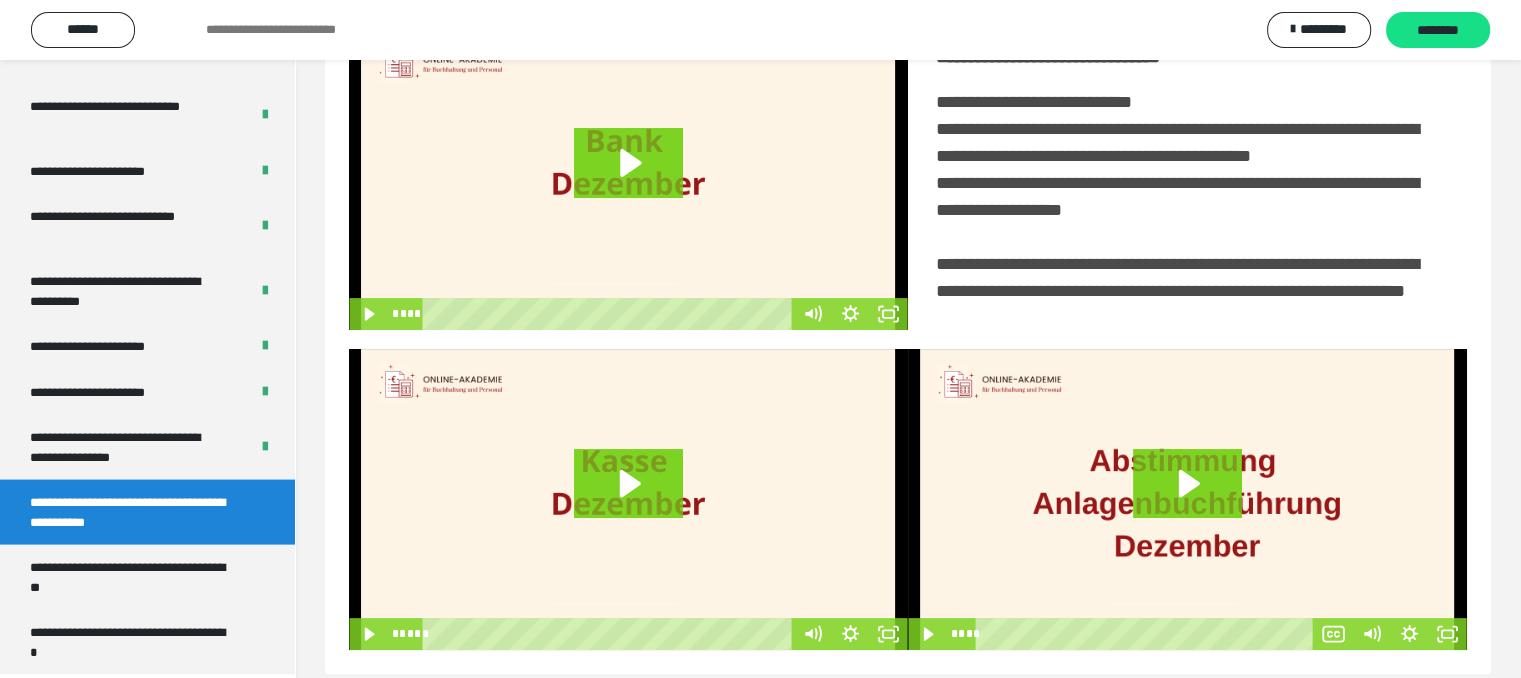 scroll, scrollTop: 512, scrollLeft: 0, axis: vertical 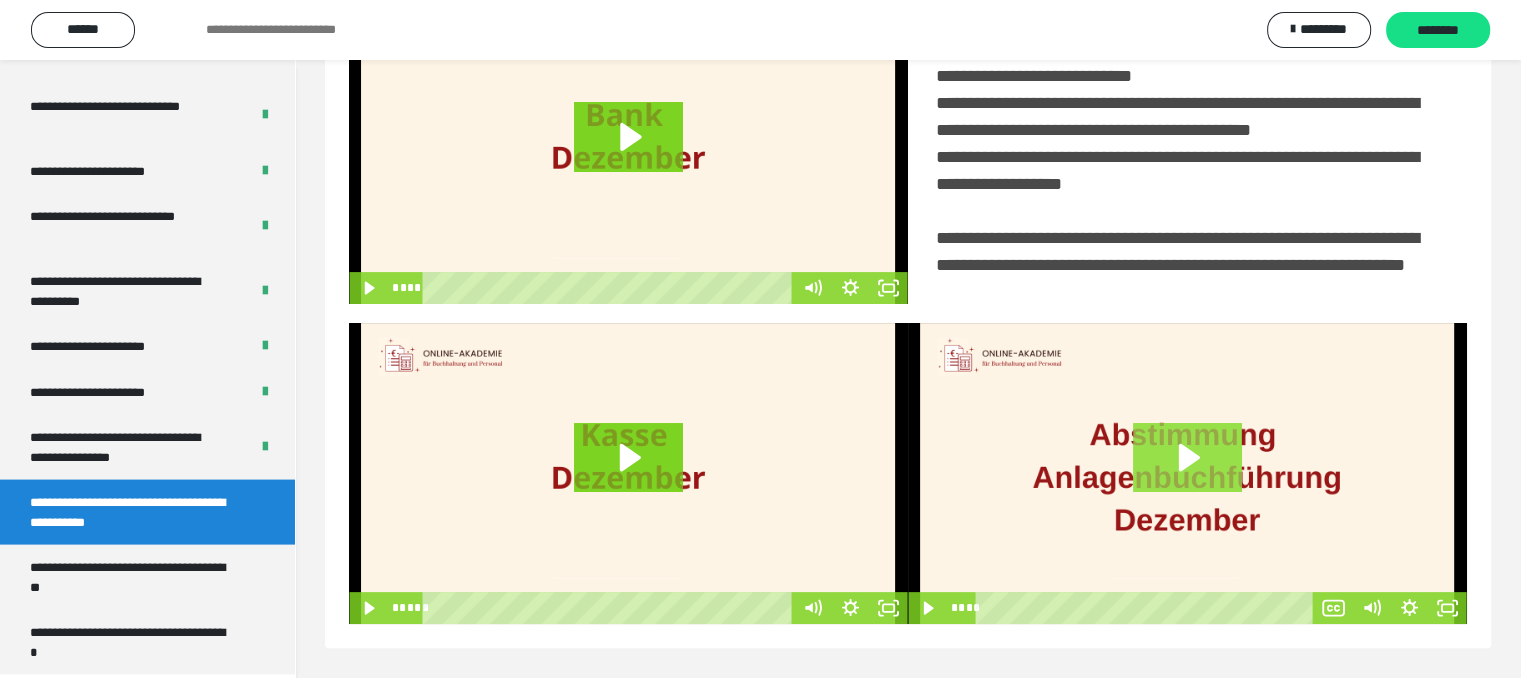click 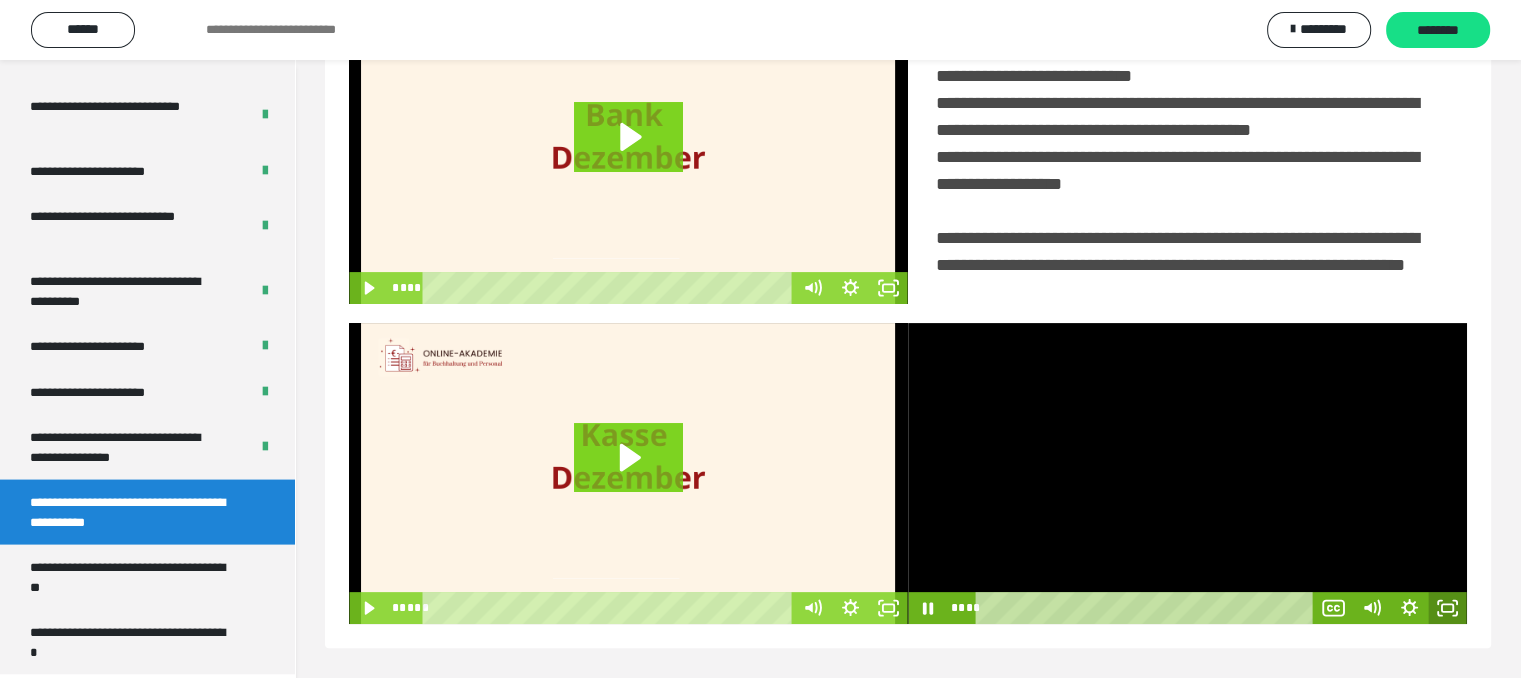 type 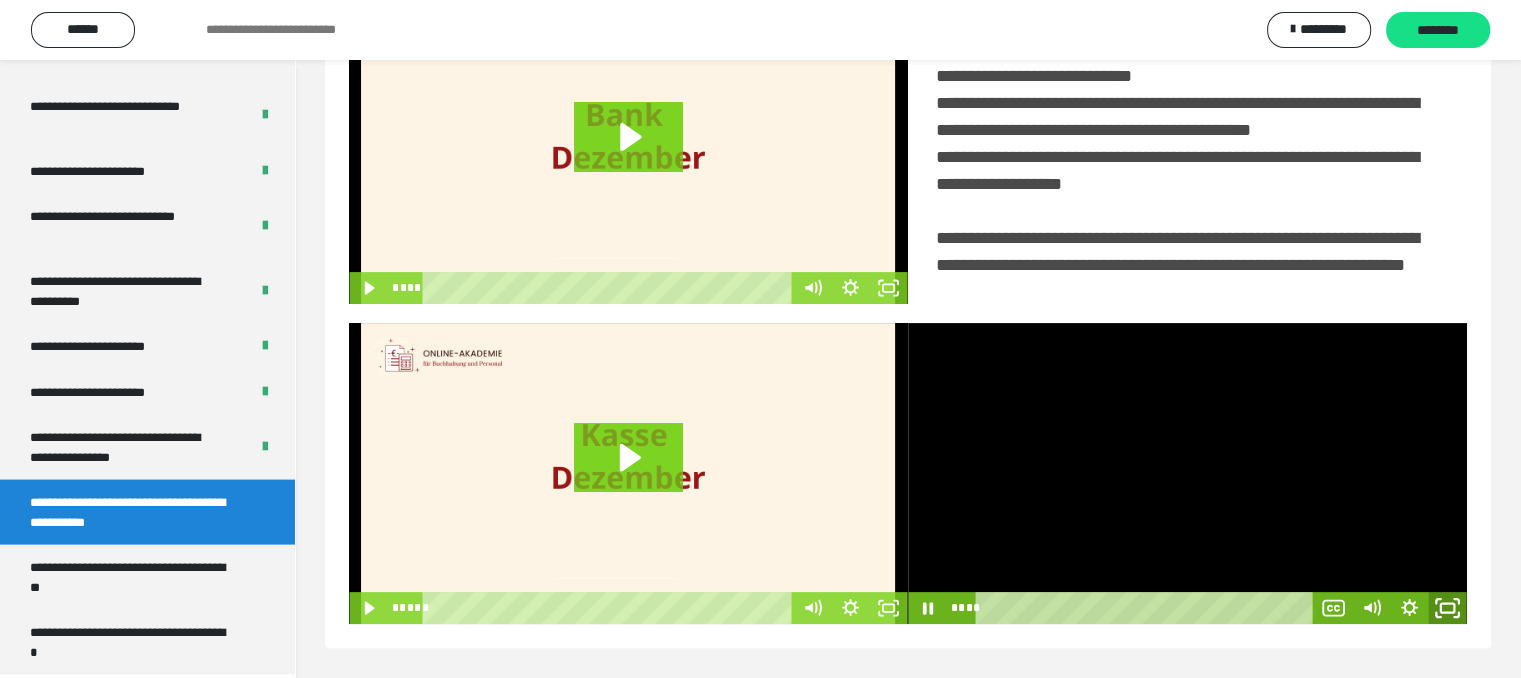 drag, startPoint x: 1447, startPoint y: 613, endPoint x: 1448, endPoint y: 752, distance: 139.0036 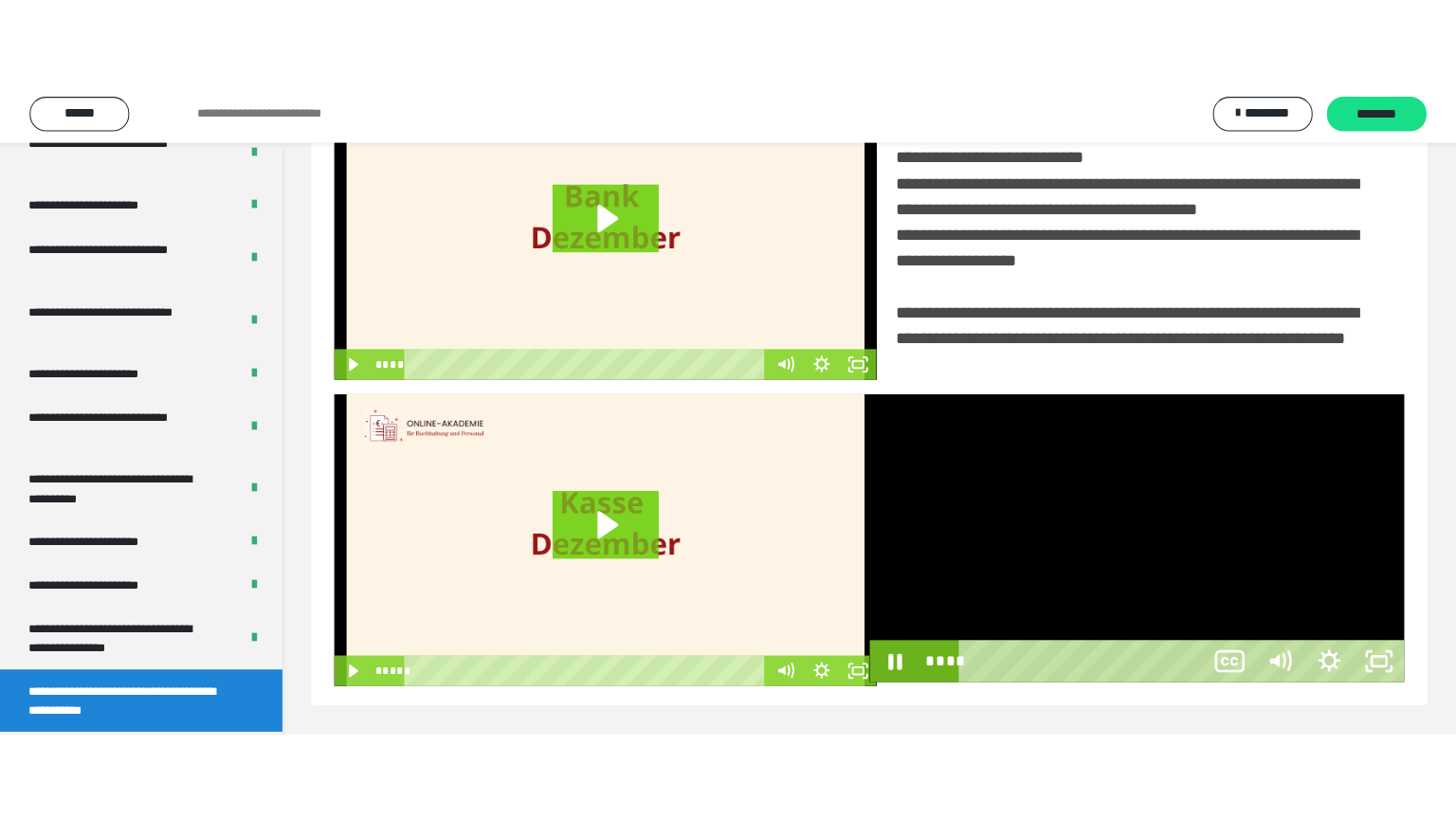 scroll, scrollTop: 317, scrollLeft: 0, axis: vertical 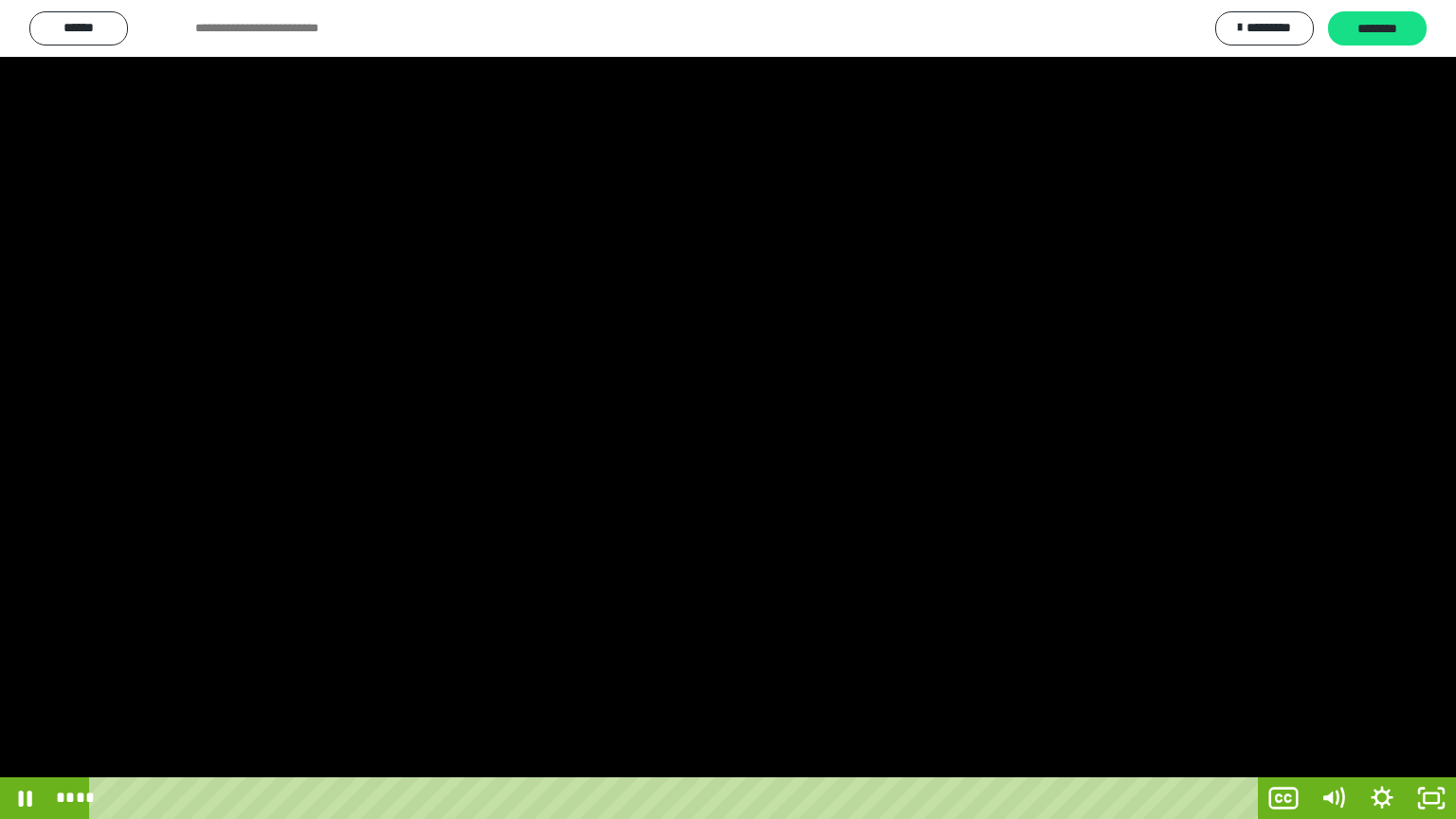 click at bounding box center [728, 410] 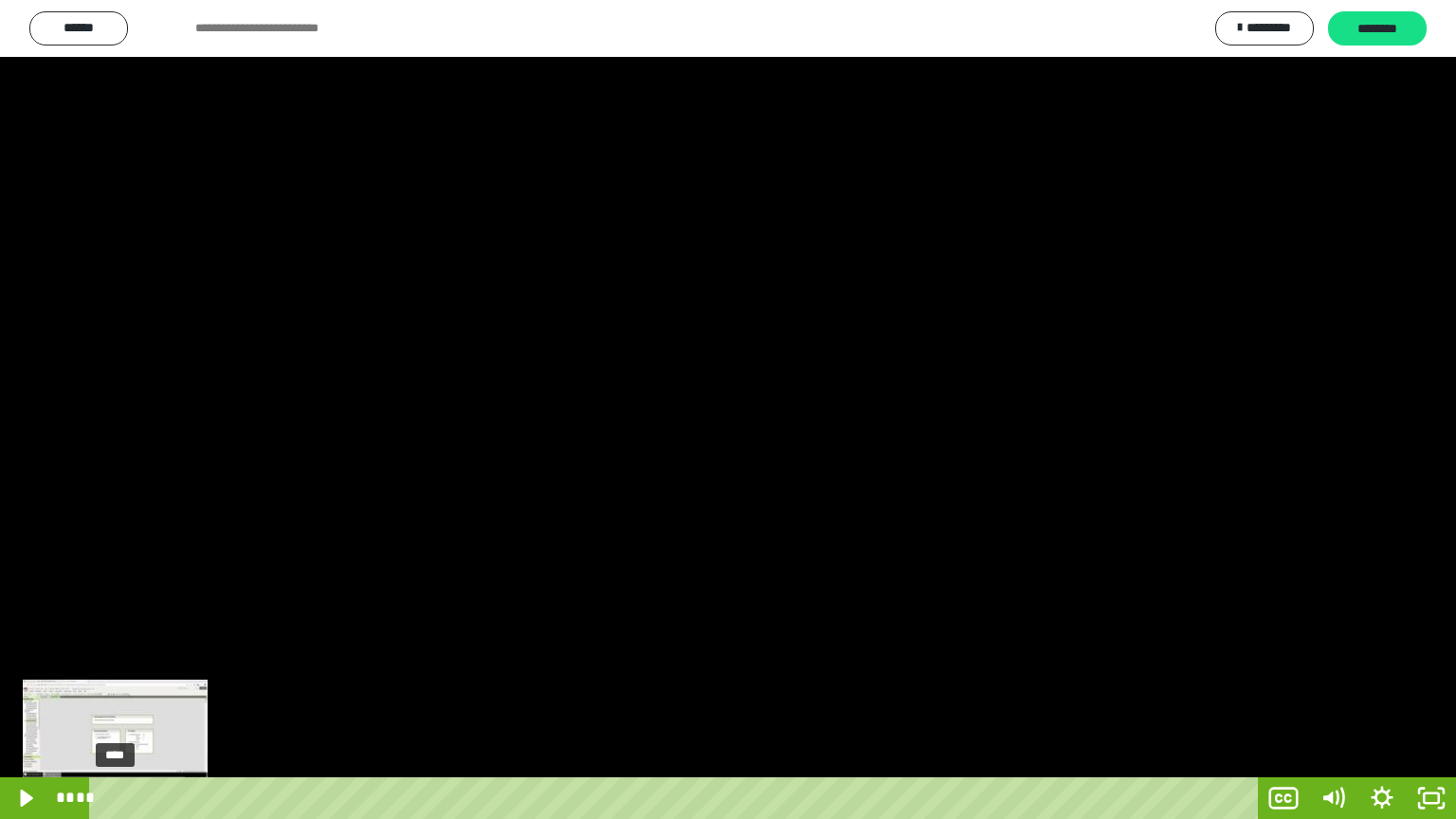 click on "****" at bounding box center (677, 798) 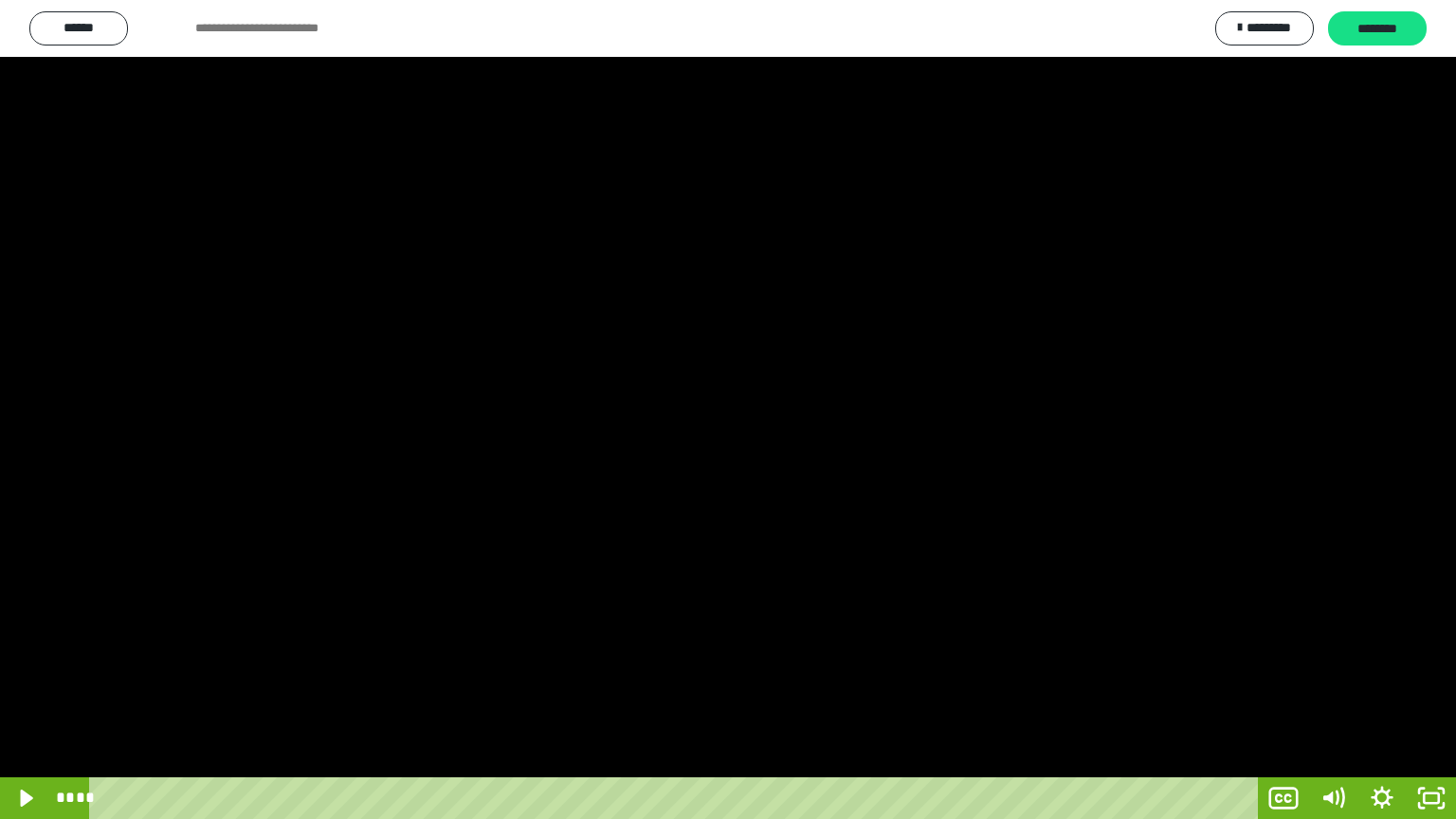 click on "**** ****" at bounding box center (654, 798) 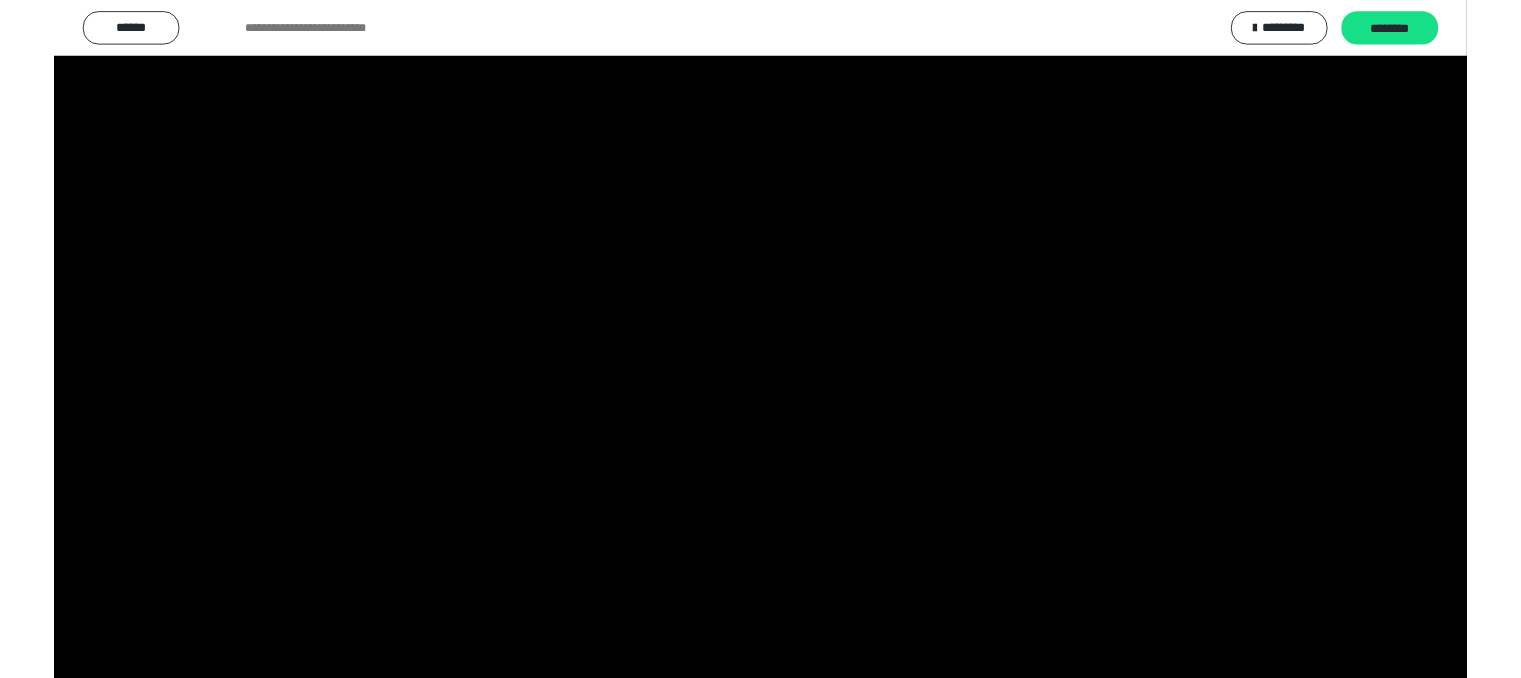 scroll, scrollTop: 4009, scrollLeft: 0, axis: vertical 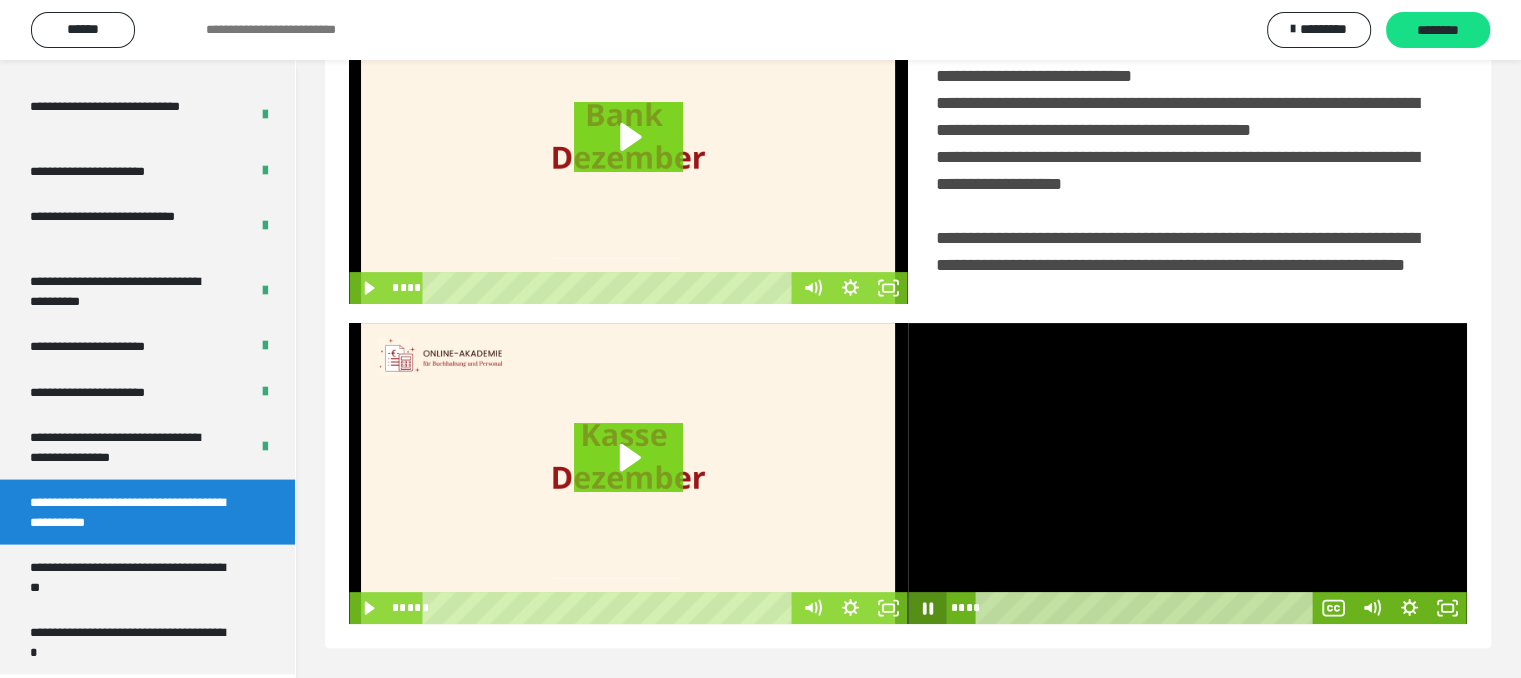 click 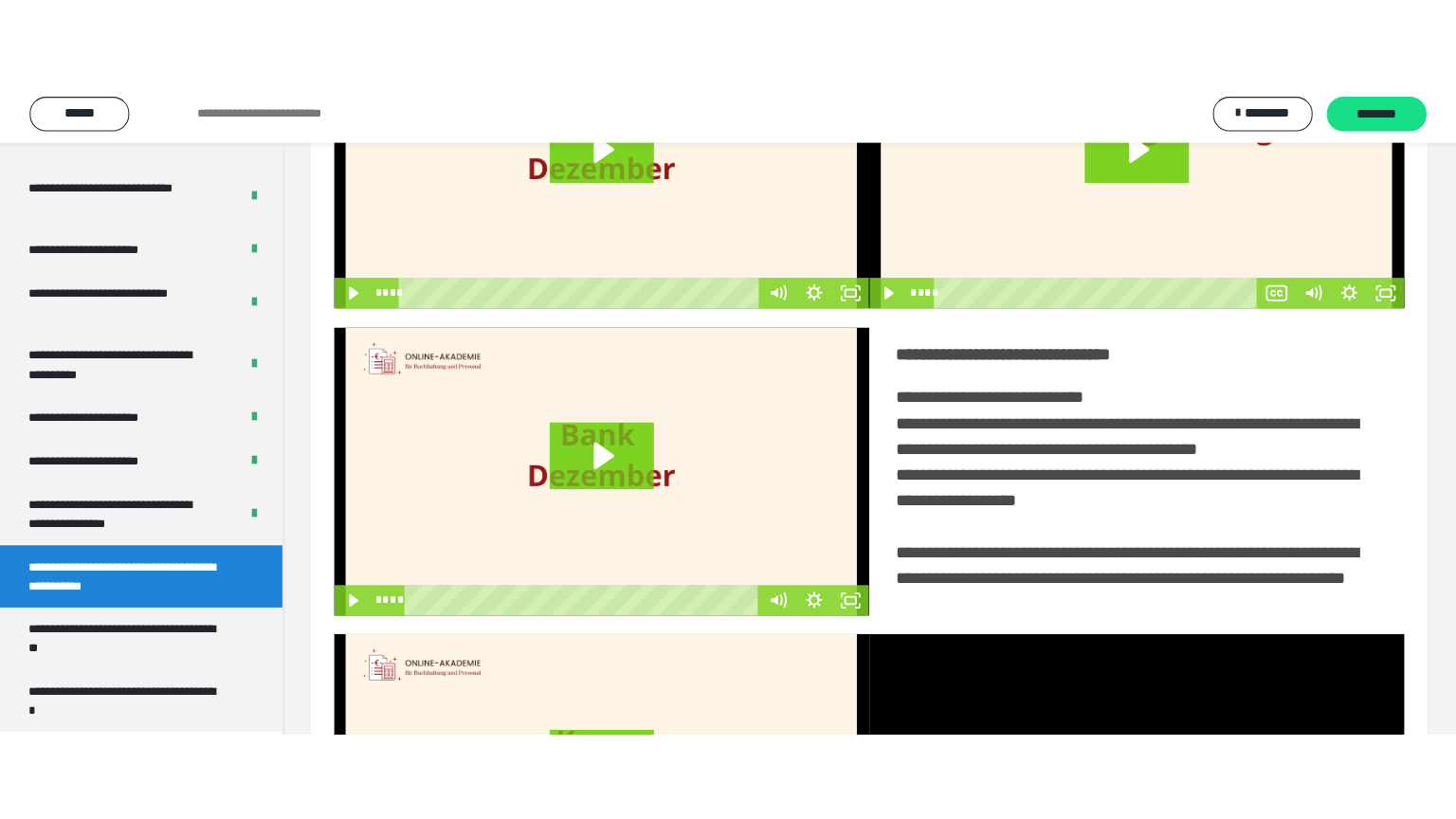 scroll, scrollTop: 0, scrollLeft: 0, axis: both 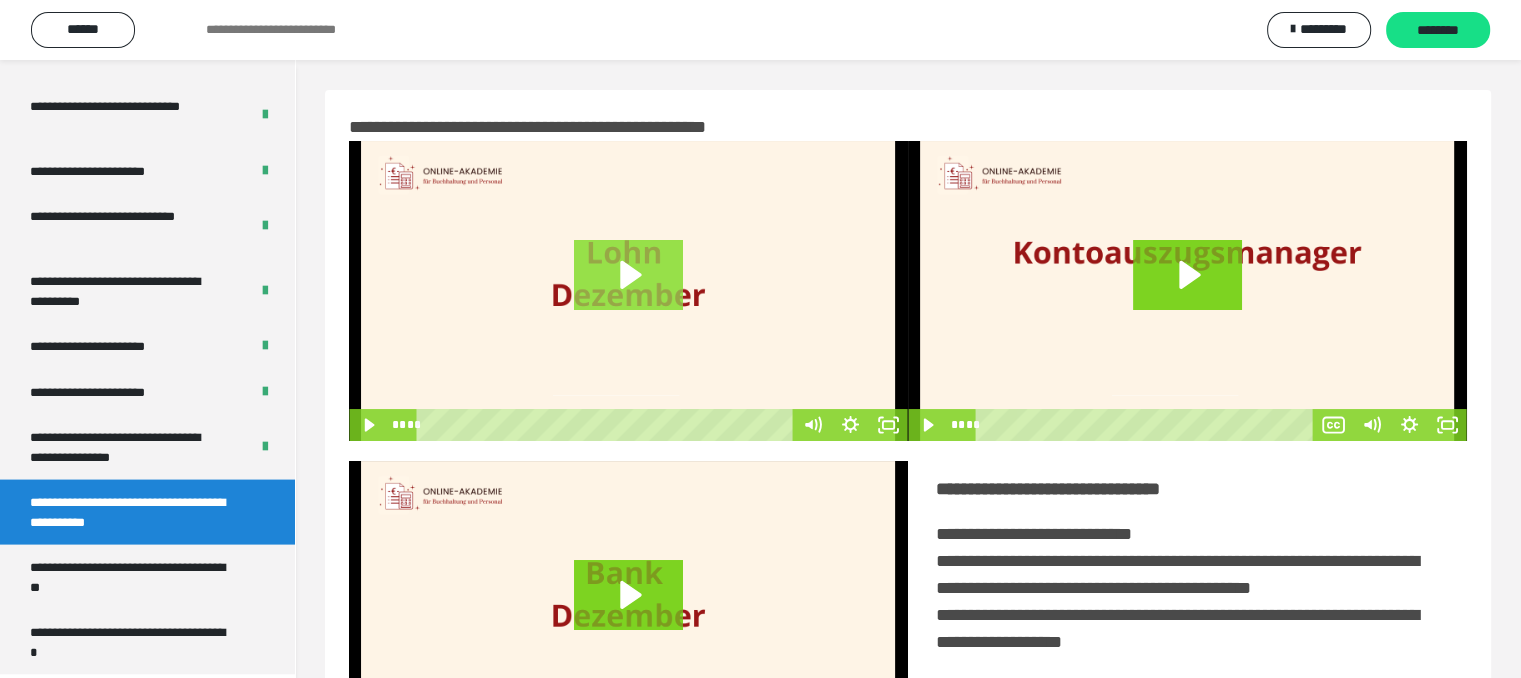 click 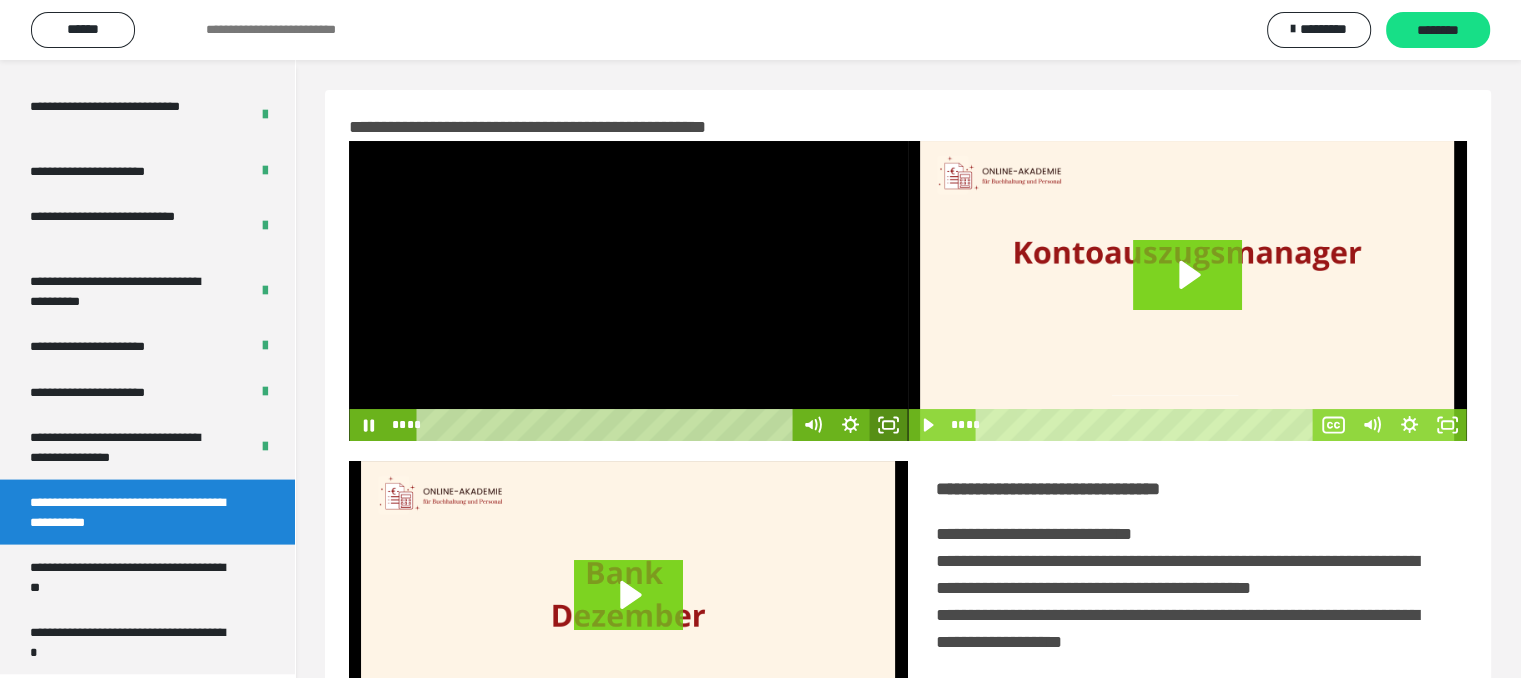 click 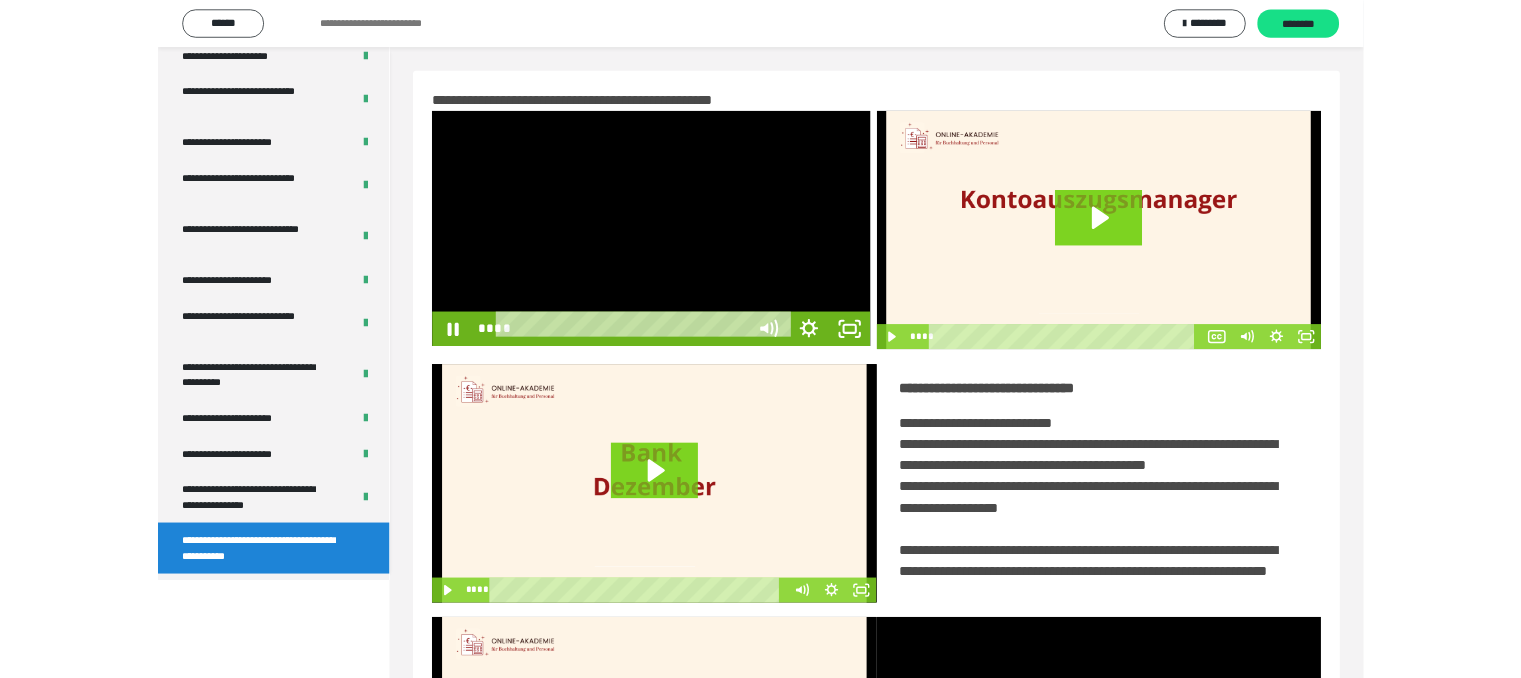 scroll, scrollTop: 3823, scrollLeft: 0, axis: vertical 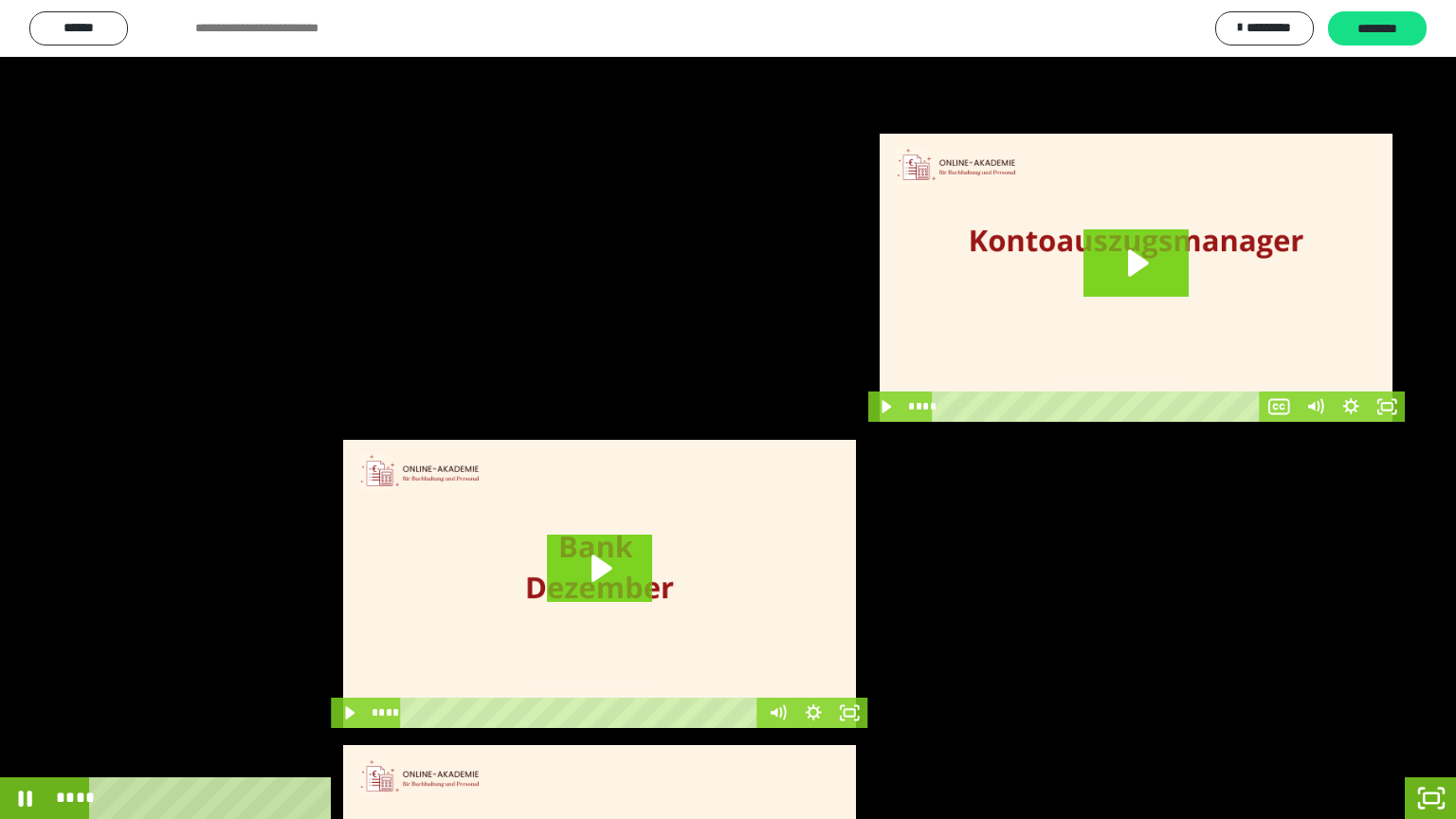 click at bounding box center [728, 410] 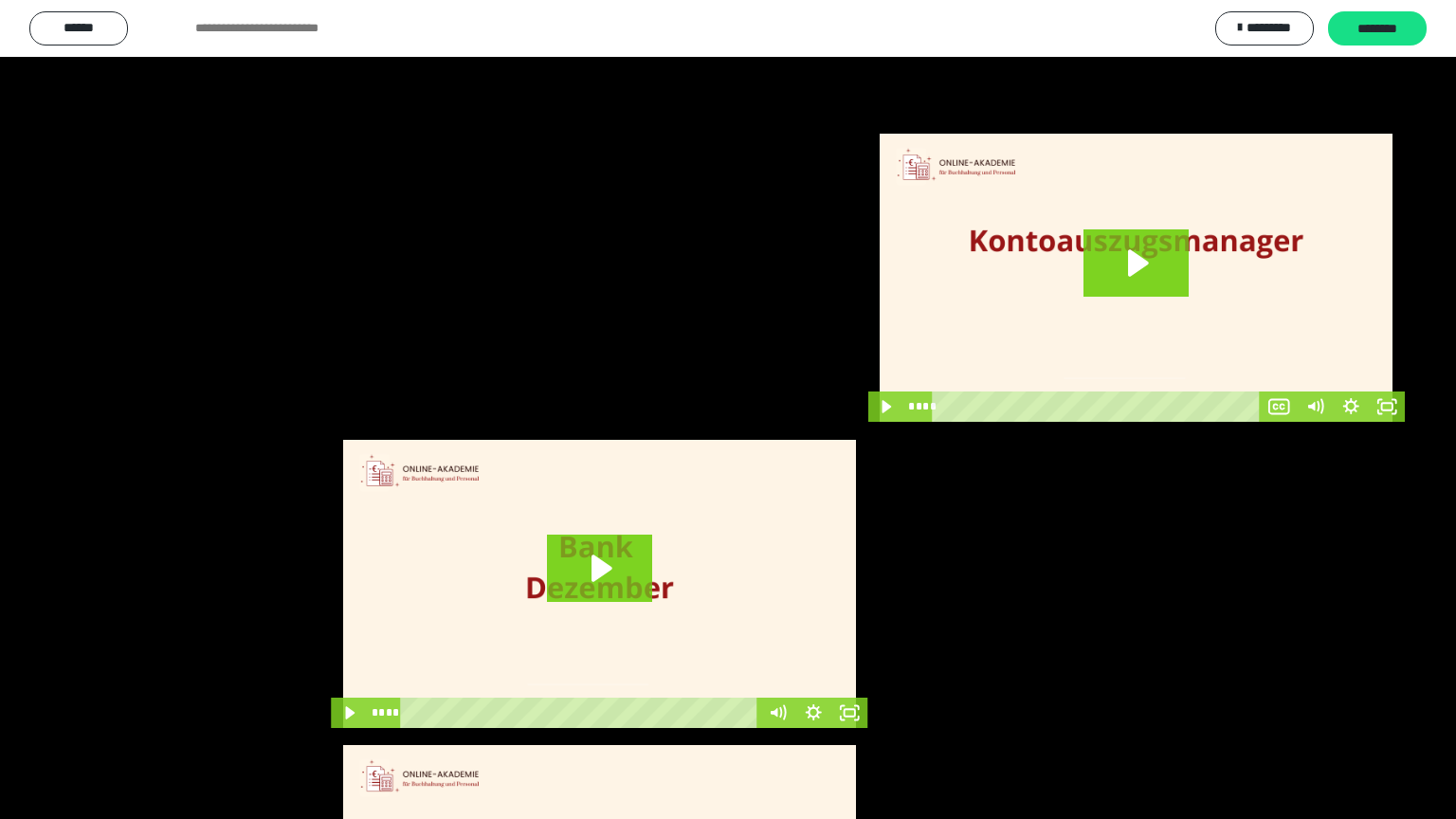 click at bounding box center [728, 410] 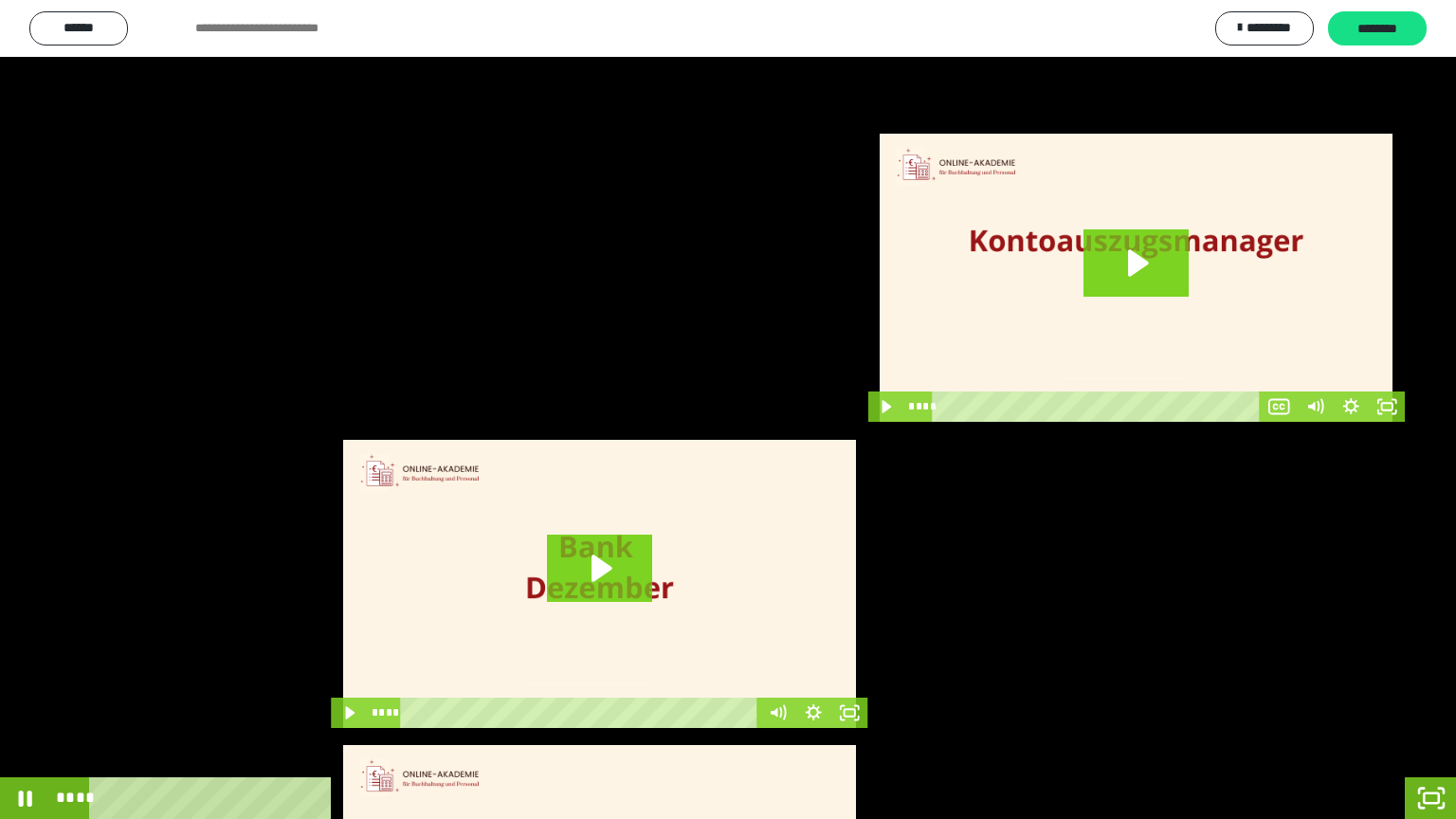 click at bounding box center (728, 410) 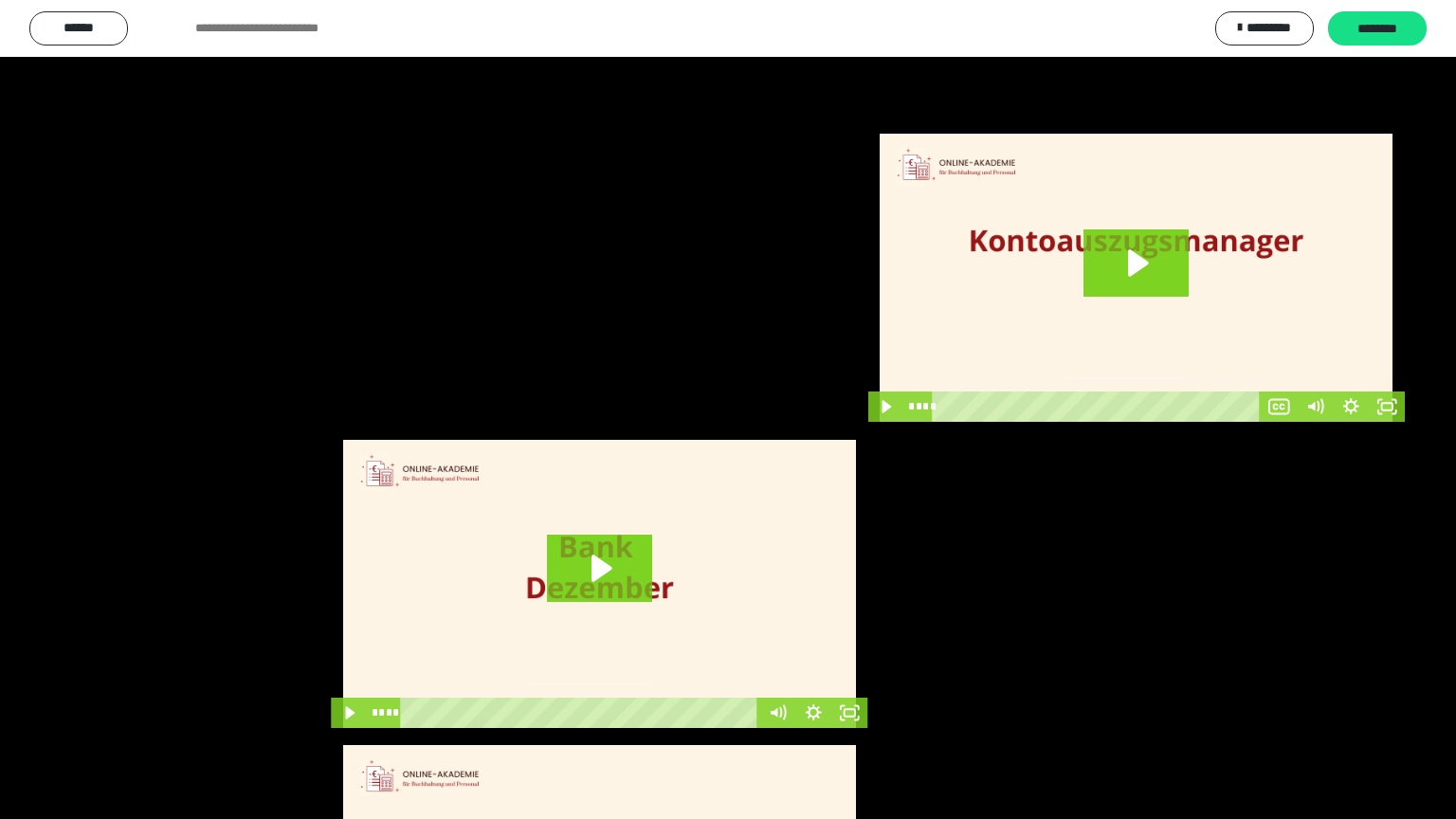 click at bounding box center (728, 410) 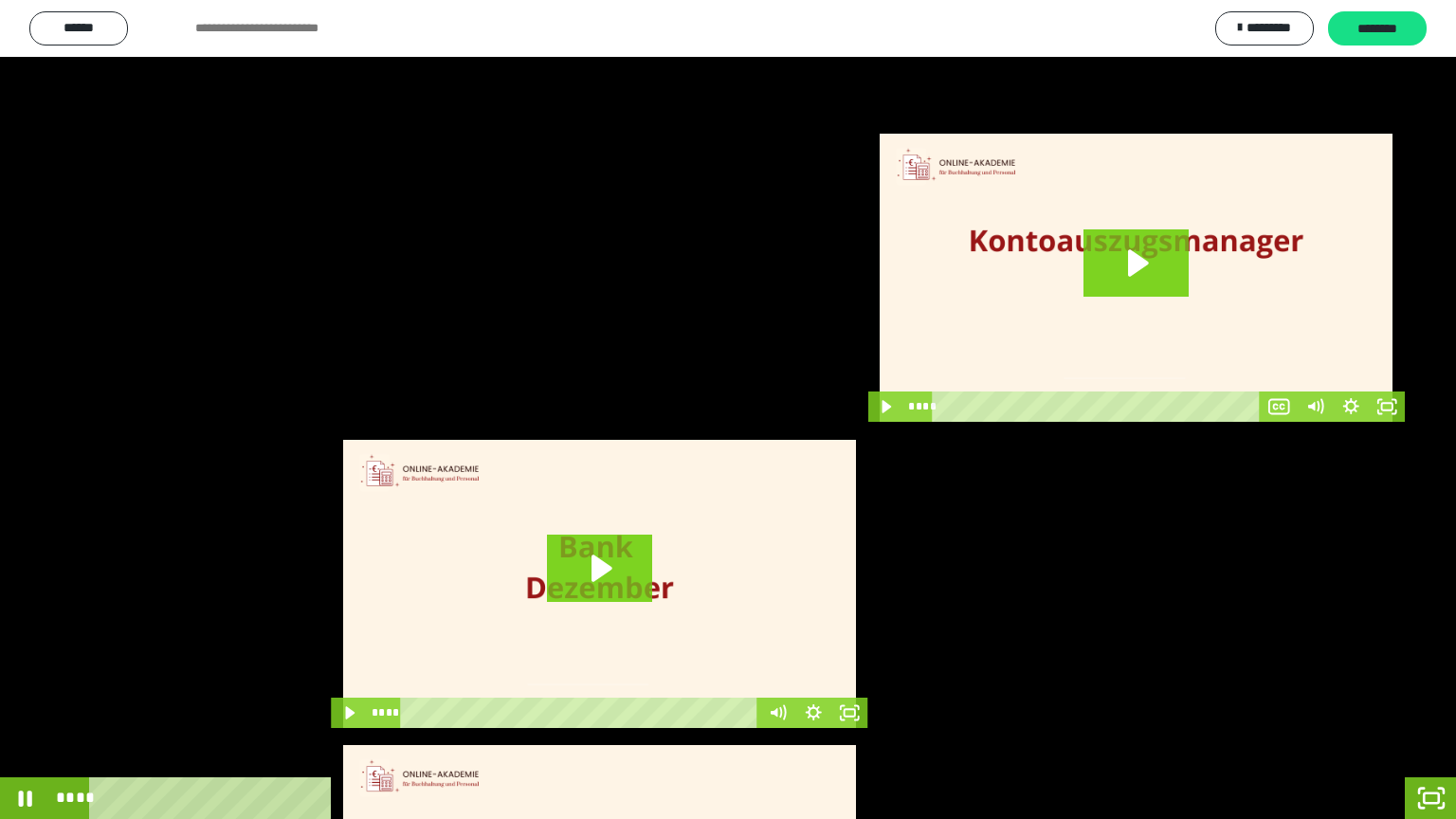 click at bounding box center (728, 410) 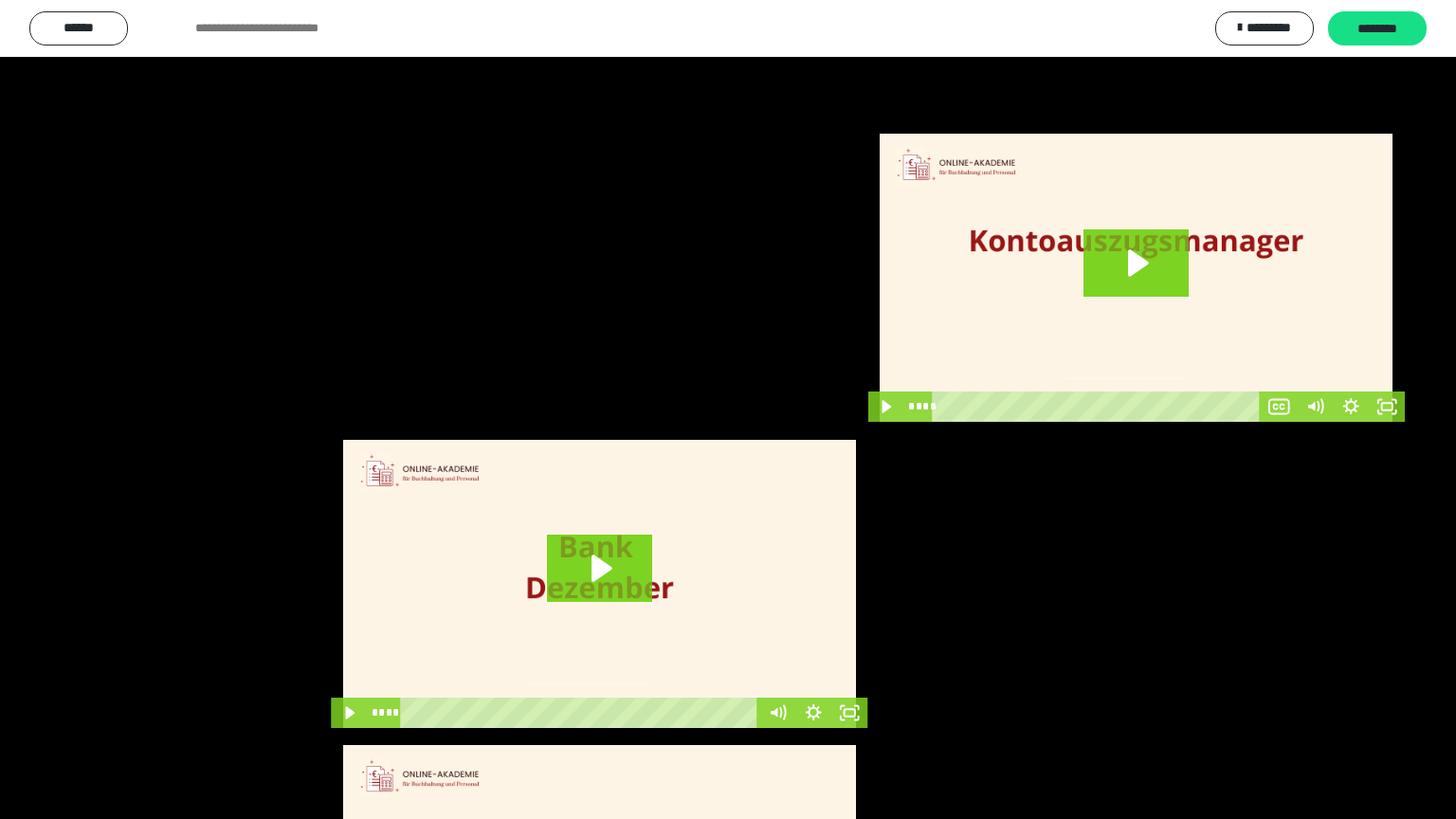 click at bounding box center [728, 410] 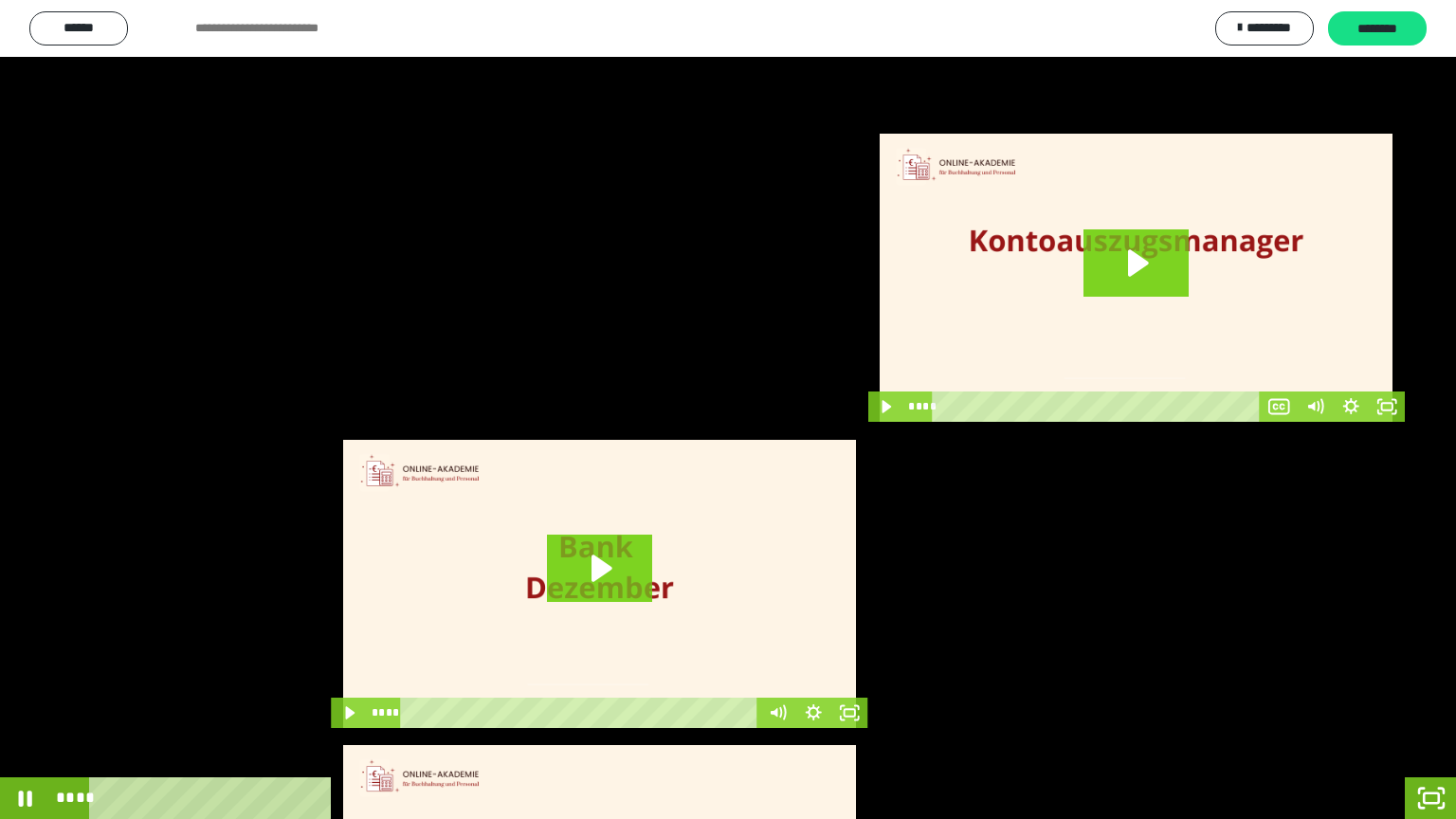 type 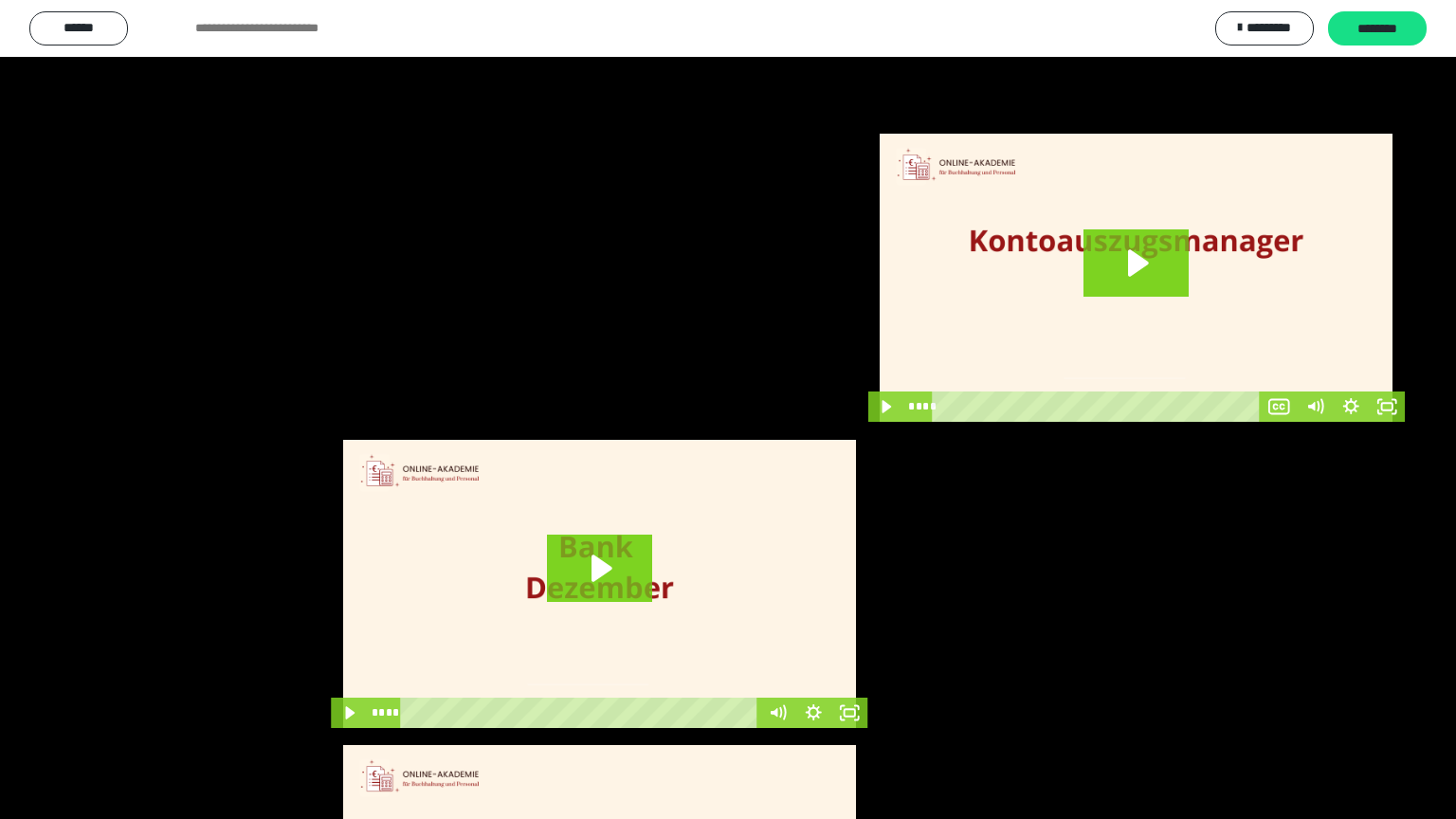 click at bounding box center [728, 410] 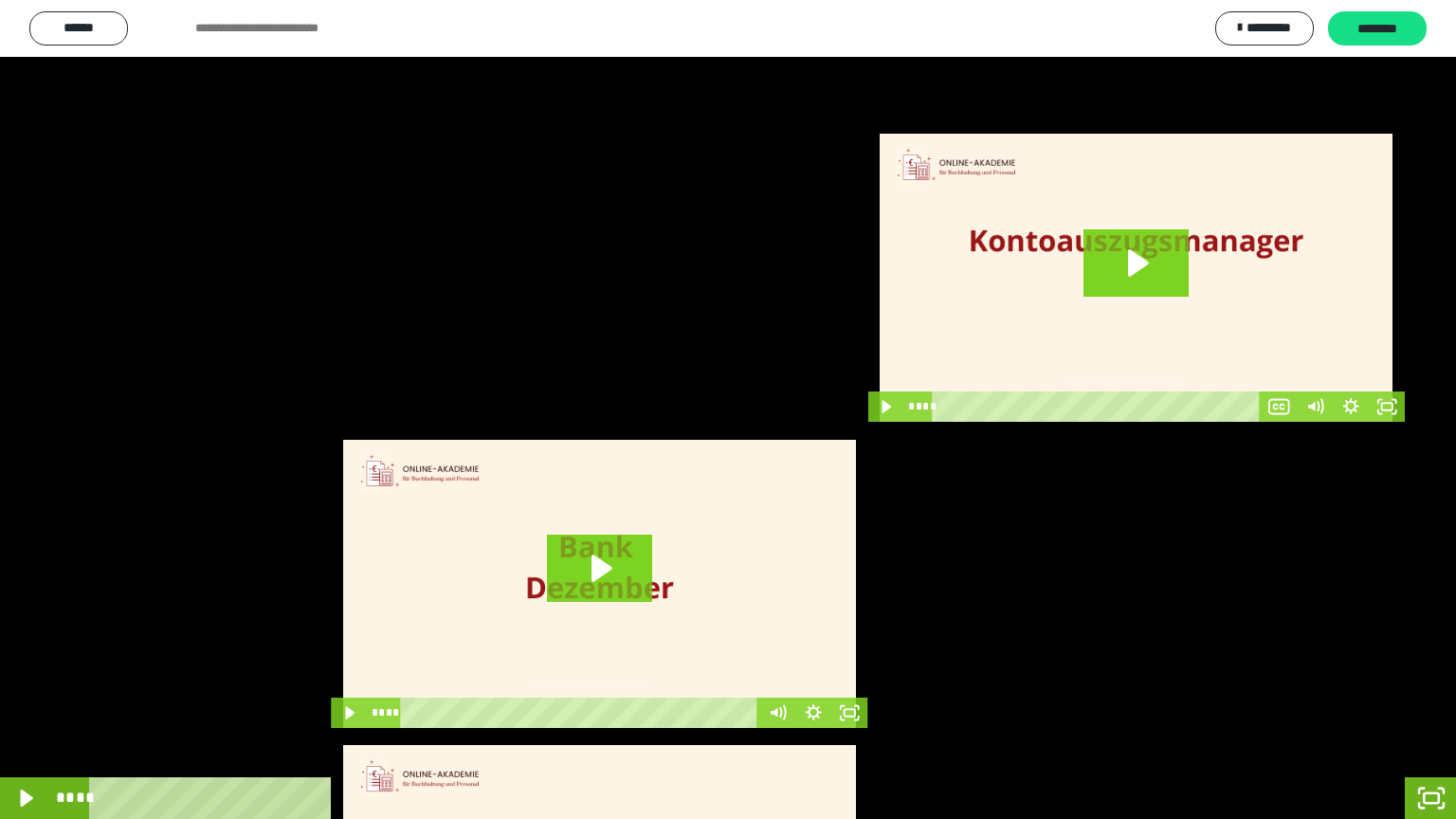 click at bounding box center [728, 410] 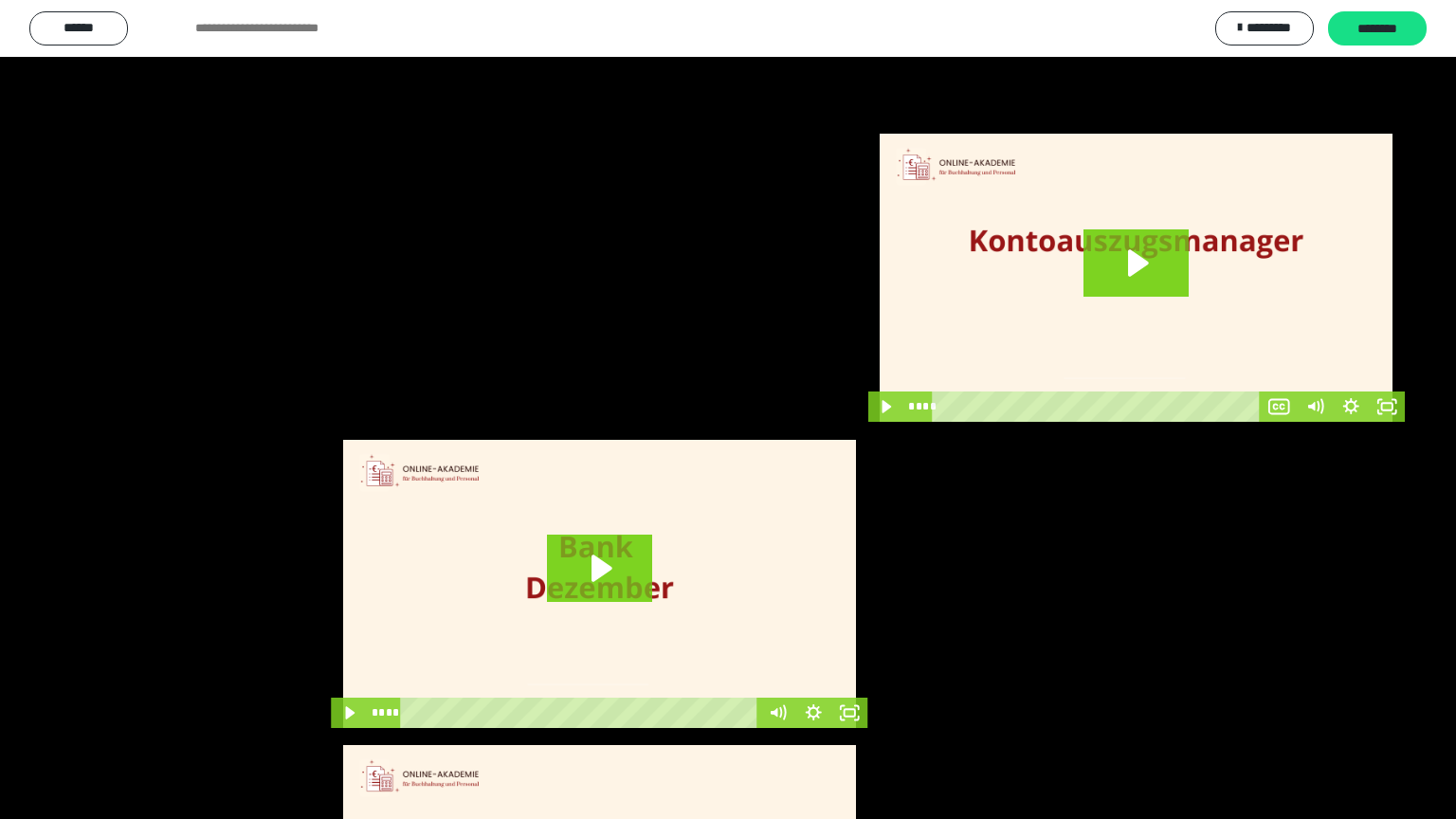 click at bounding box center [728, 410] 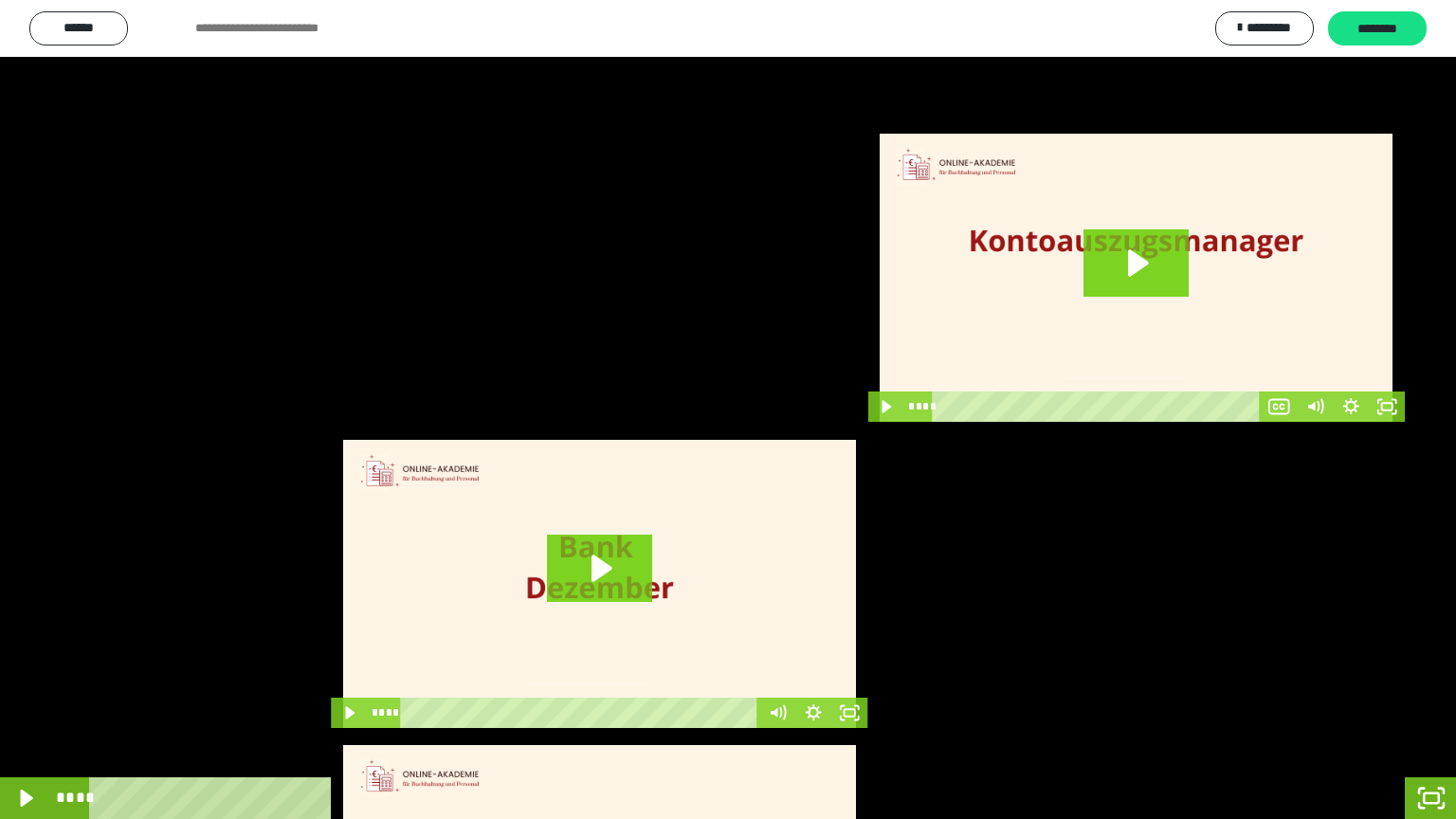 click at bounding box center [728, 410] 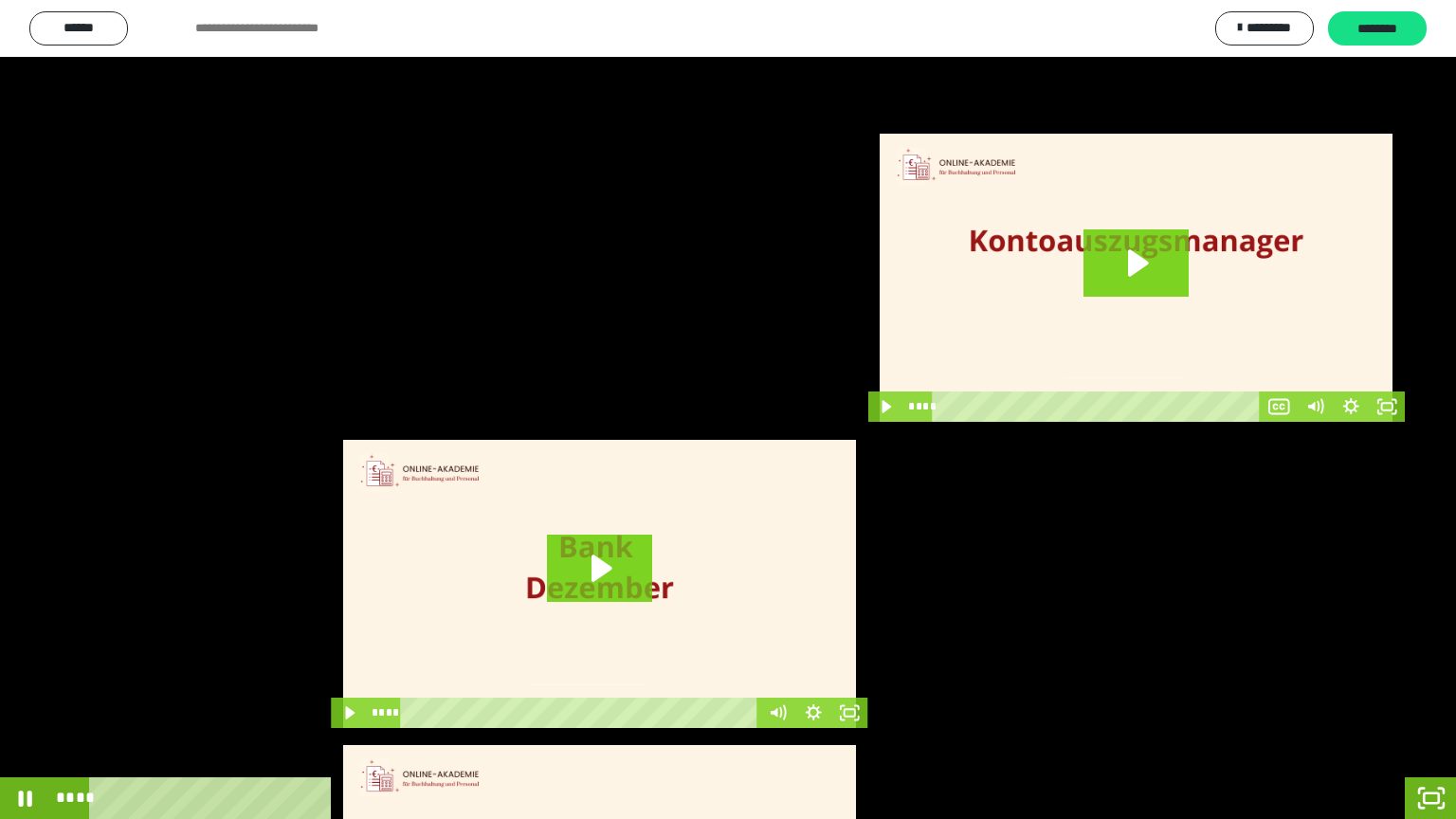 click at bounding box center (728, 410) 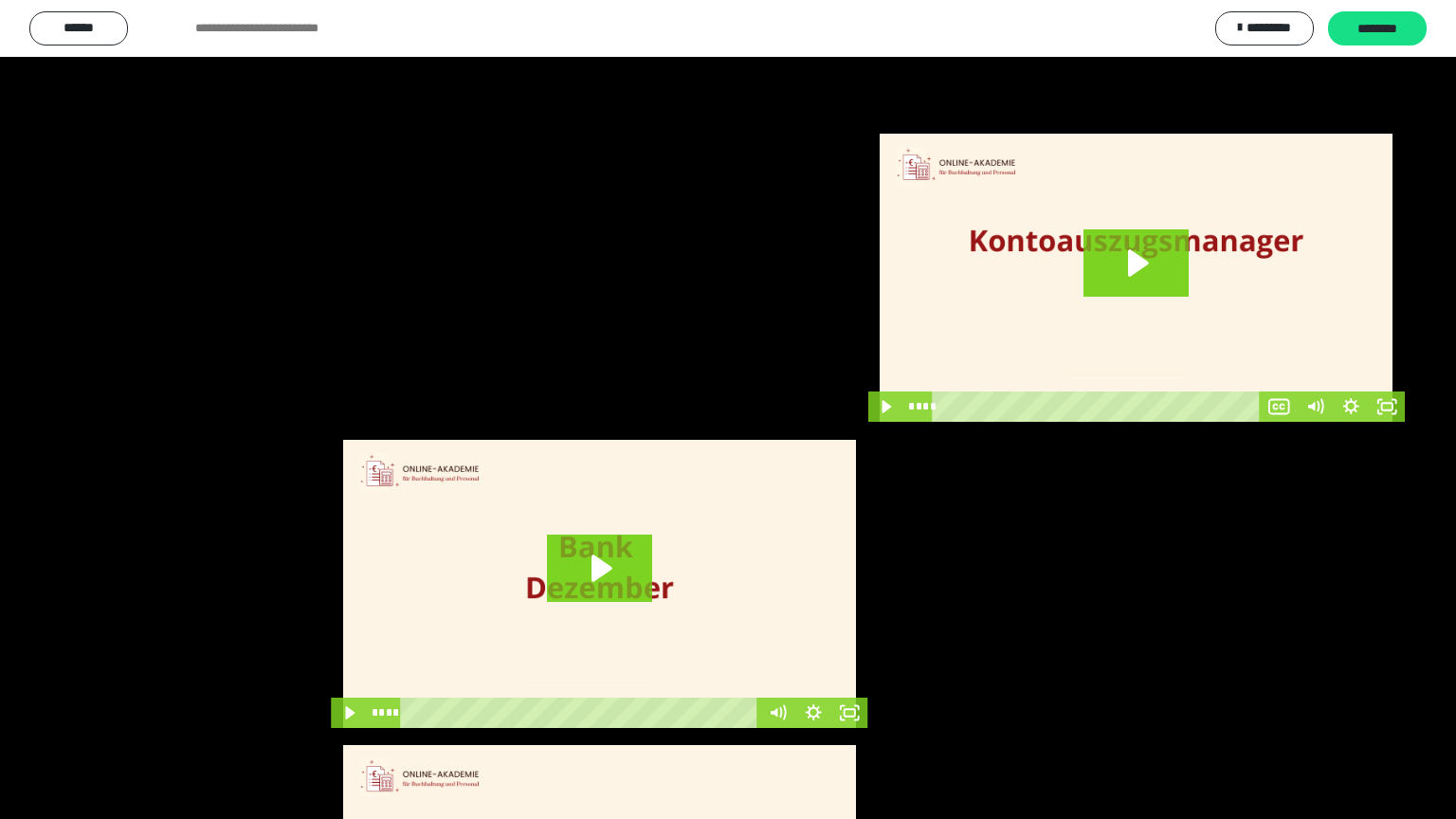 click at bounding box center [728, 410] 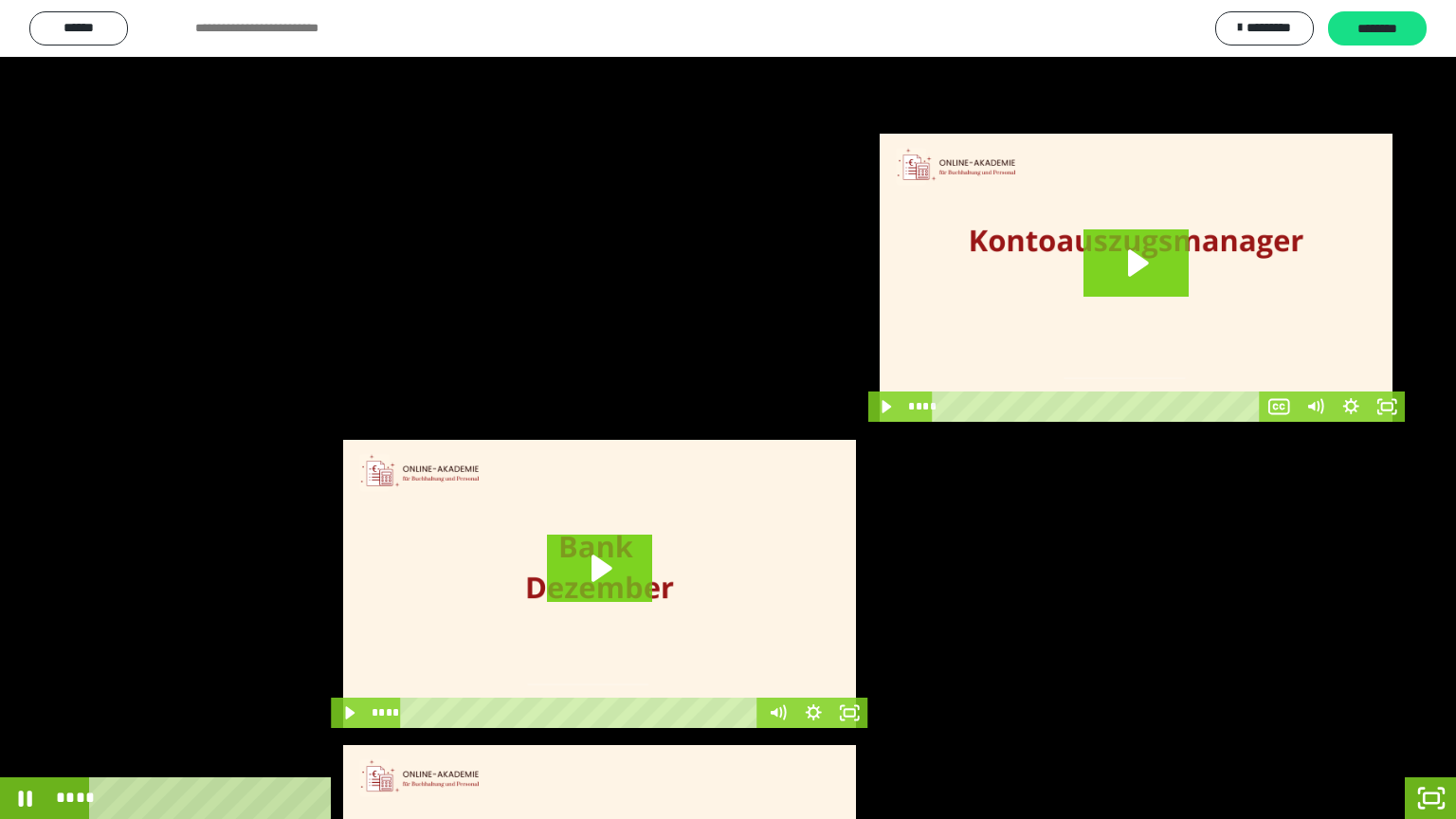 click at bounding box center (728, 410) 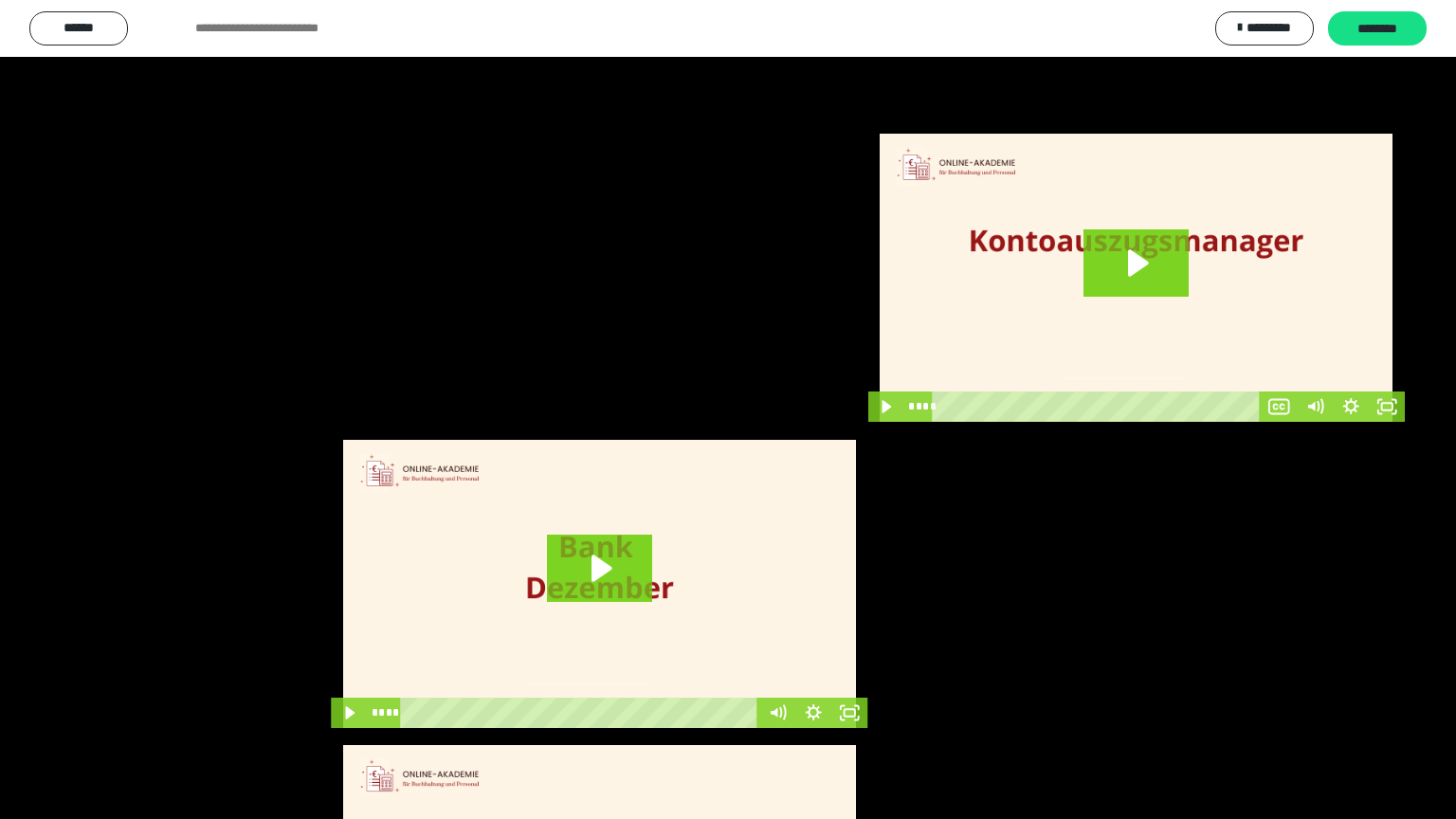 click at bounding box center (728, 410) 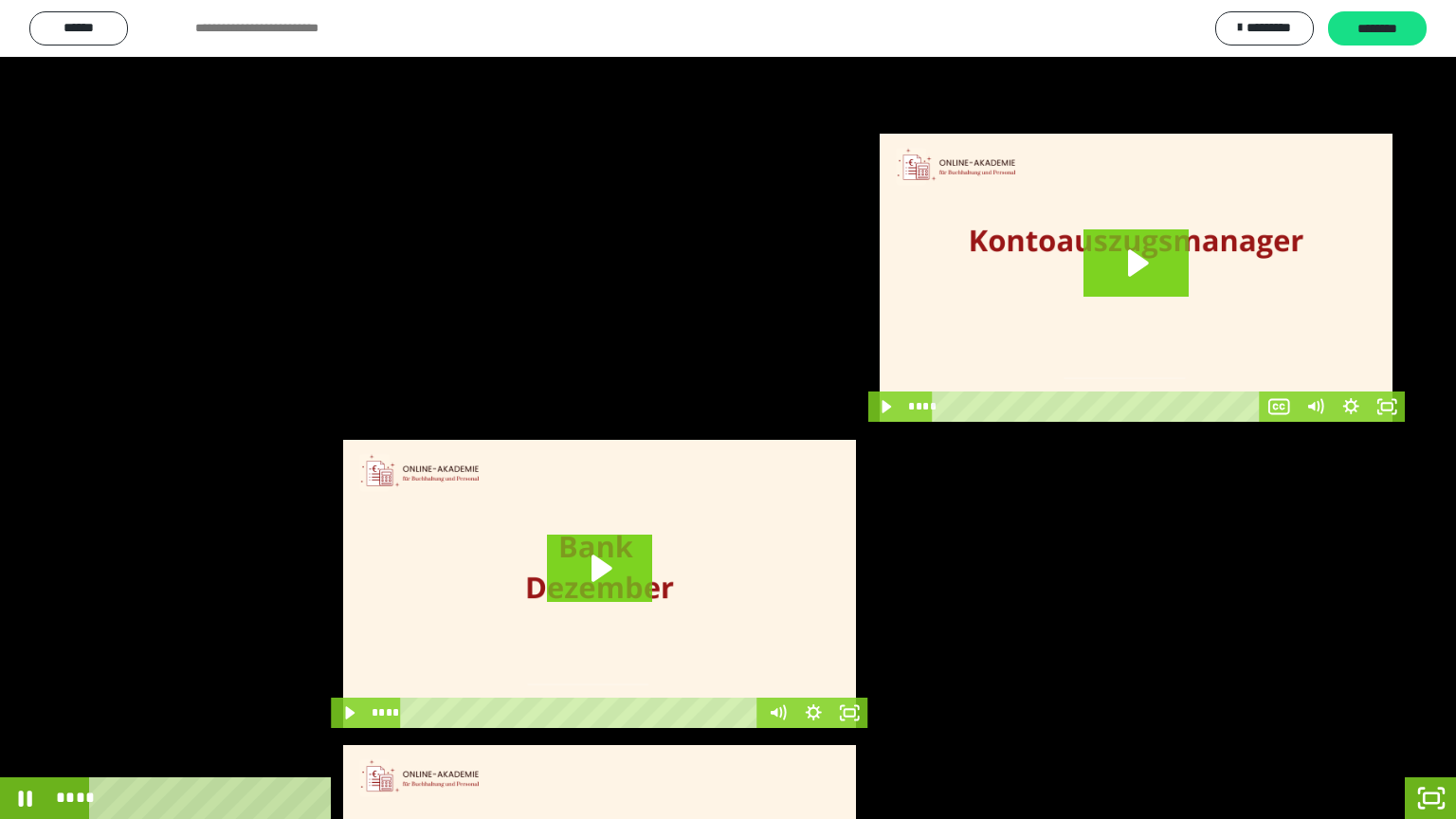 drag, startPoint x: 1392, startPoint y: 193, endPoint x: 1419, endPoint y: 216, distance: 35.4683 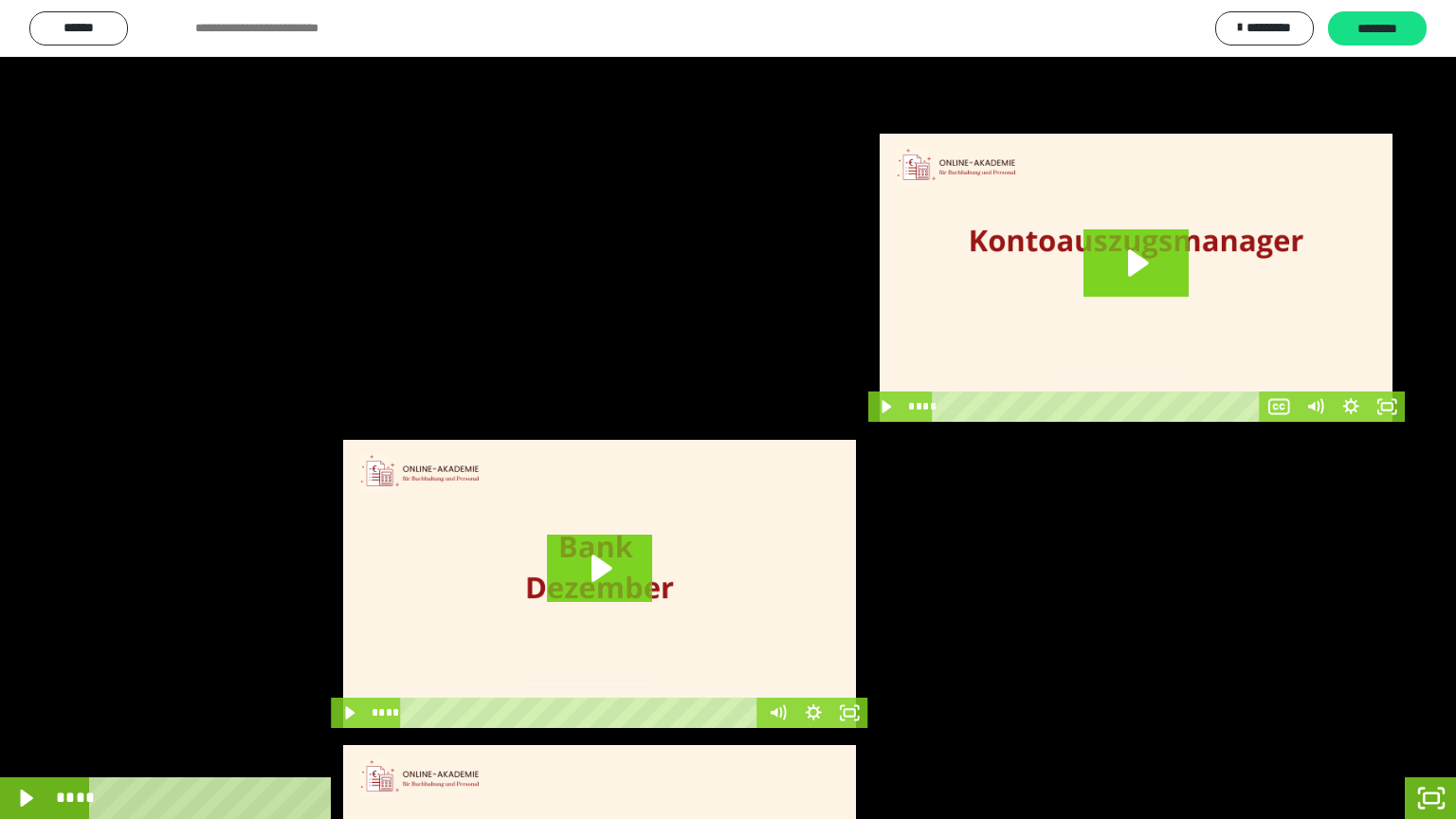 scroll, scrollTop: 3800, scrollLeft: 0, axis: vertical 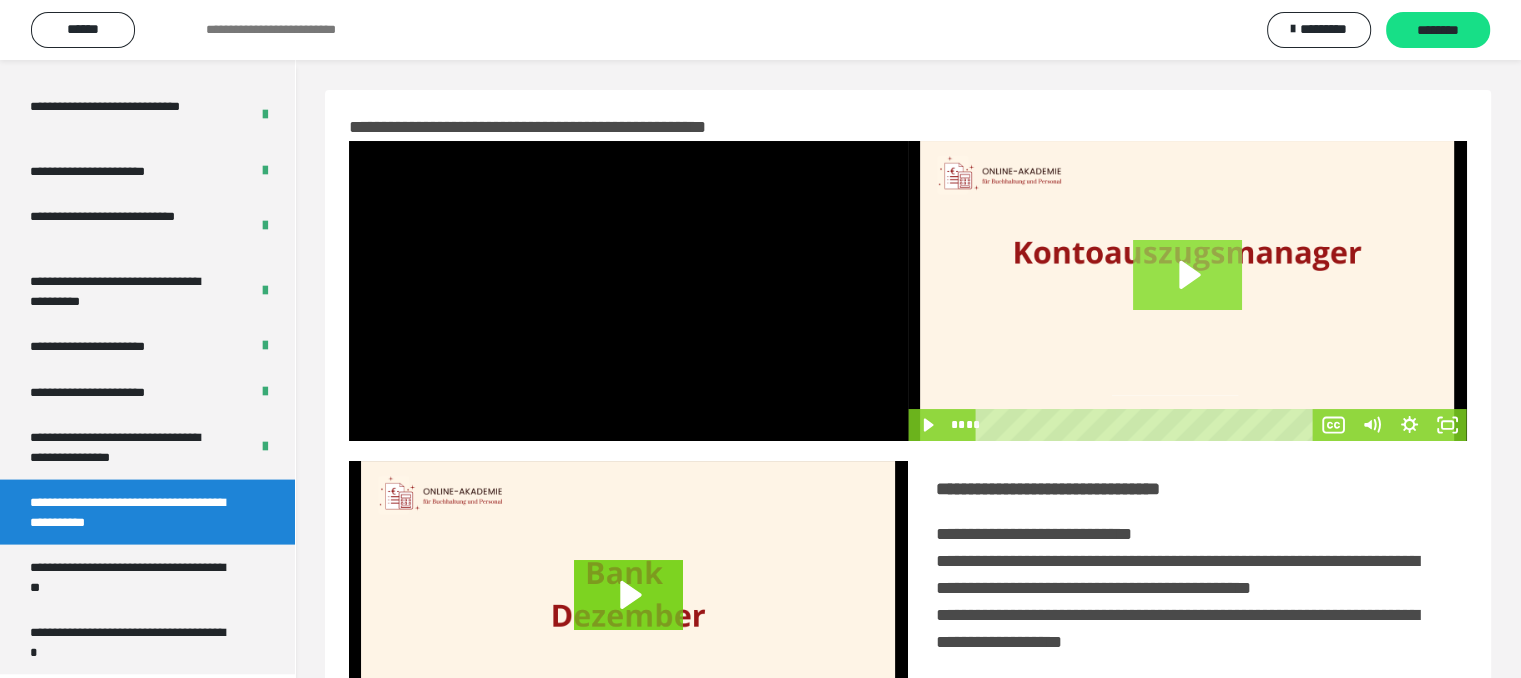 click 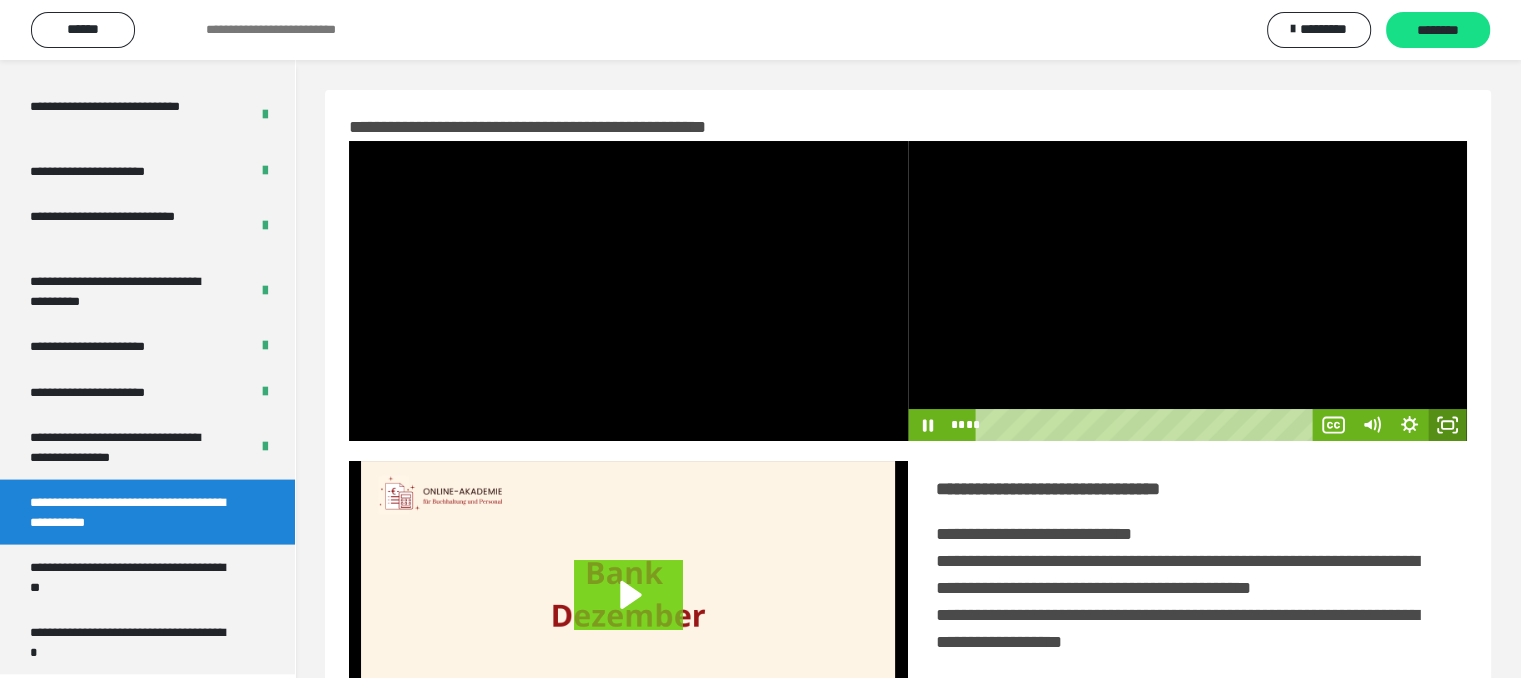 drag, startPoint x: 1448, startPoint y: 424, endPoint x: 1448, endPoint y: 562, distance: 138 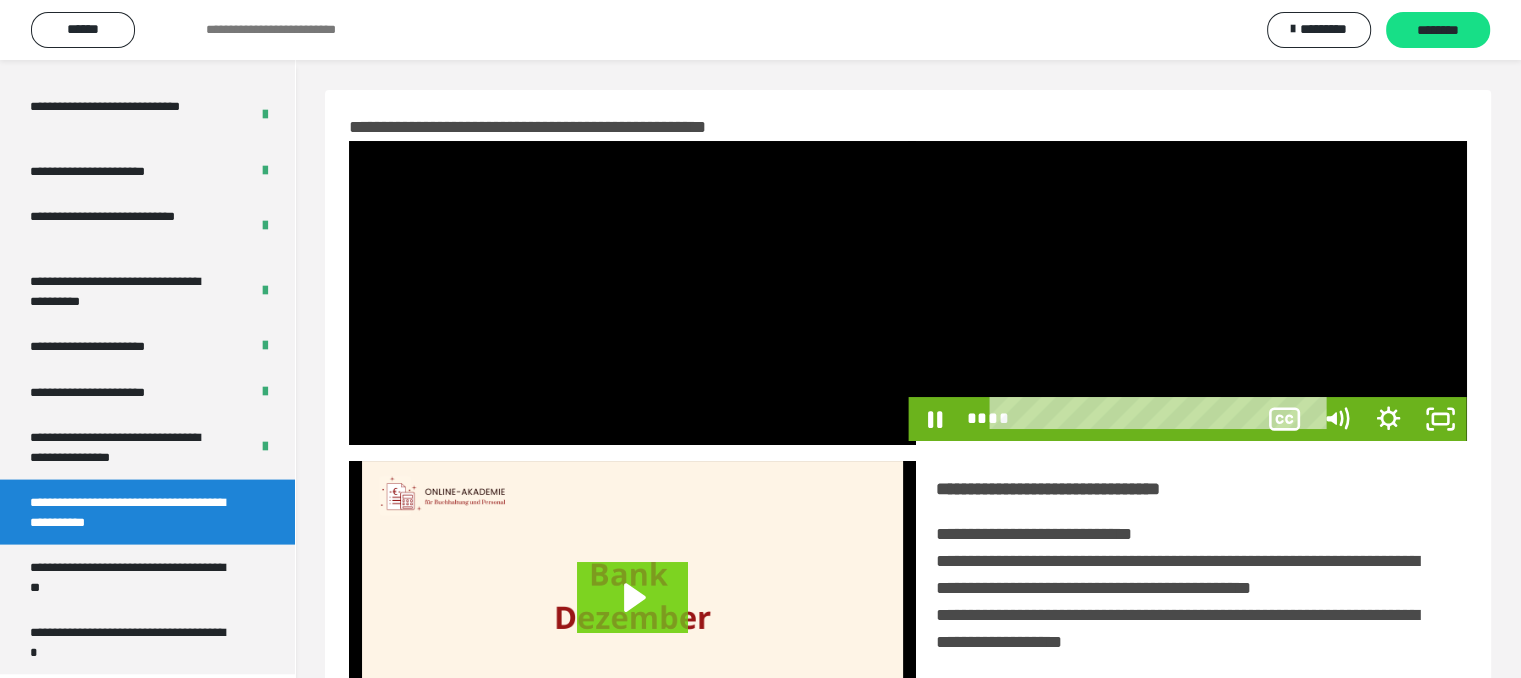 scroll, scrollTop: 3823, scrollLeft: 0, axis: vertical 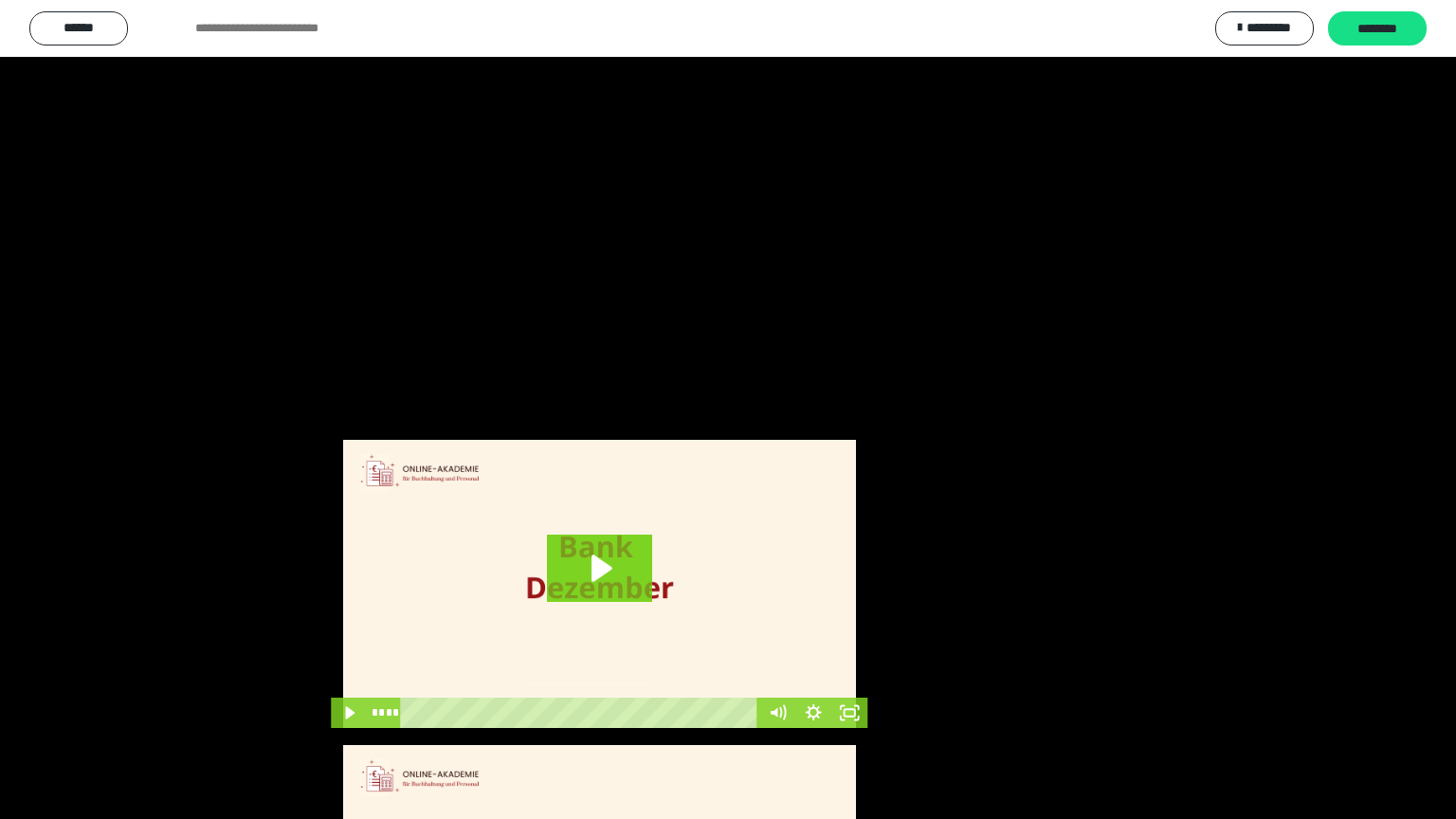 click at bounding box center (728, 410) 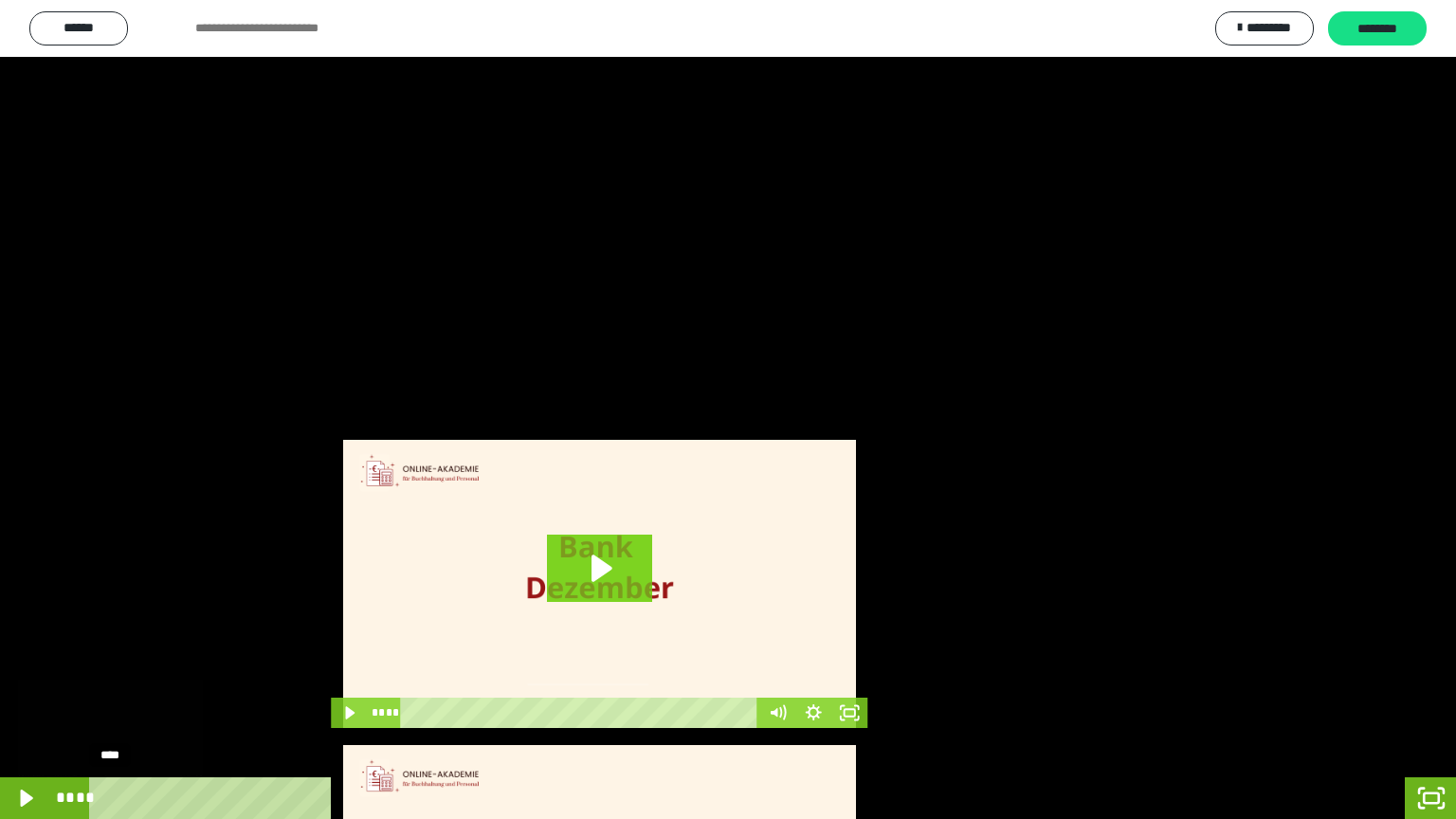 click on "****" at bounding box center (677, 798) 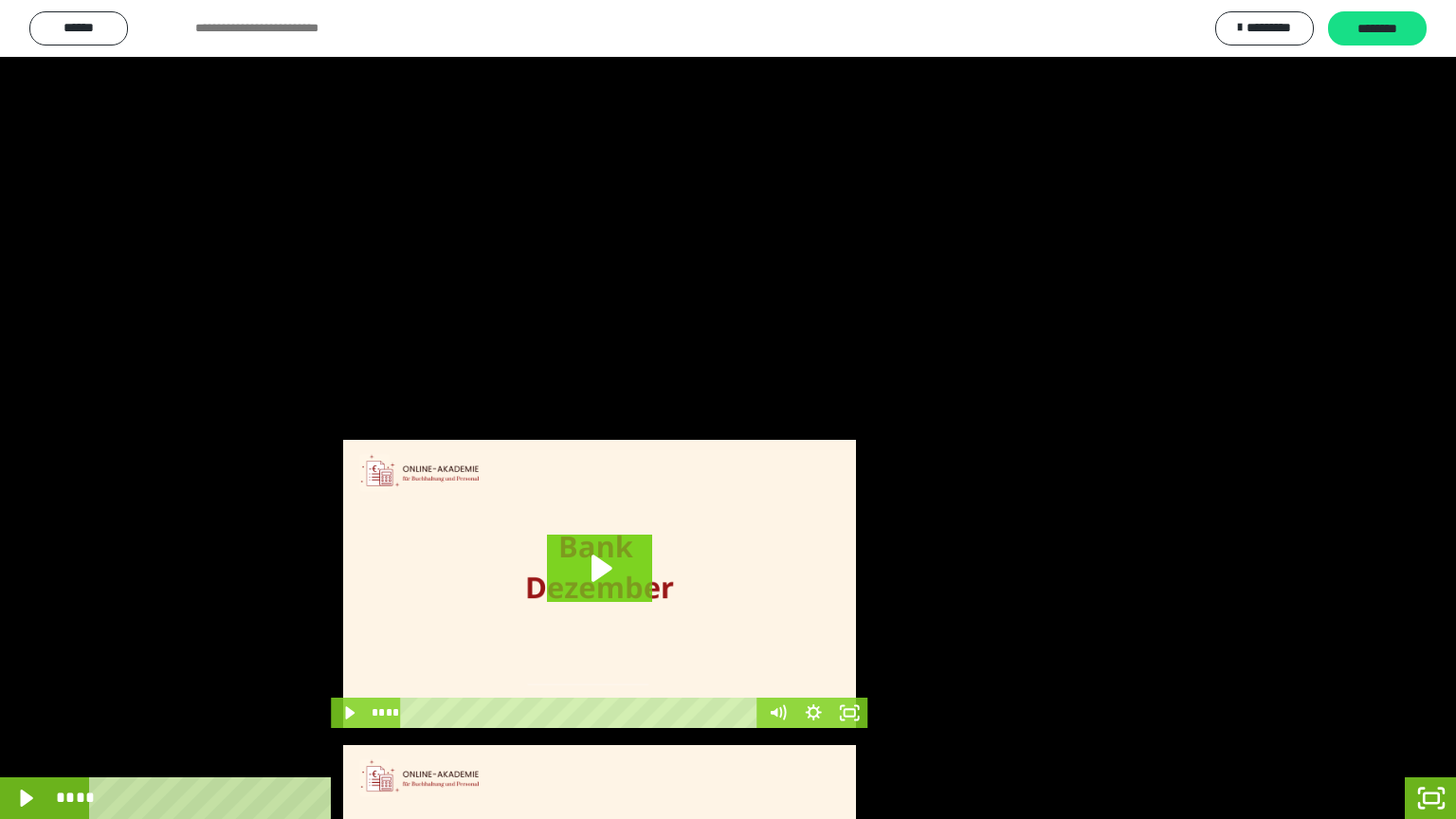 click at bounding box center (728, 410) 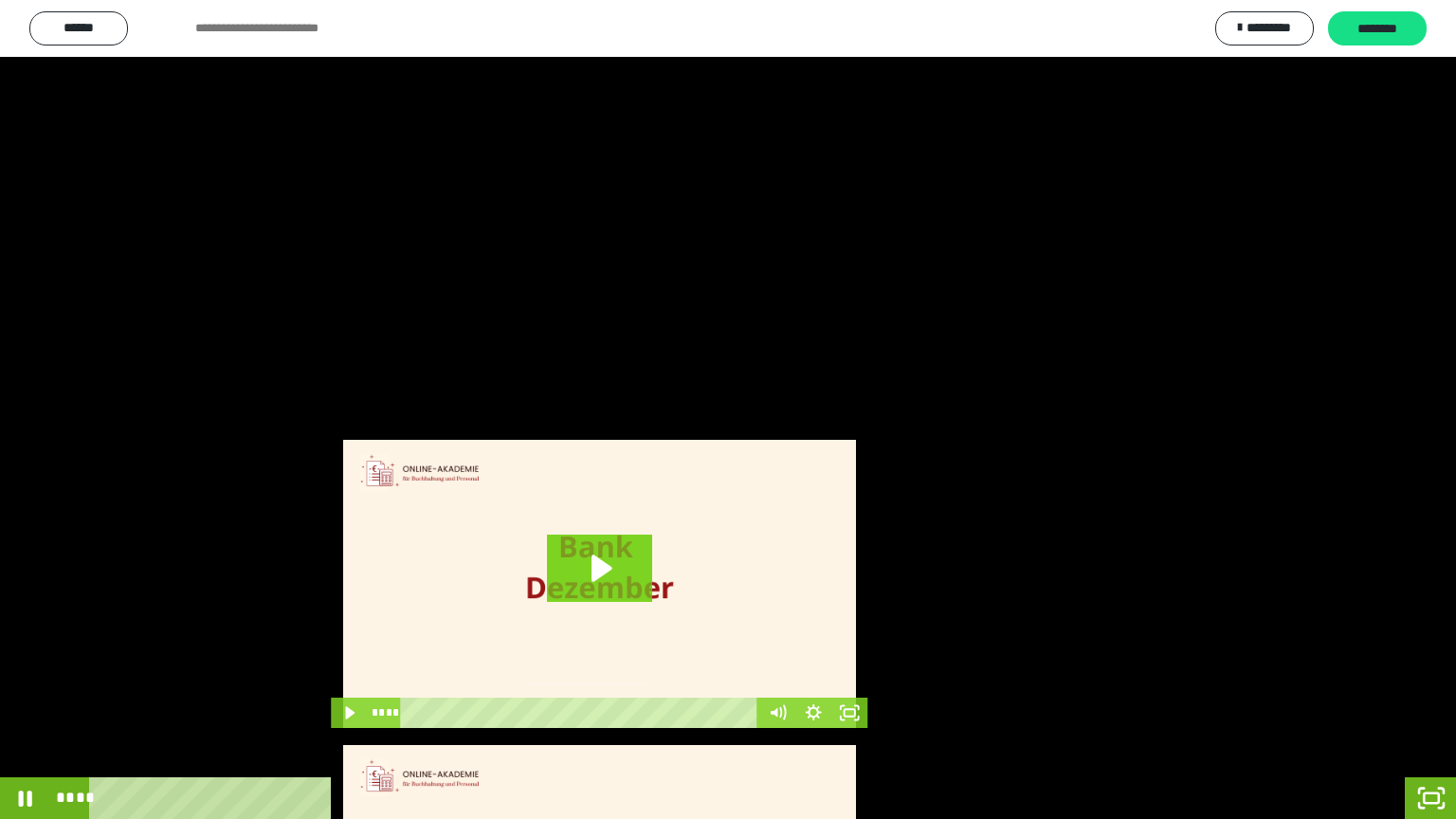 click at bounding box center [728, 410] 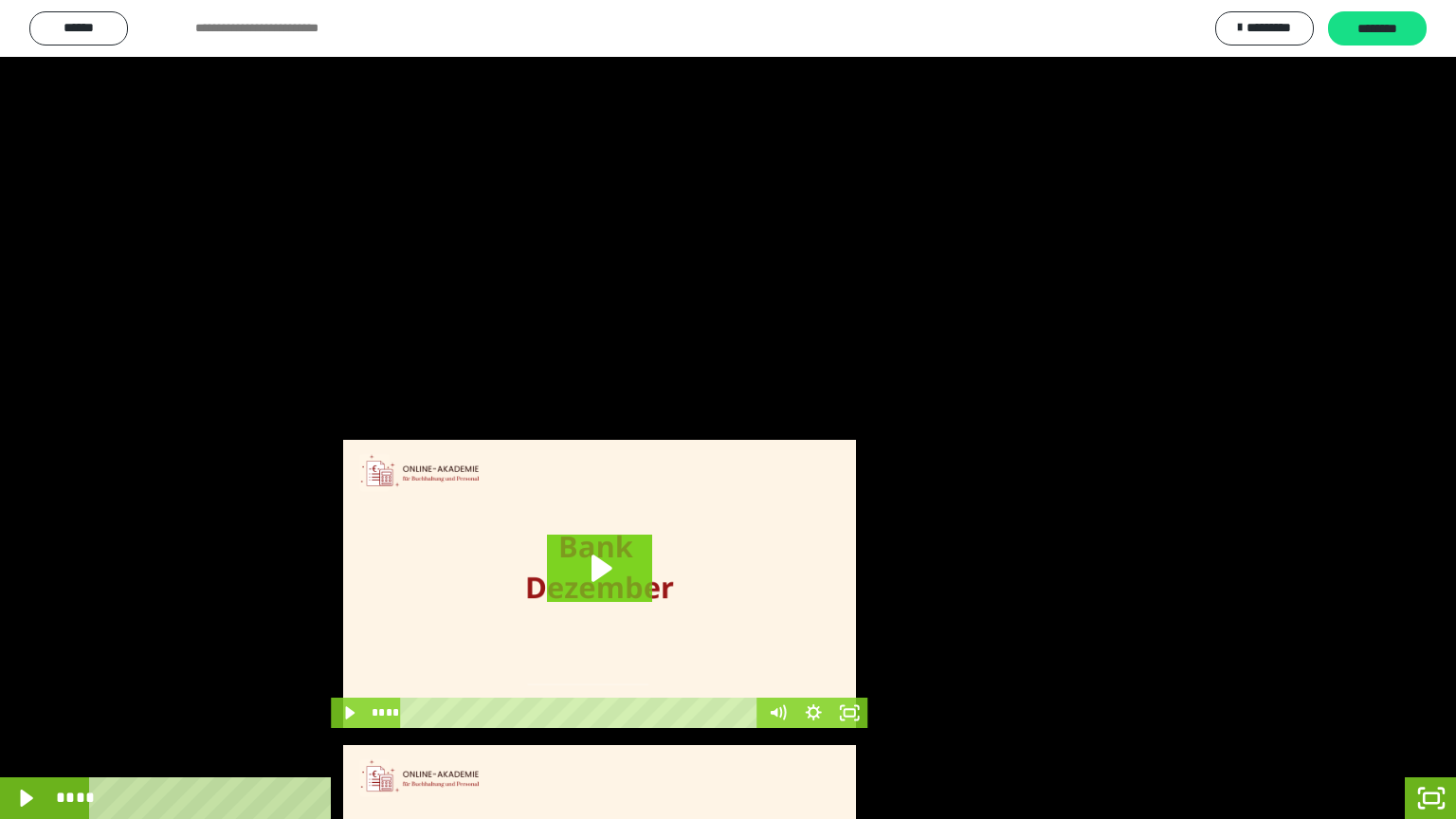click at bounding box center (728, 410) 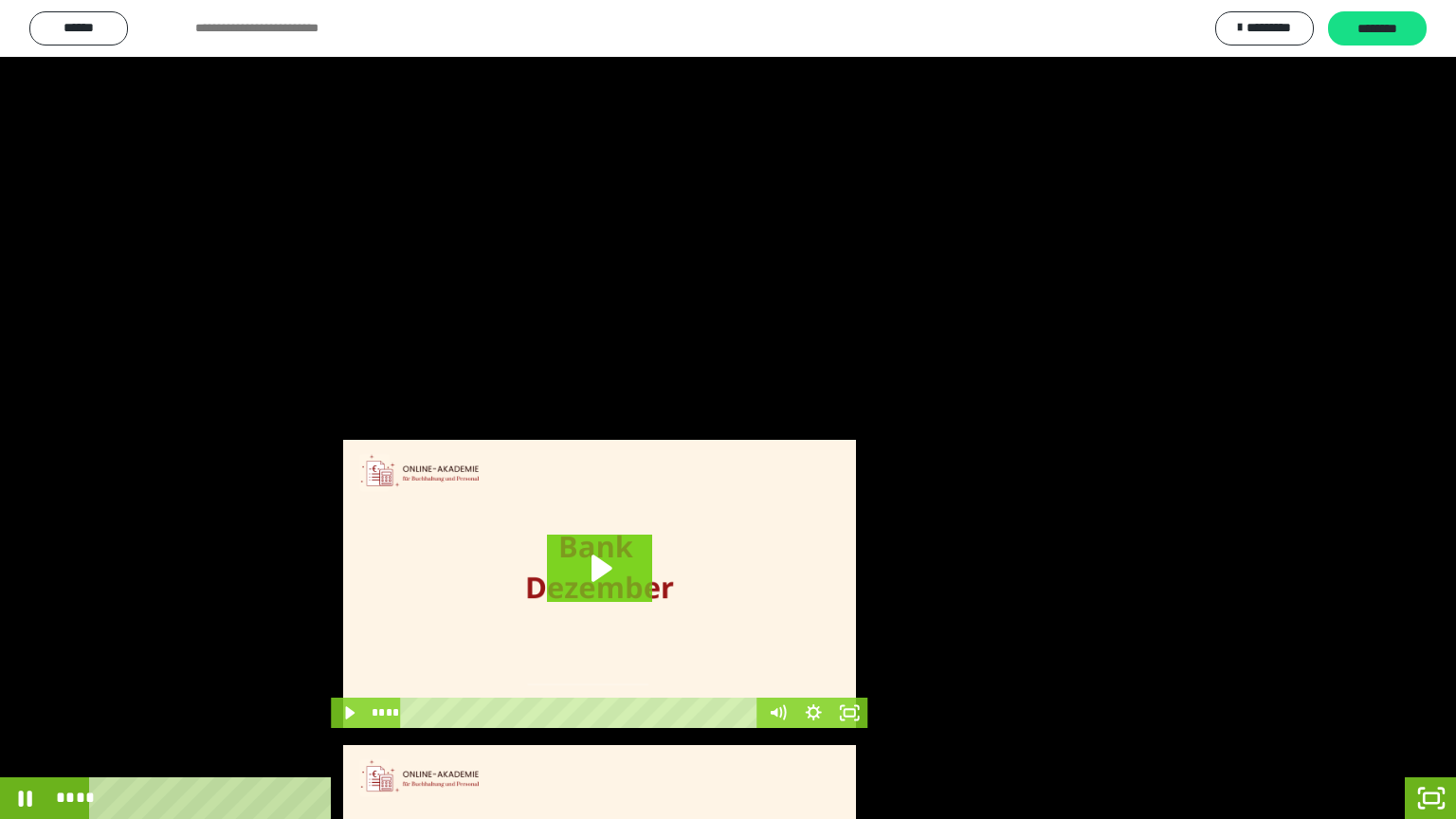 click at bounding box center [728, 410] 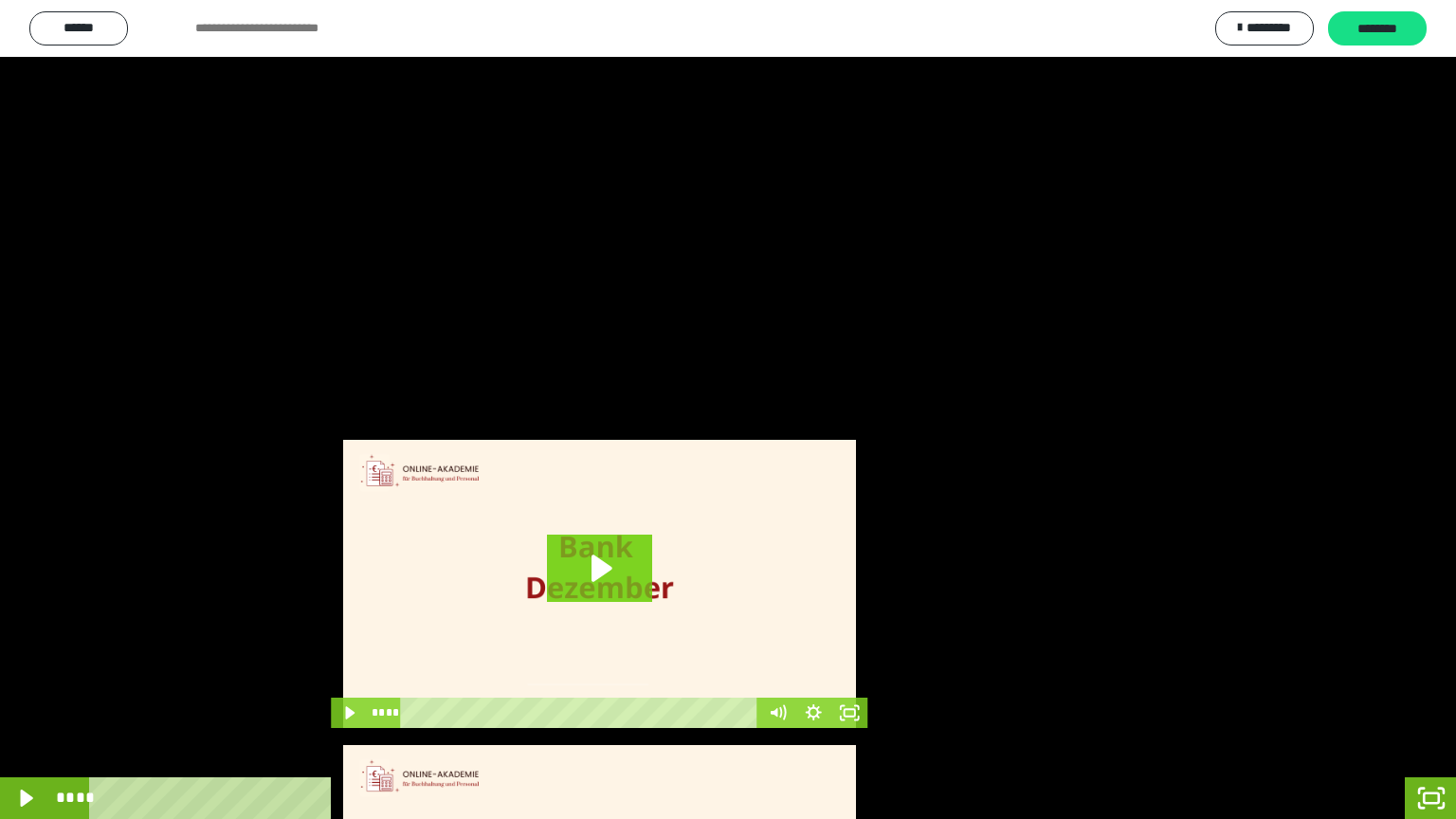 click at bounding box center (728, 410) 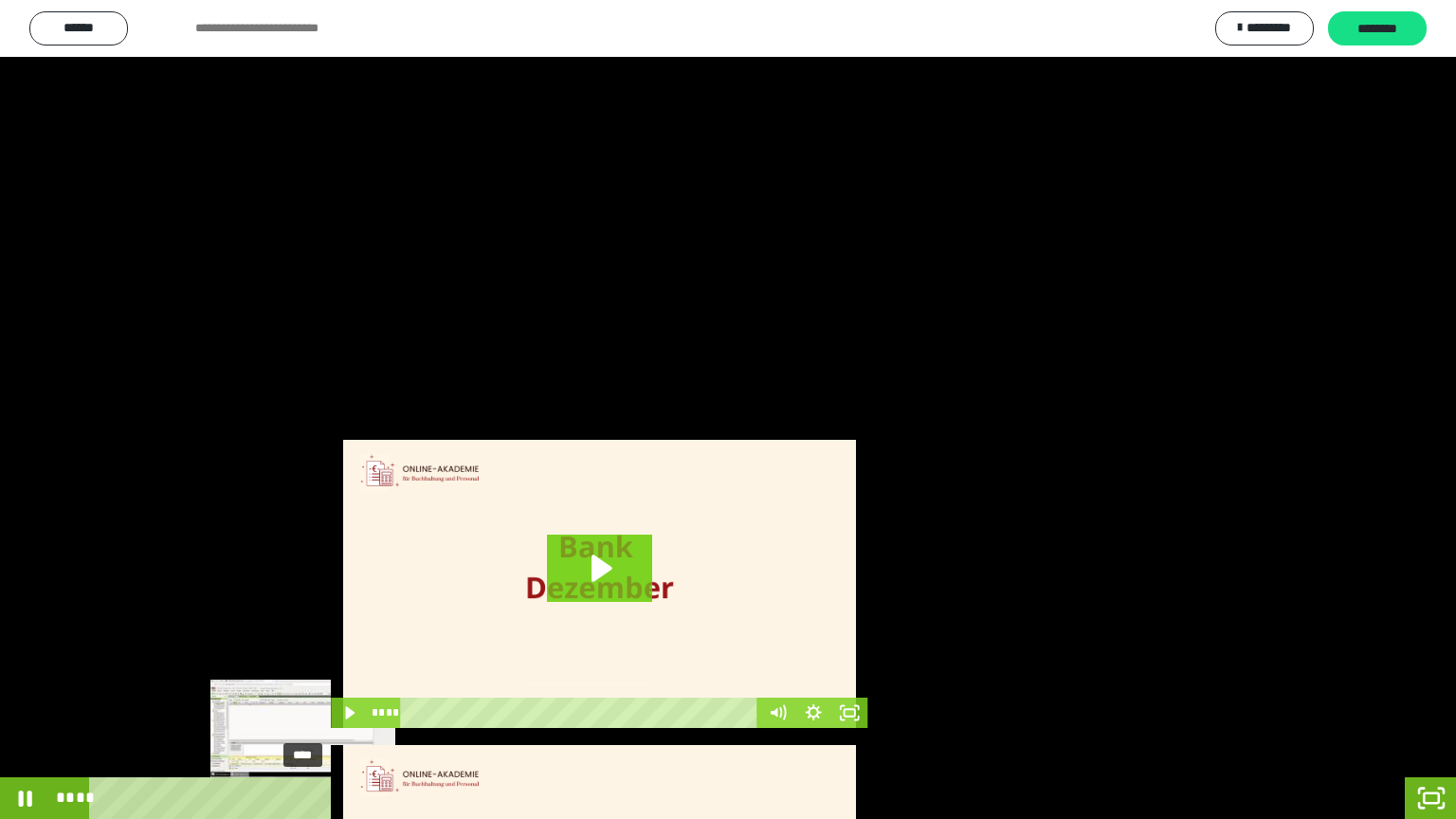 type 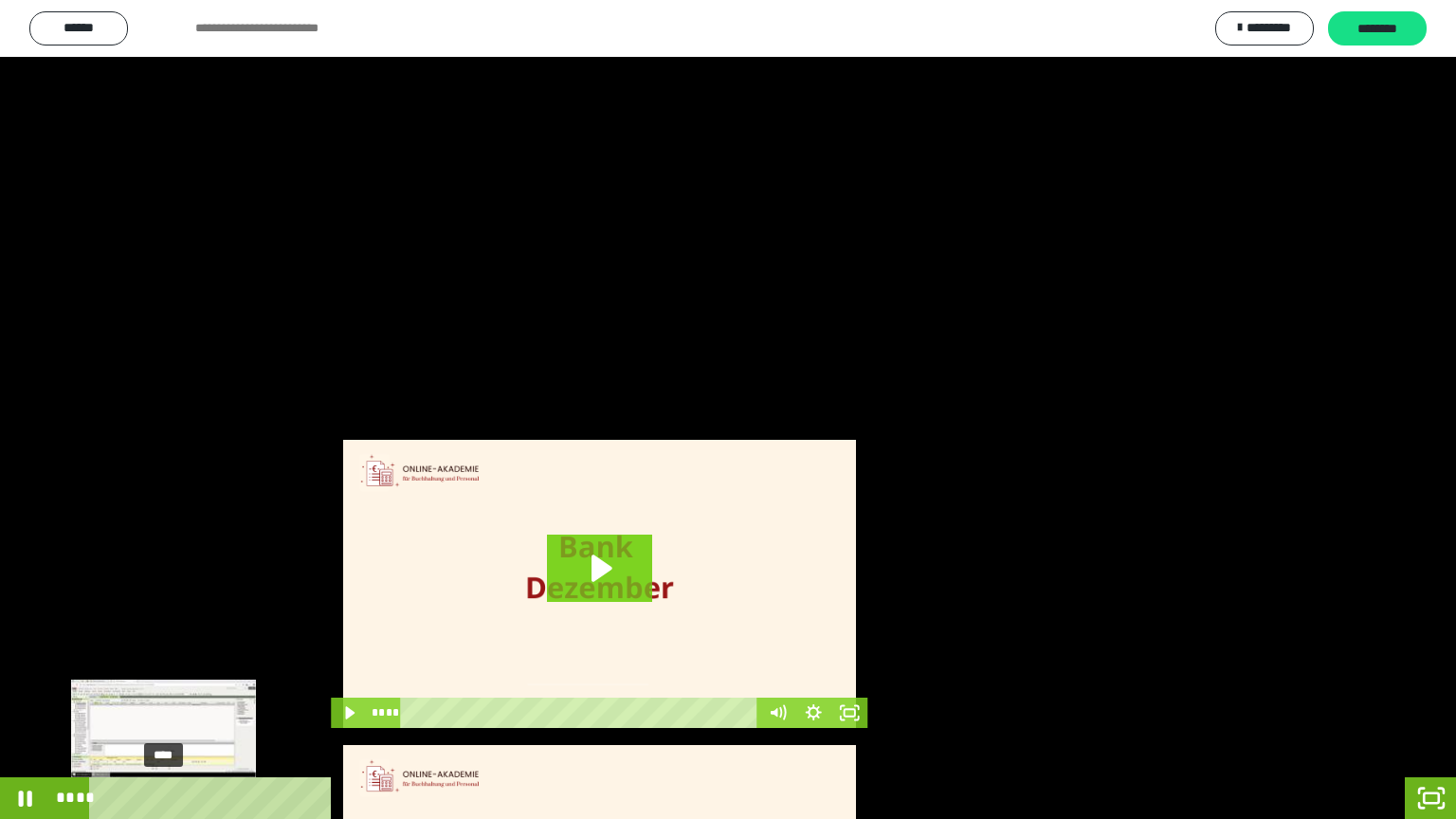 click on "****" at bounding box center [677, 798] 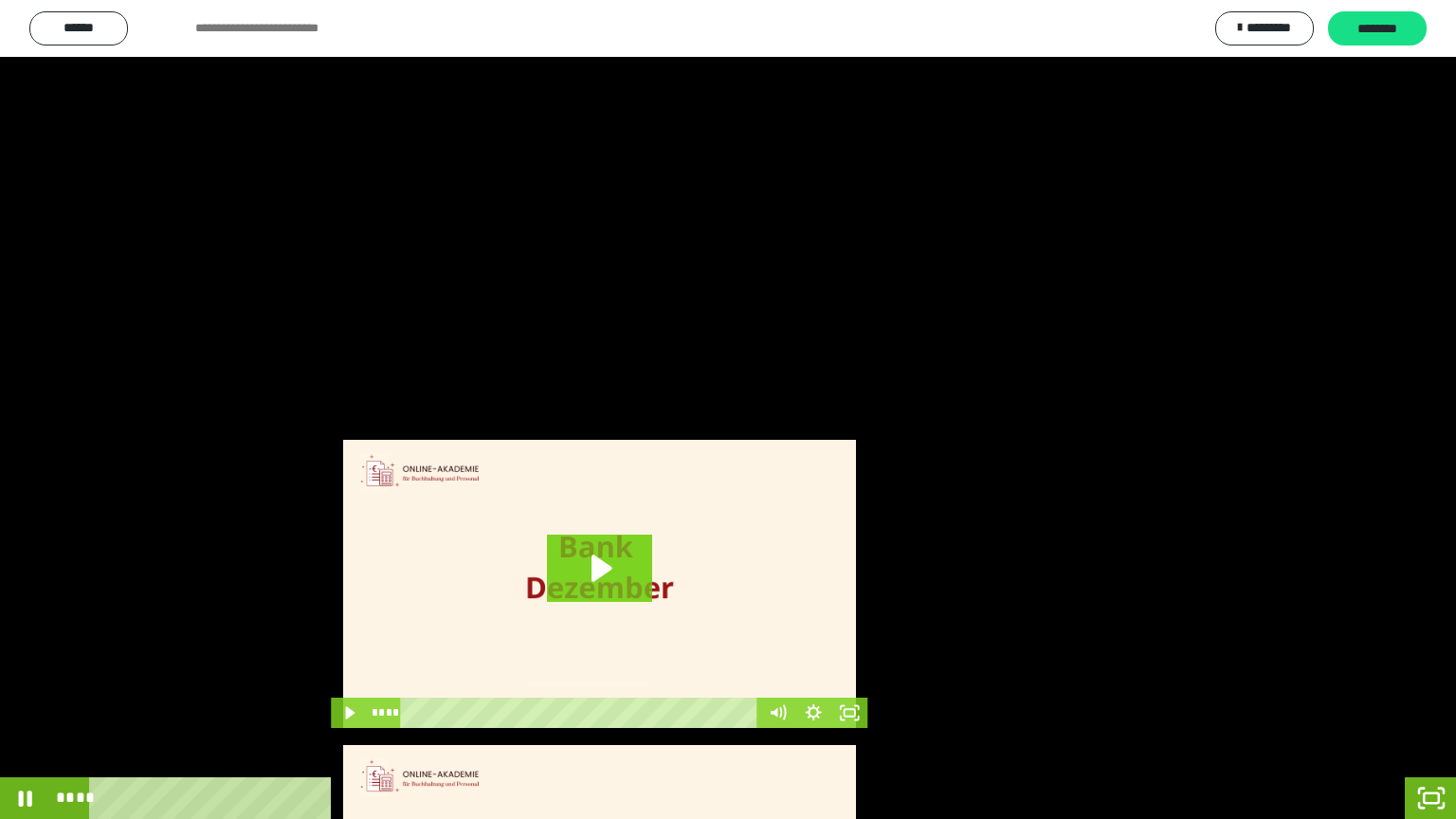 click at bounding box center (728, 410) 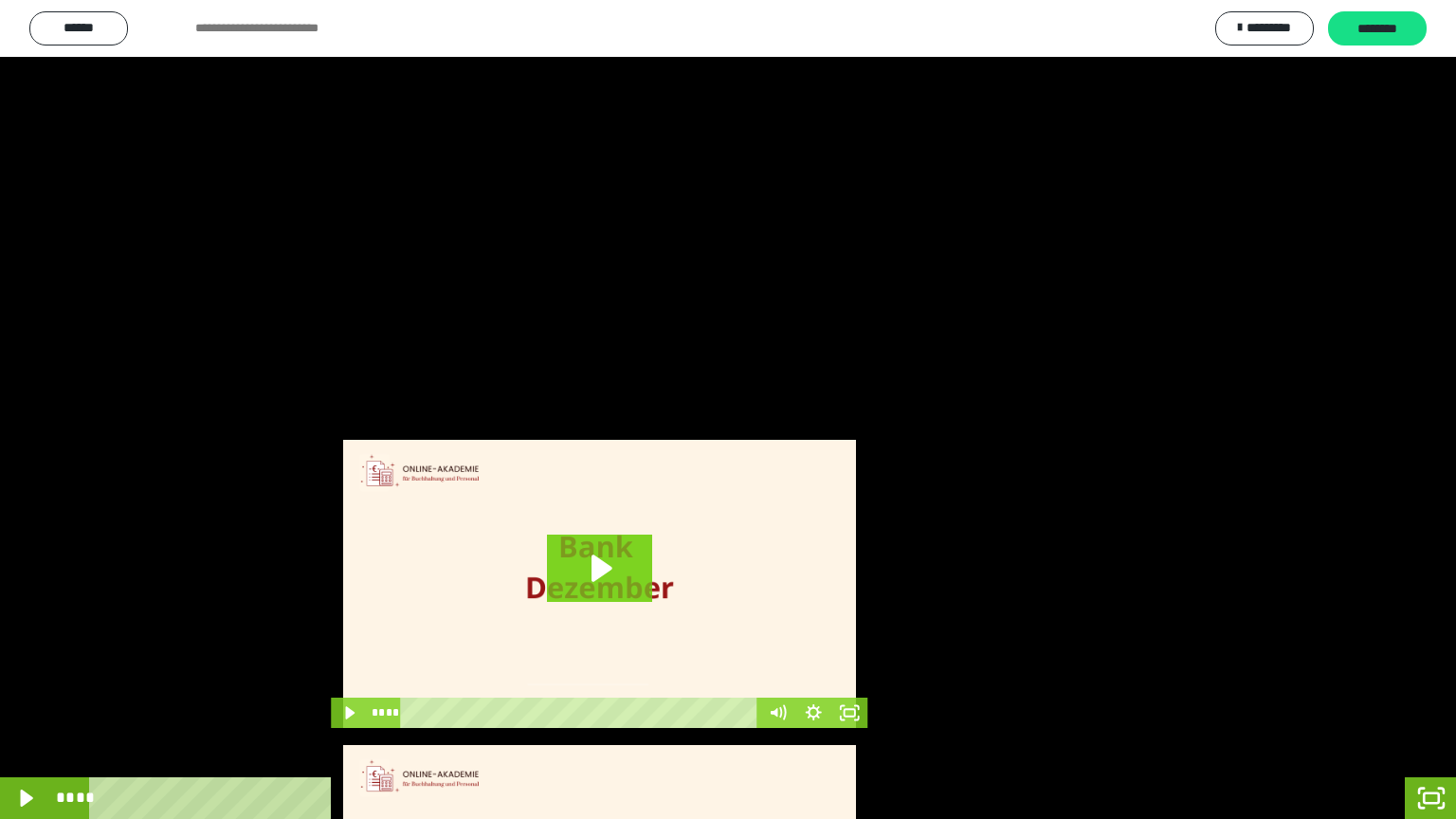click at bounding box center (728, 410) 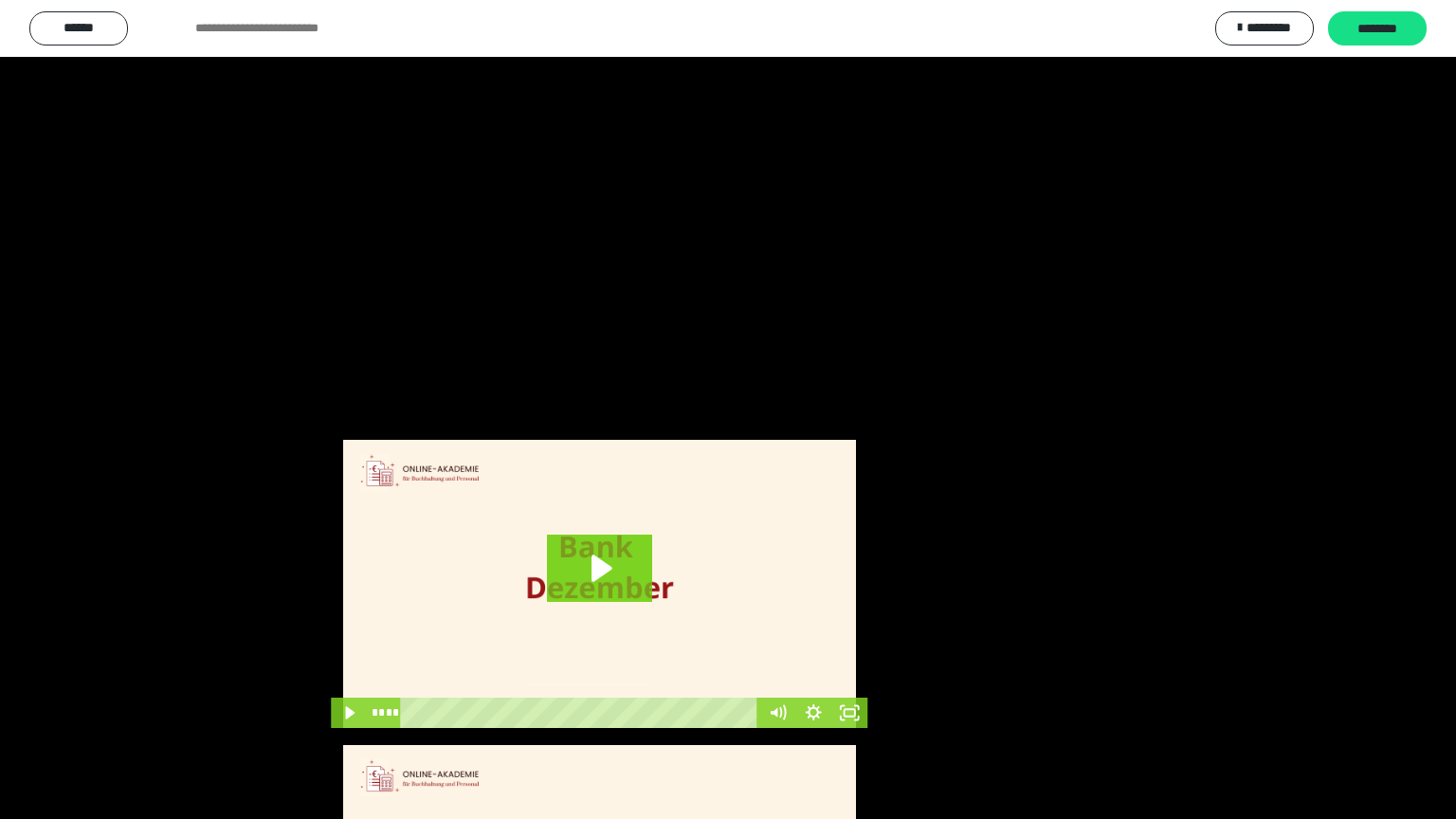 drag, startPoint x: 403, startPoint y: 440, endPoint x: 411, endPoint y: 448, distance: 11.313708 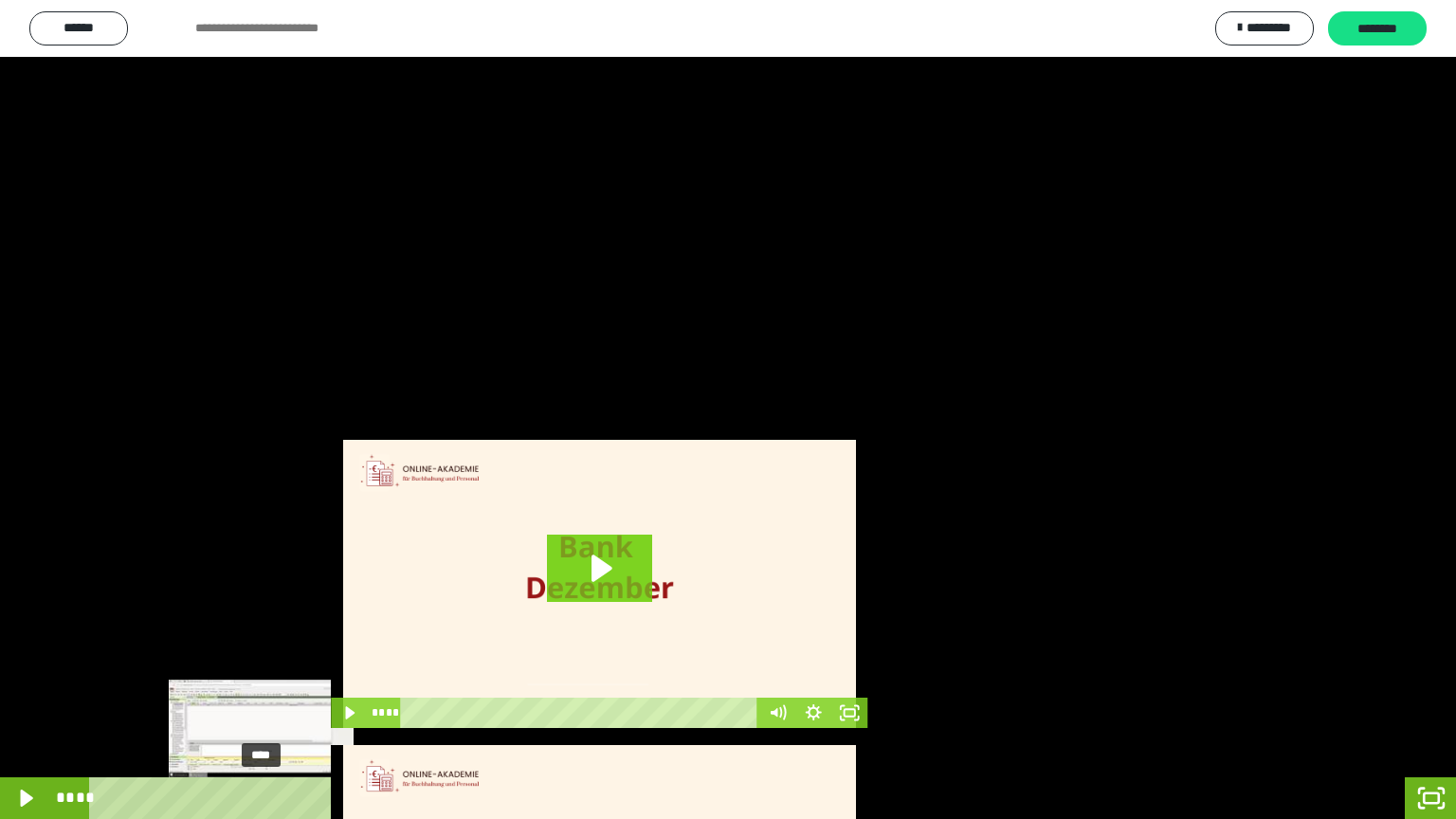 click on "****" at bounding box center [677, 798] 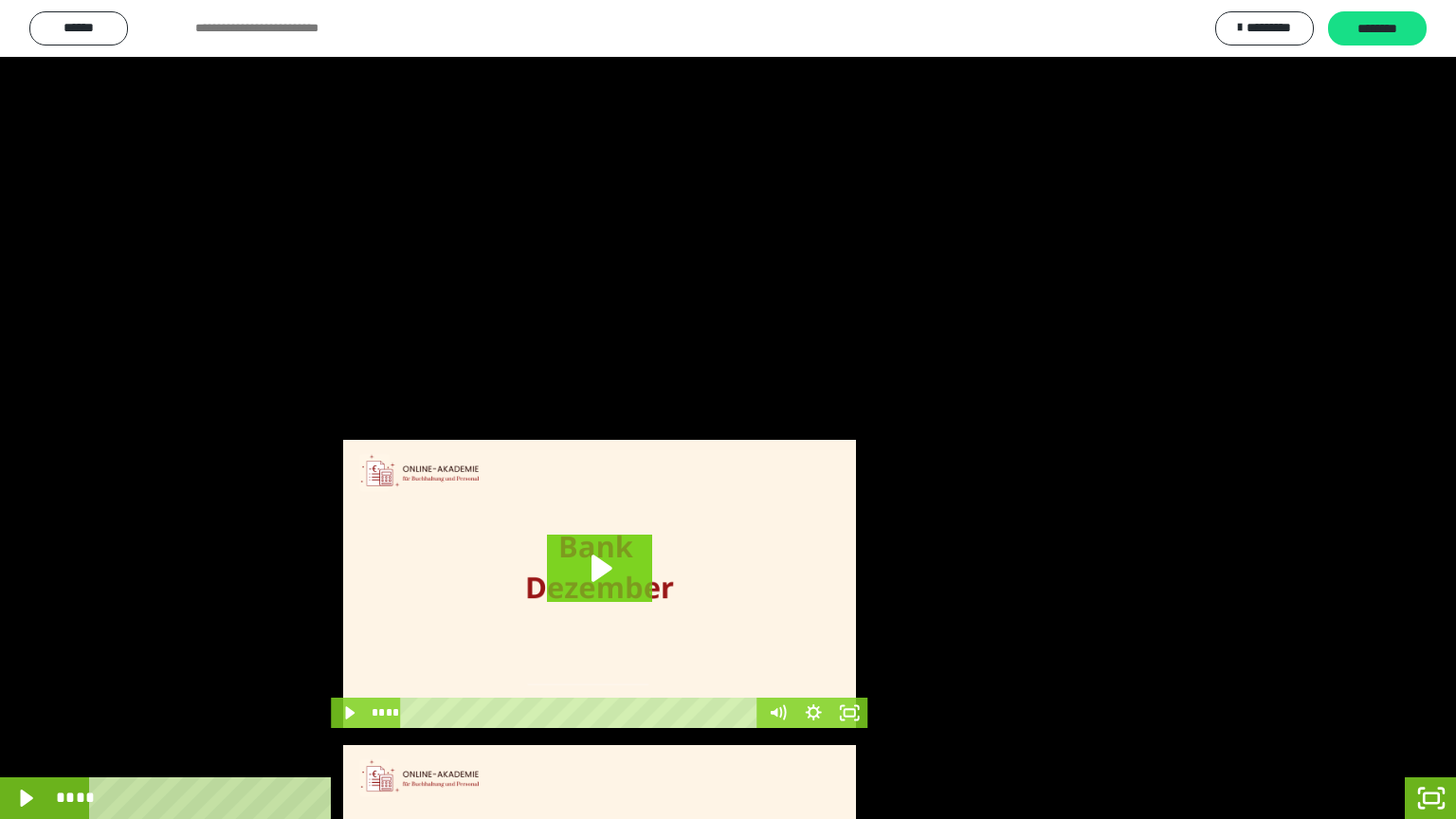 click at bounding box center [728, 410] 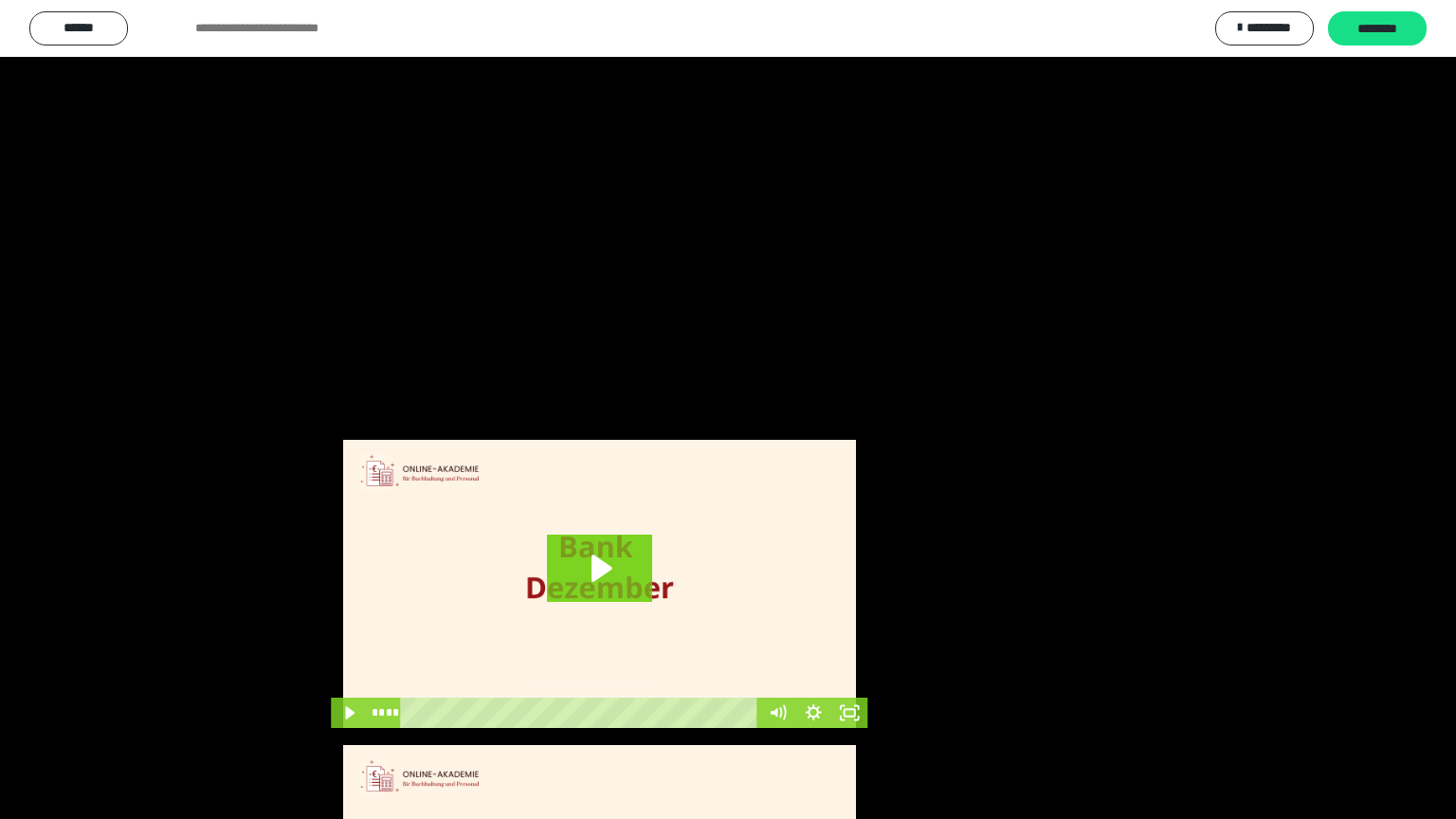 click at bounding box center (728, 410) 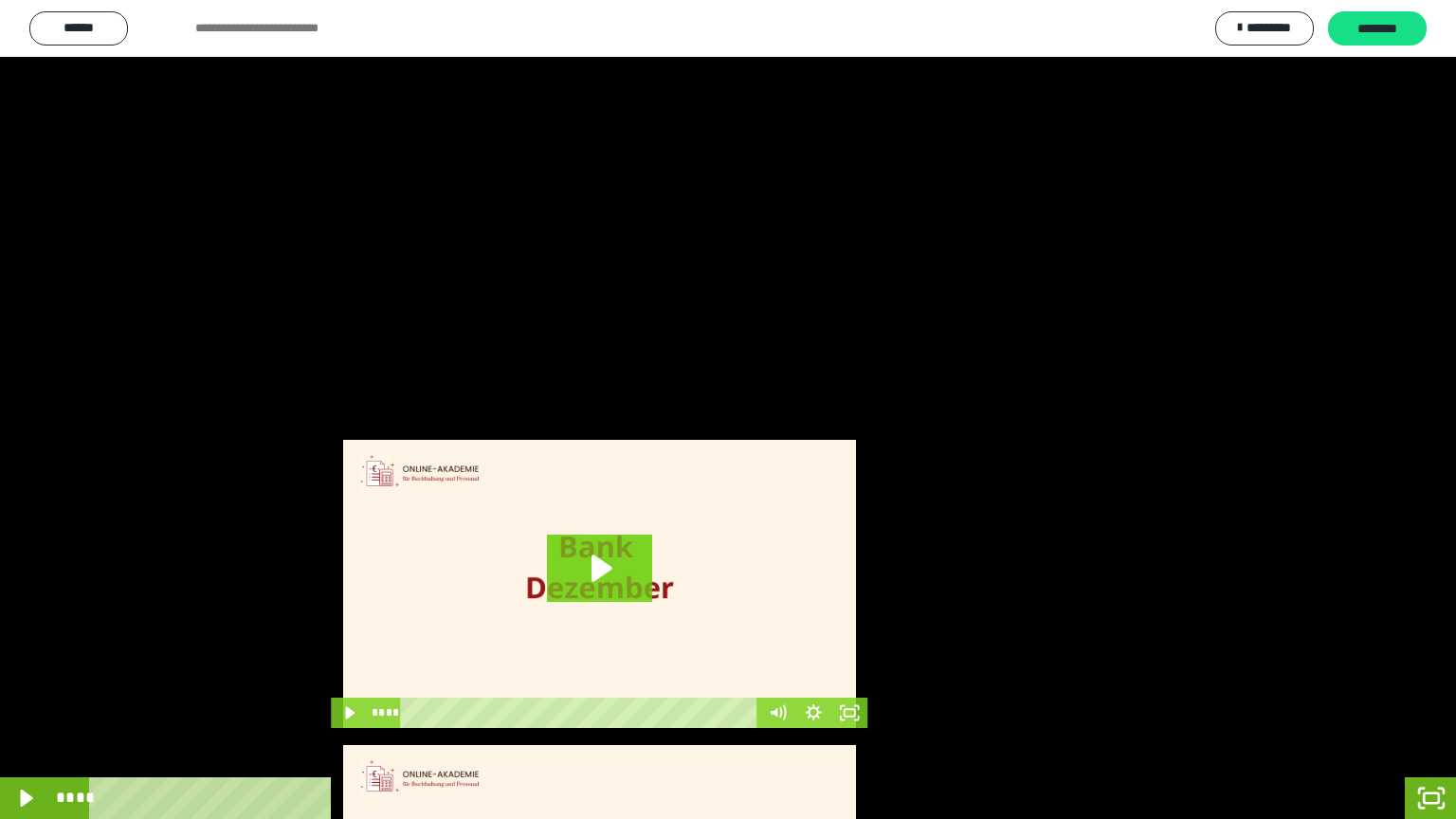click at bounding box center [728, 410] 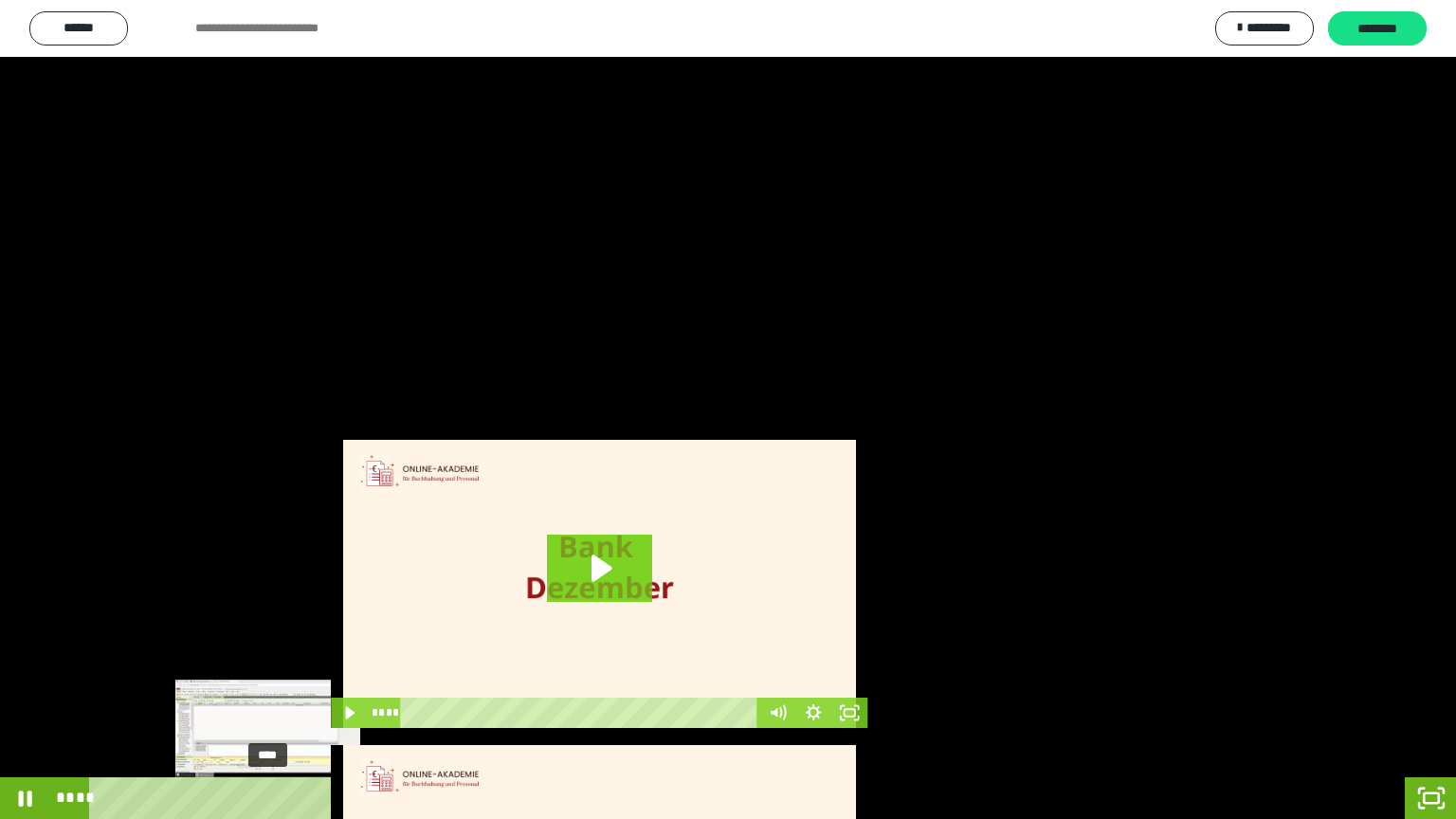 click on "****" at bounding box center (677, 798) 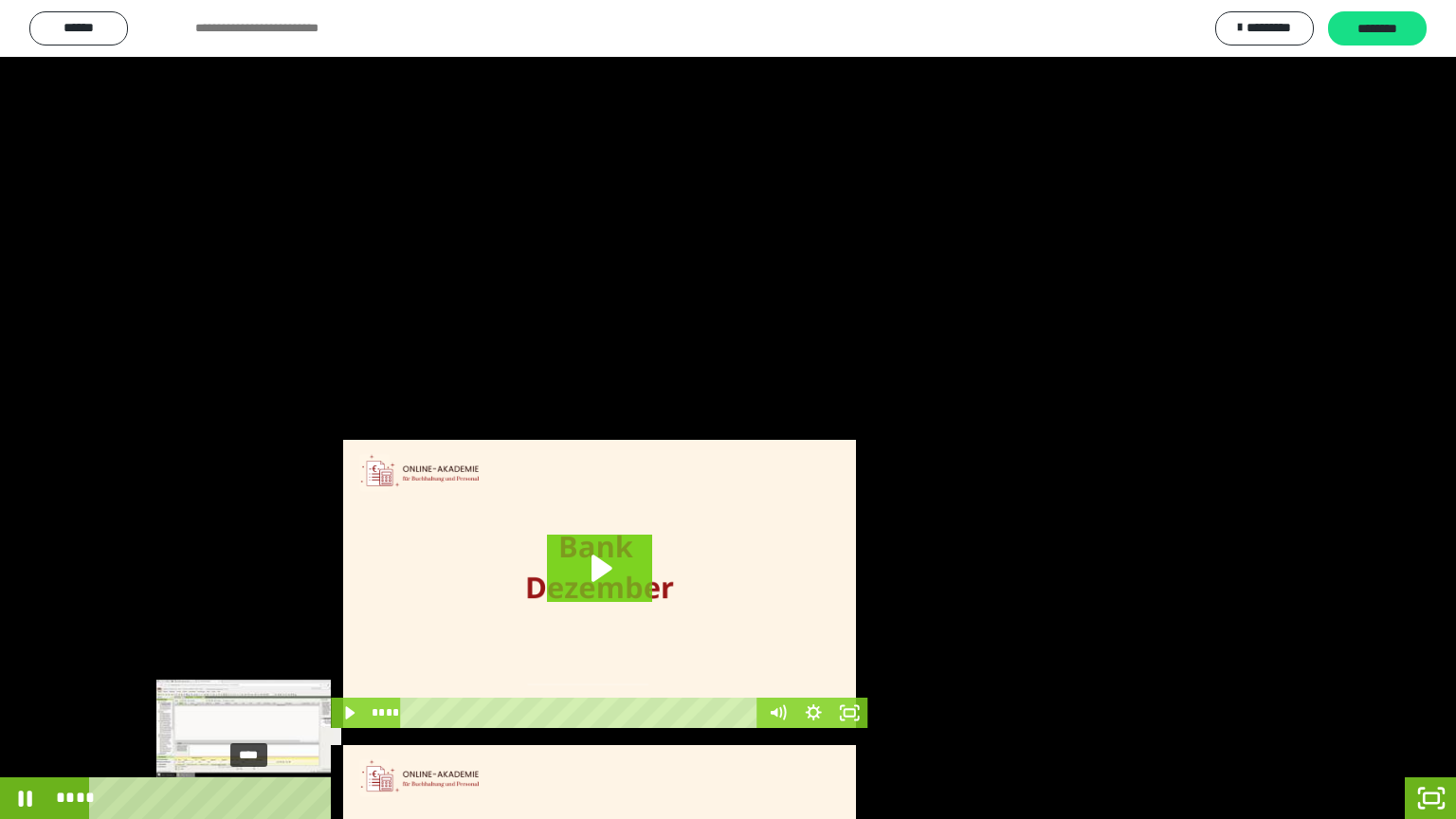 click on "****" at bounding box center [677, 798] 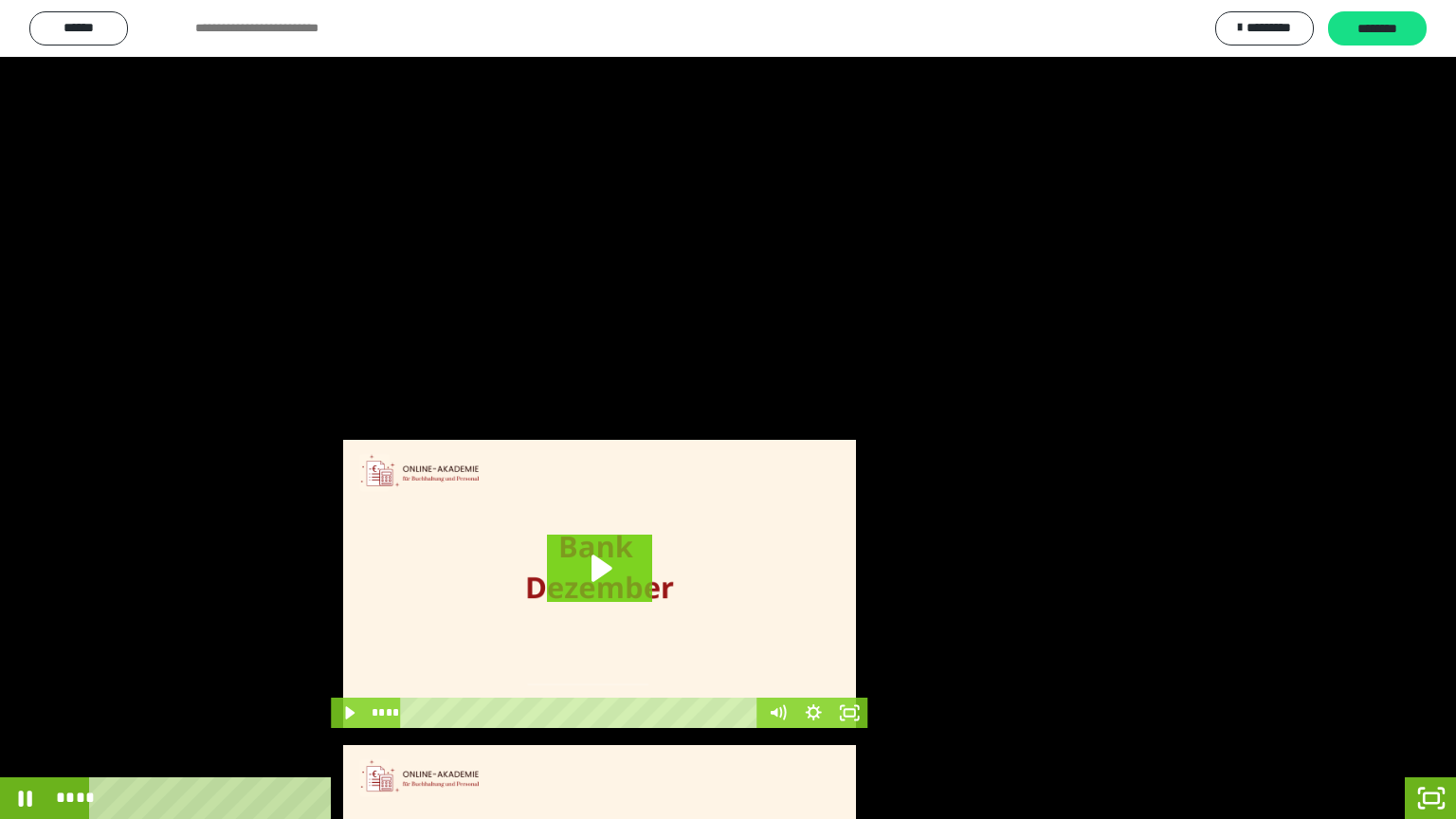 click at bounding box center (728, 410) 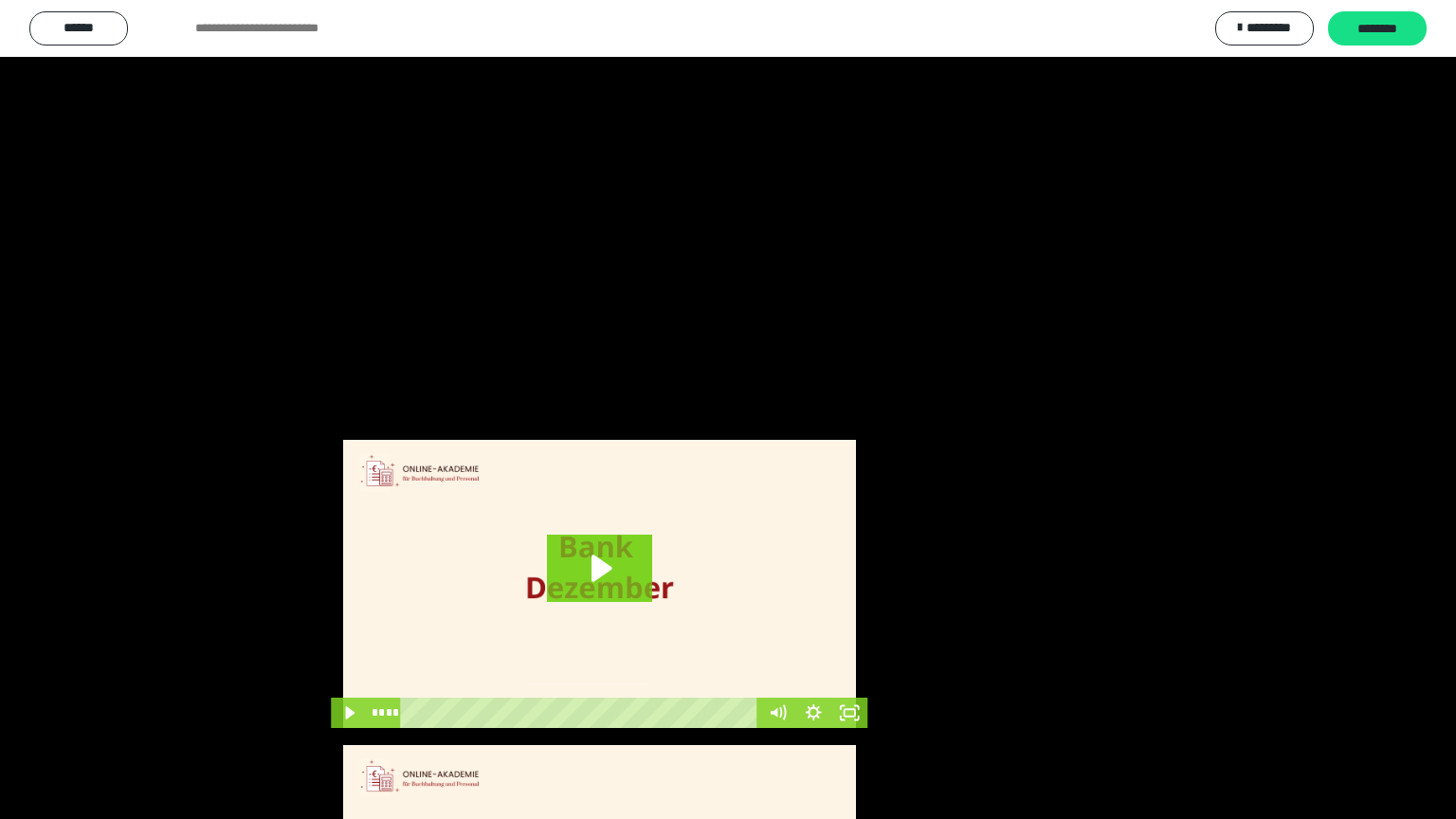 click at bounding box center [728, 410] 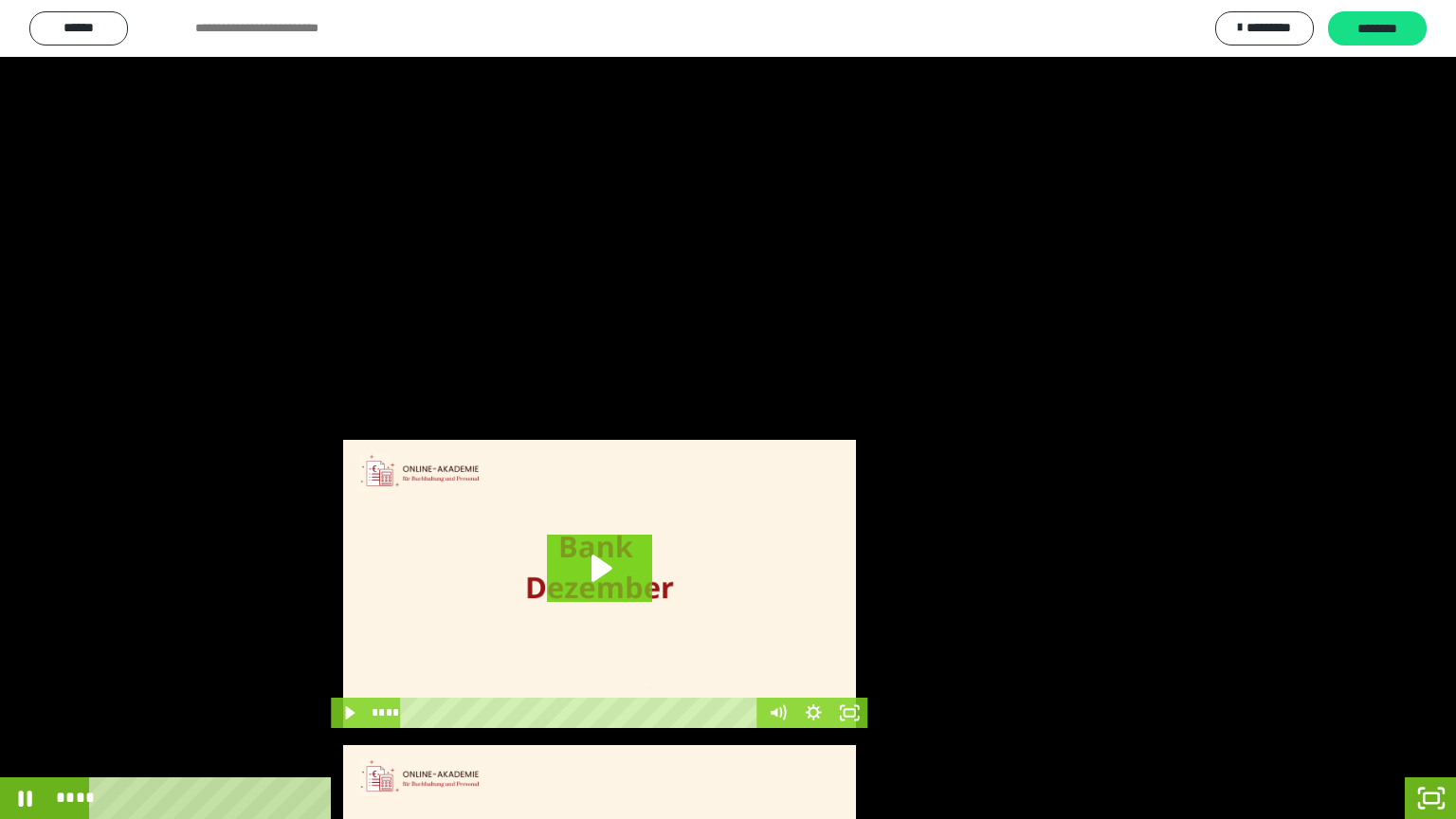 click at bounding box center (728, 410) 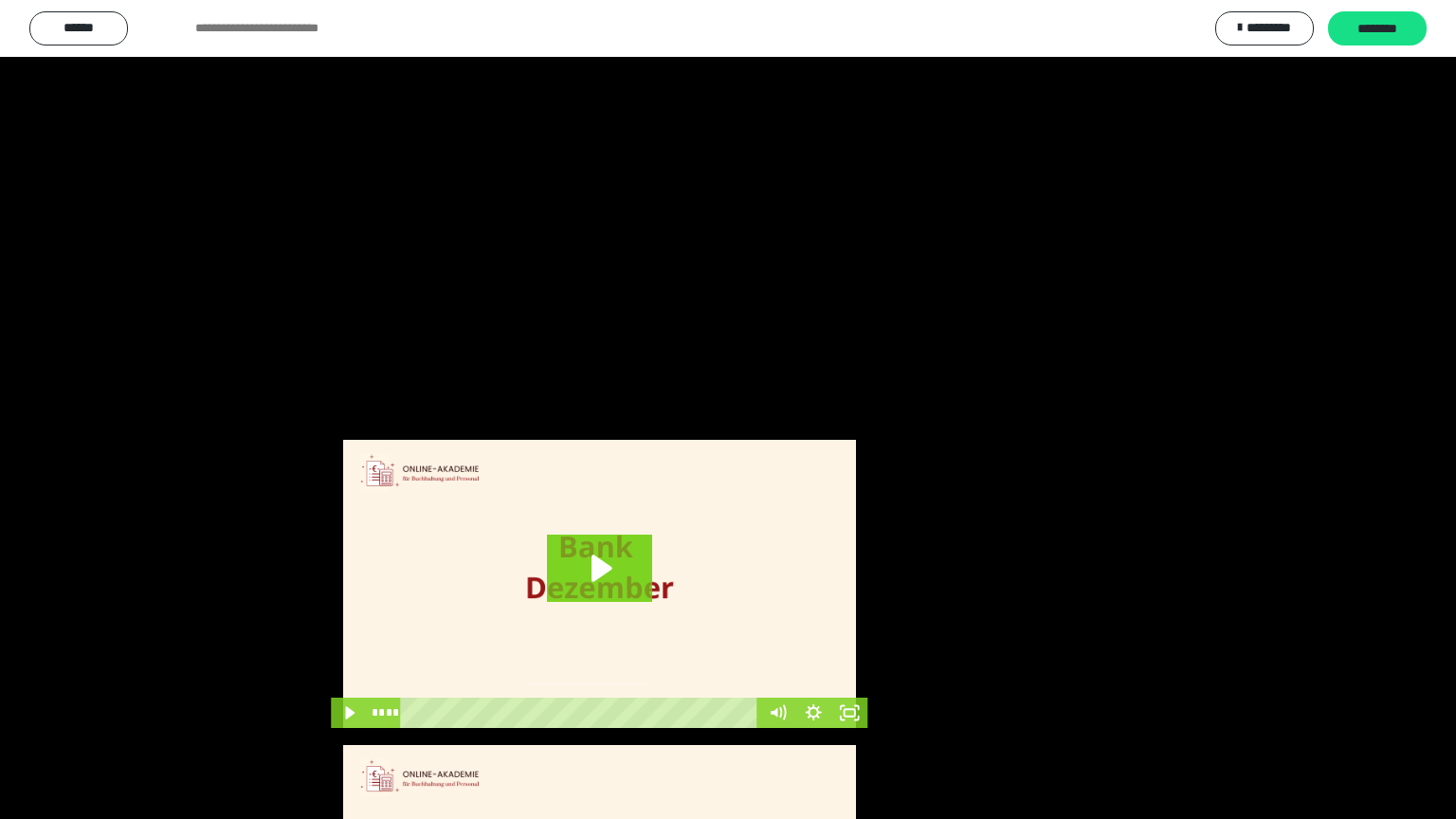 click at bounding box center (728, 410) 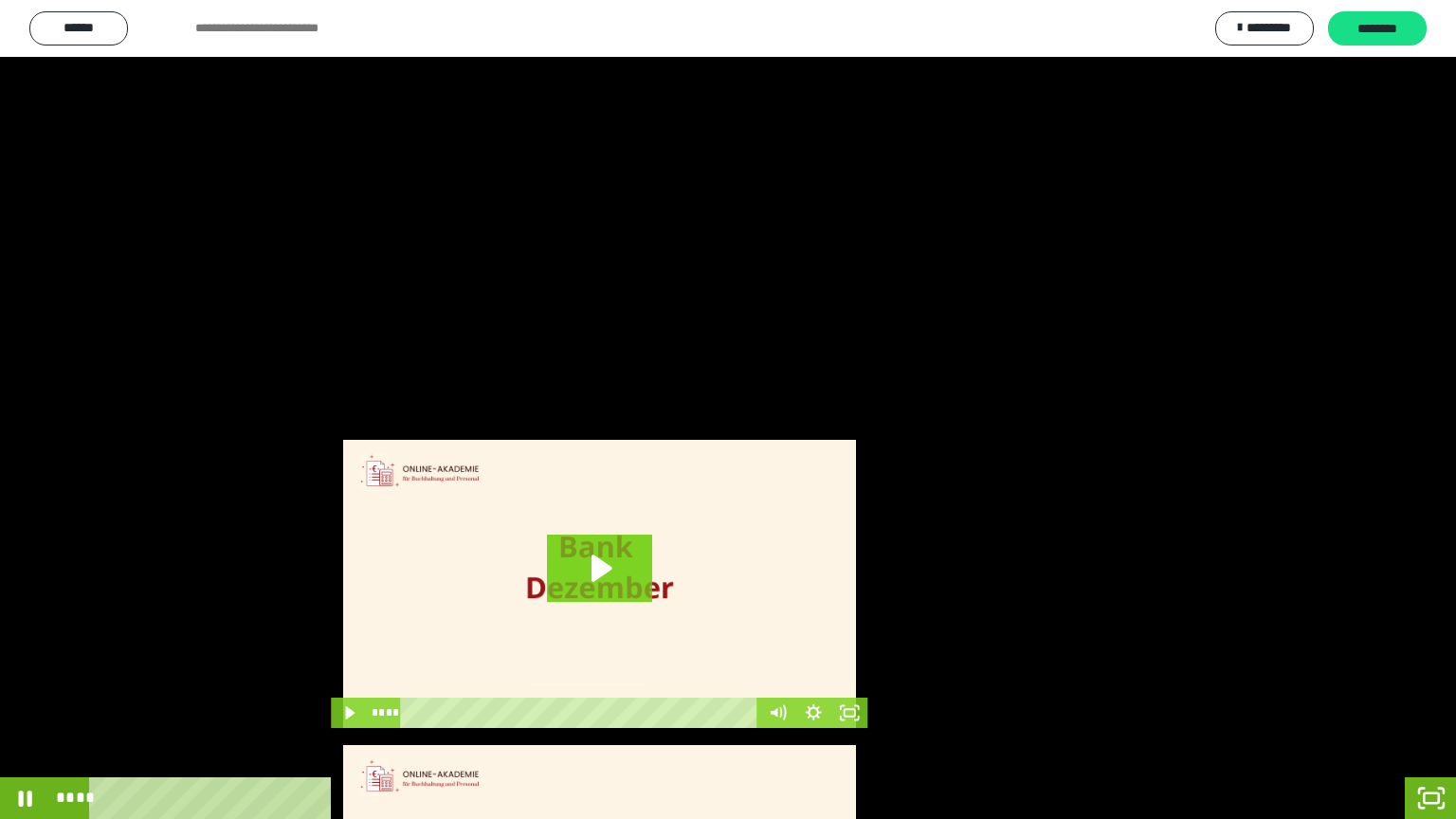 click at bounding box center (728, 410) 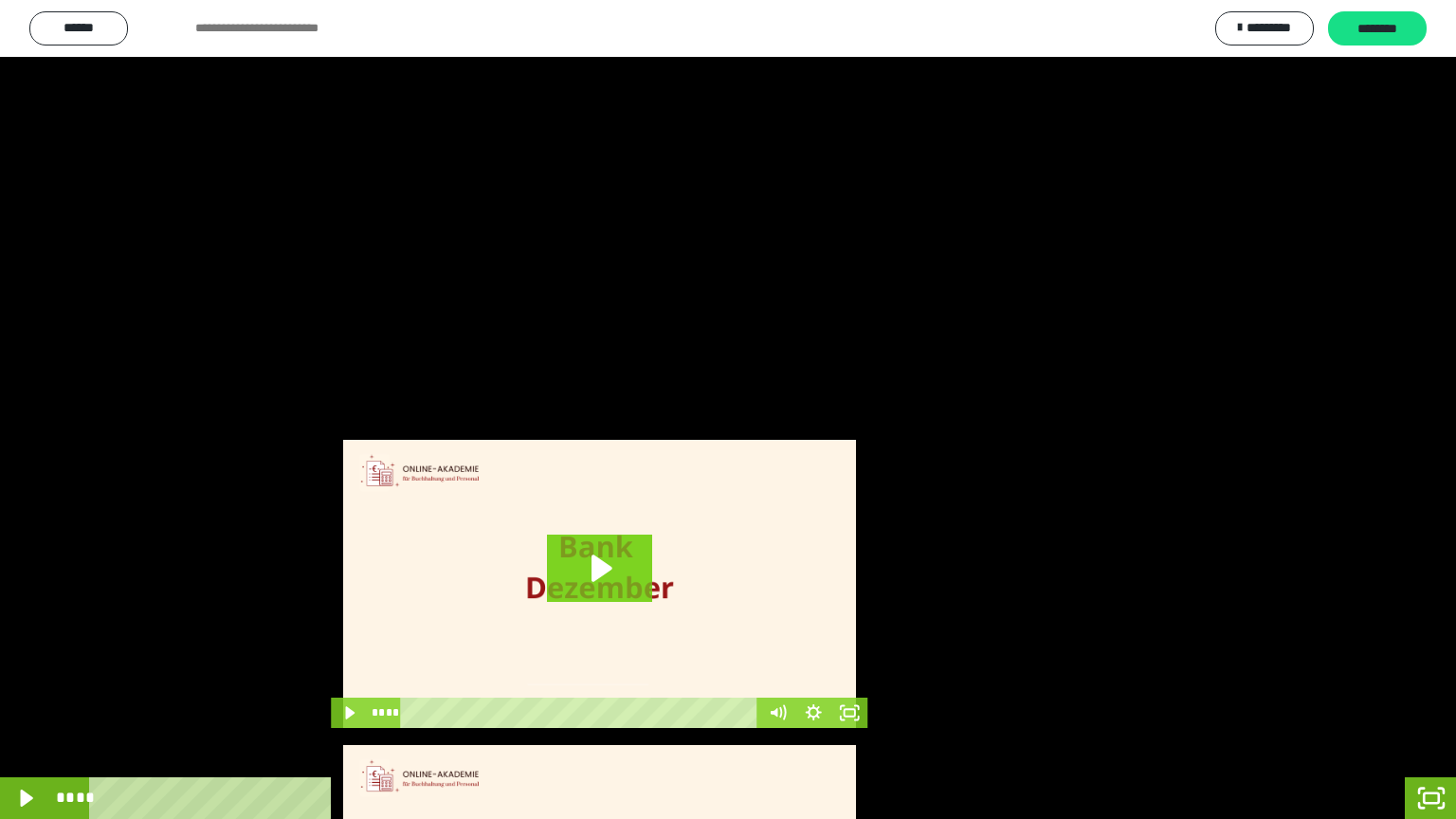 click at bounding box center (728, 410) 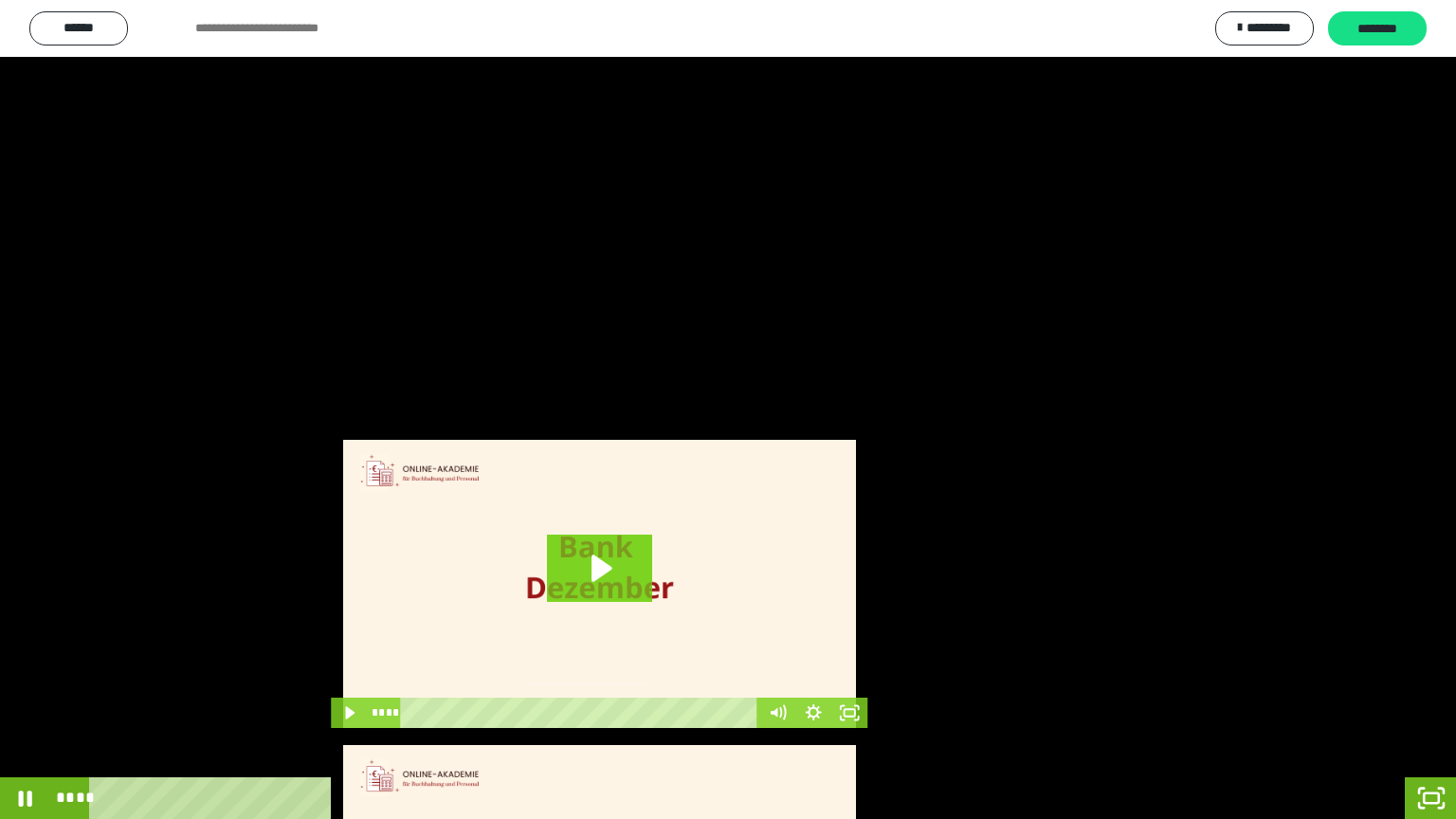 click at bounding box center [728, 410] 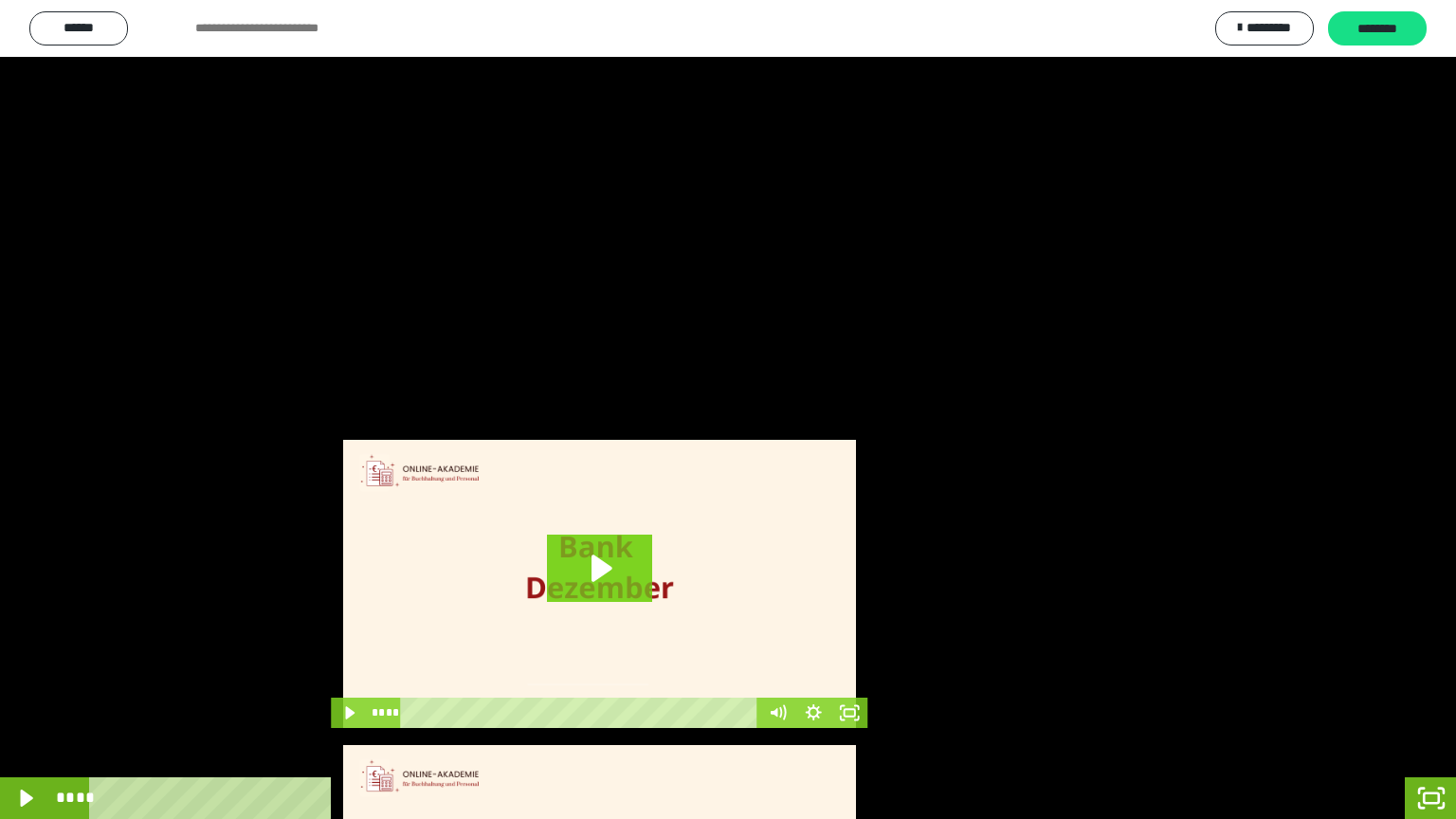 click at bounding box center [728, 410] 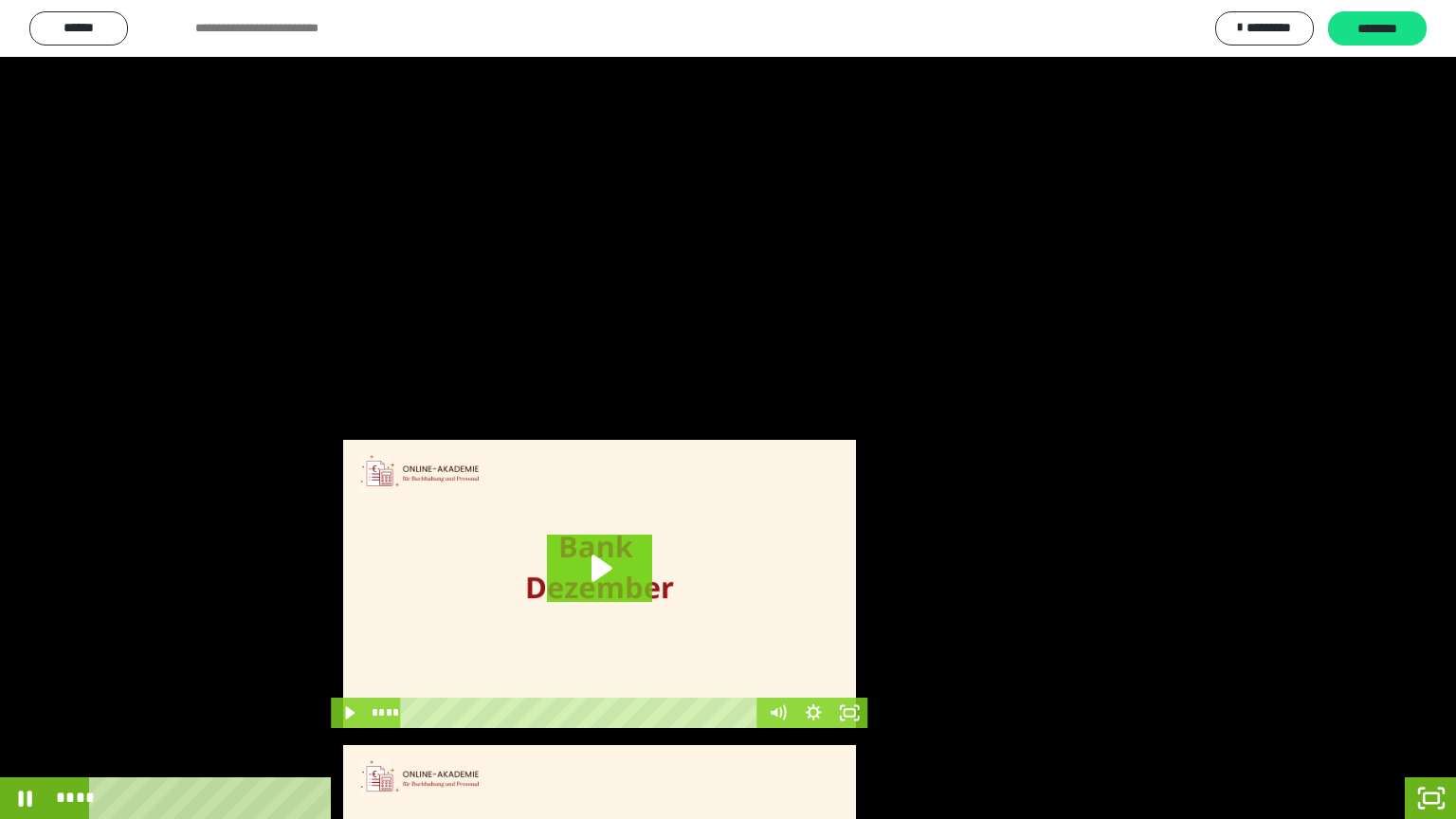 click at bounding box center [728, 410] 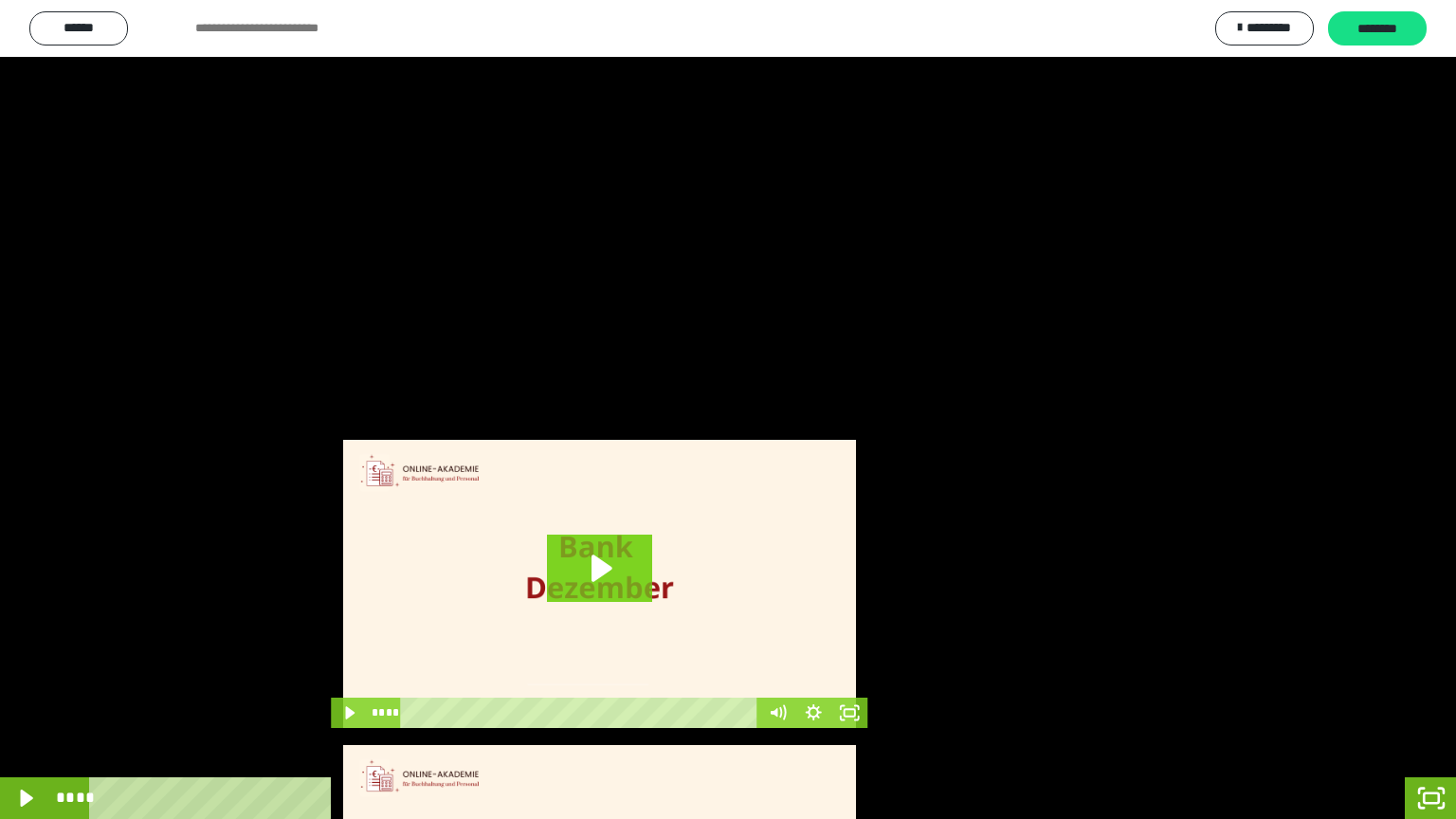 click at bounding box center [728, 410] 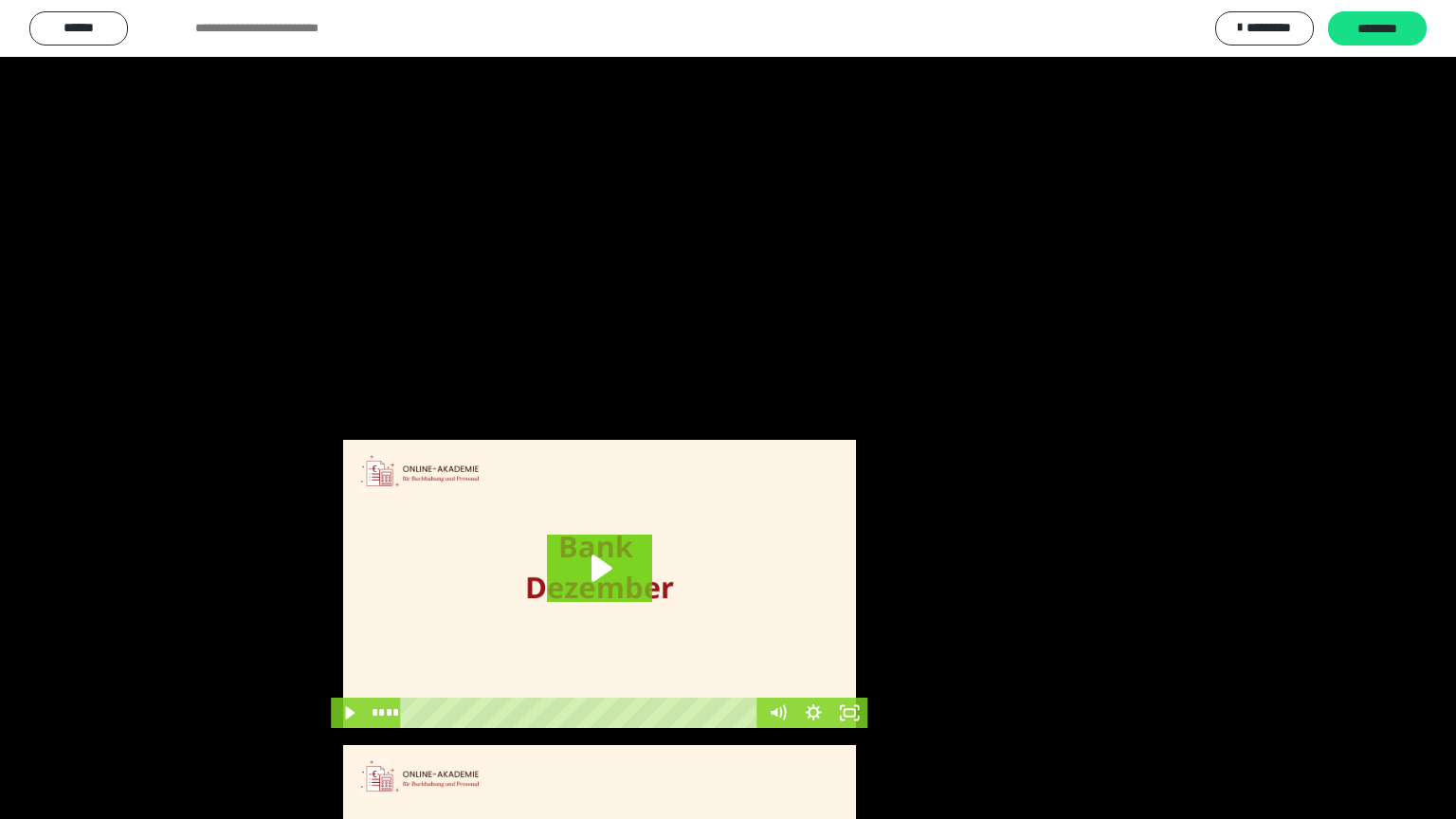 click at bounding box center [728, 410] 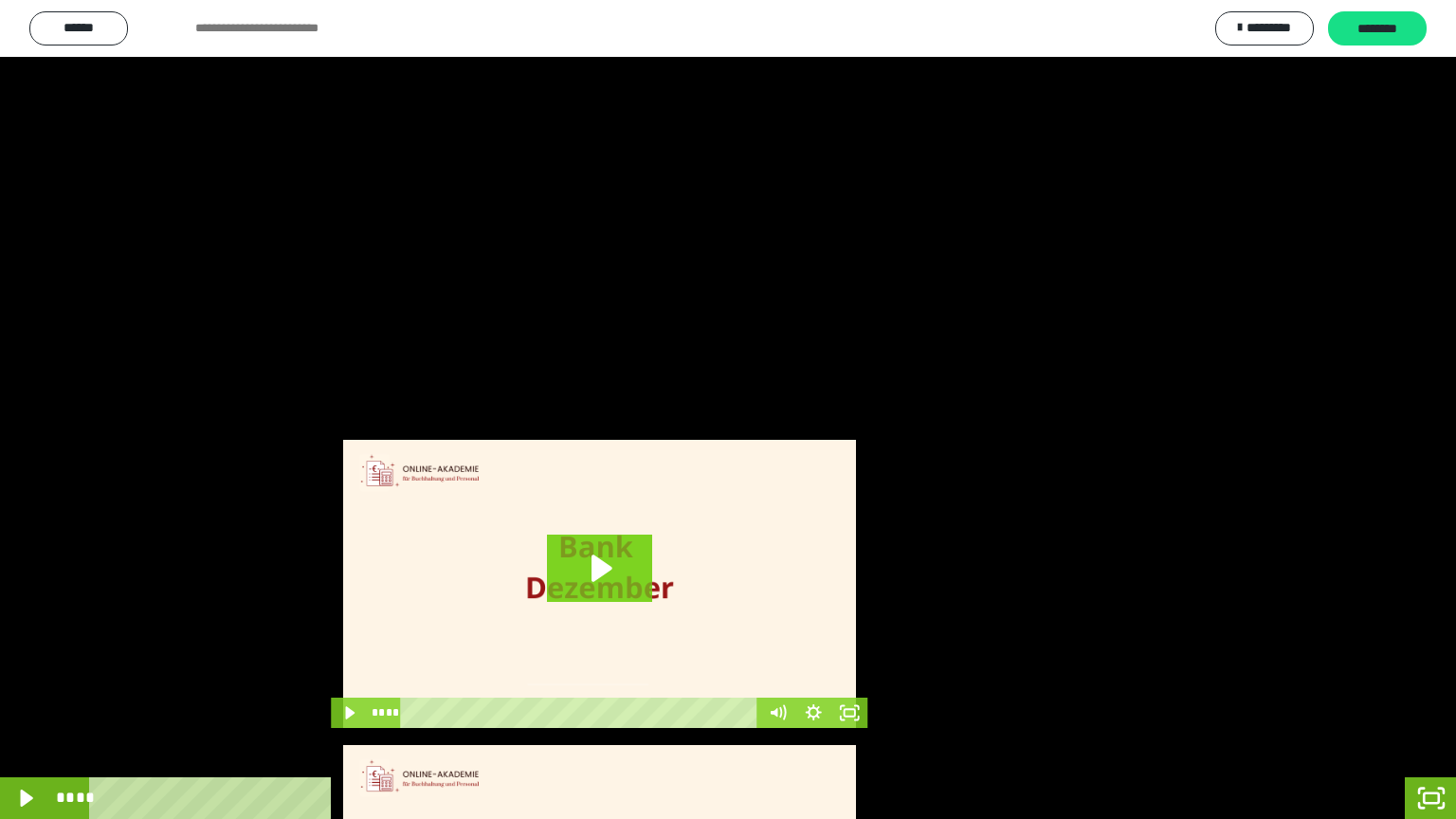 click at bounding box center (728, 410) 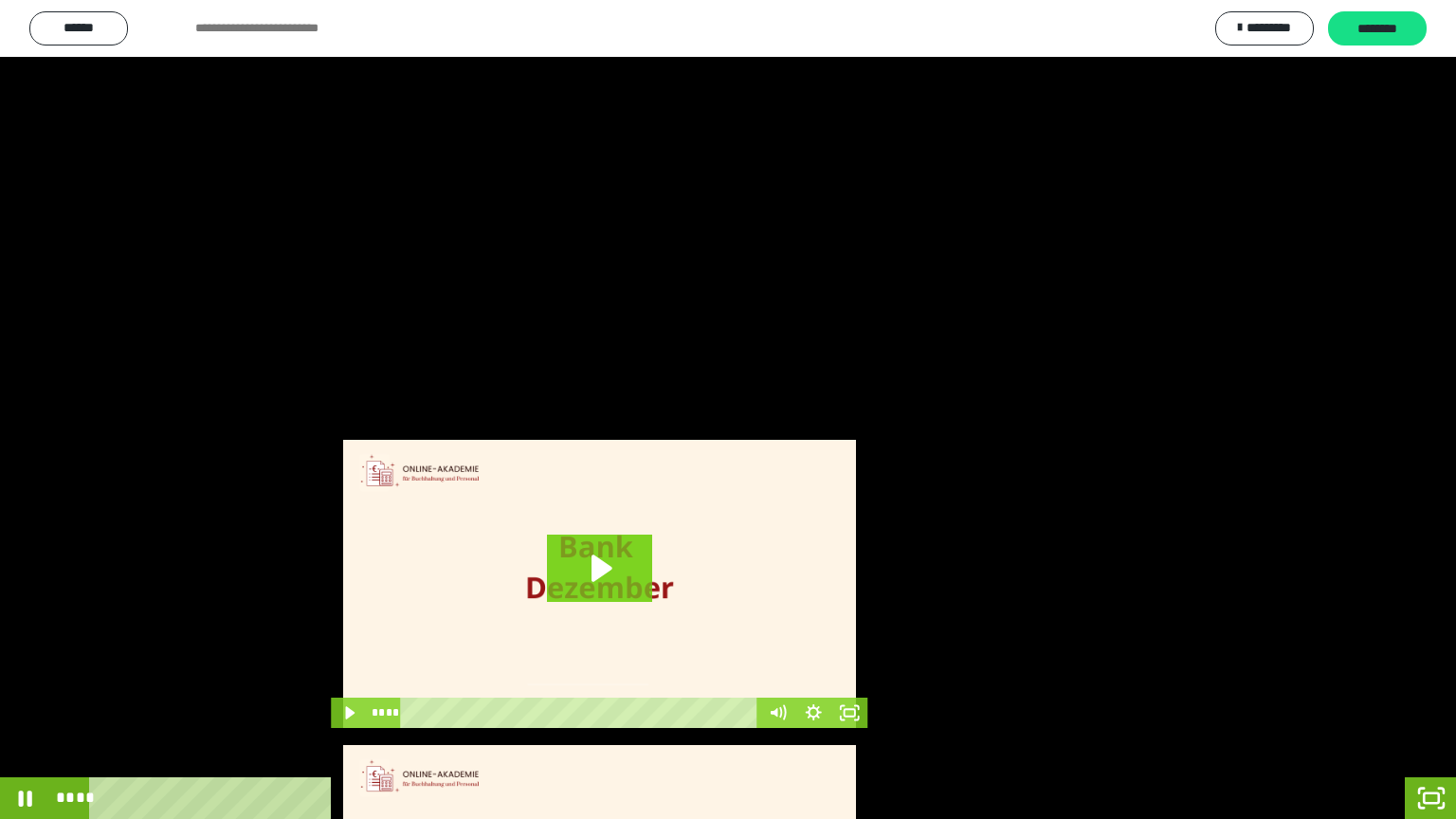 drag, startPoint x: 417, startPoint y: 359, endPoint x: 629, endPoint y: 504, distance: 256.84431 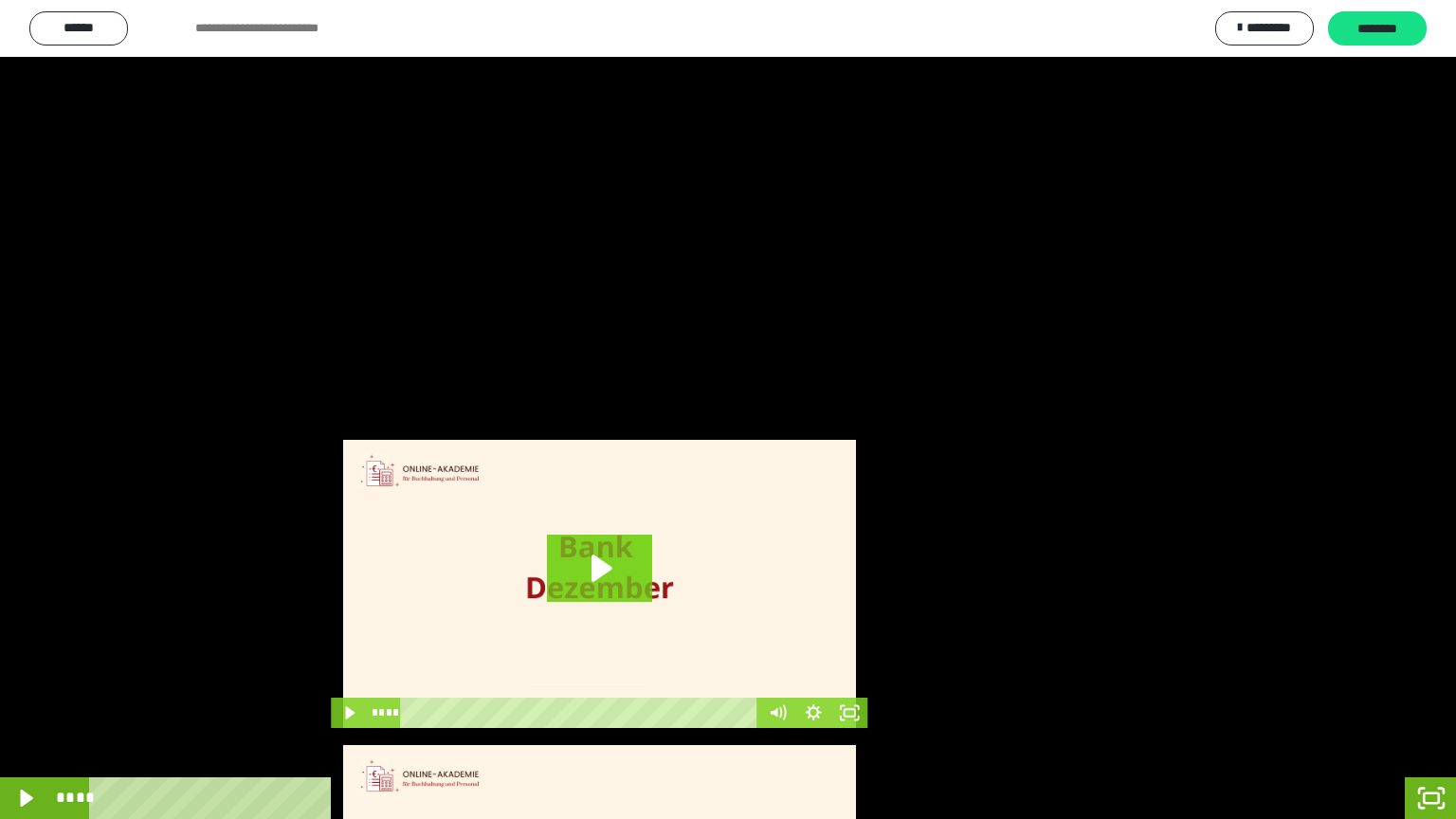 click at bounding box center [728, 410] 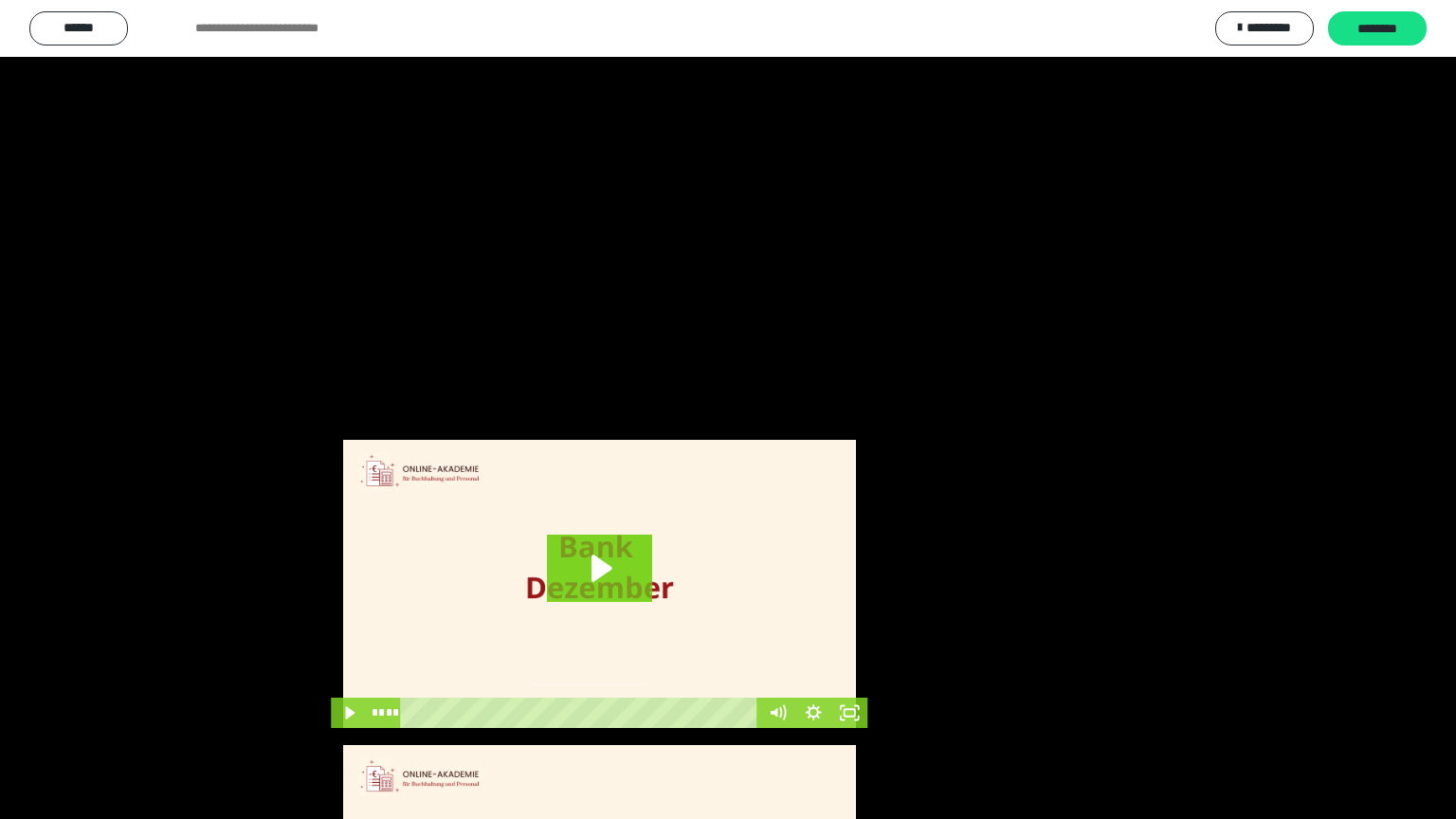 click at bounding box center [728, 410] 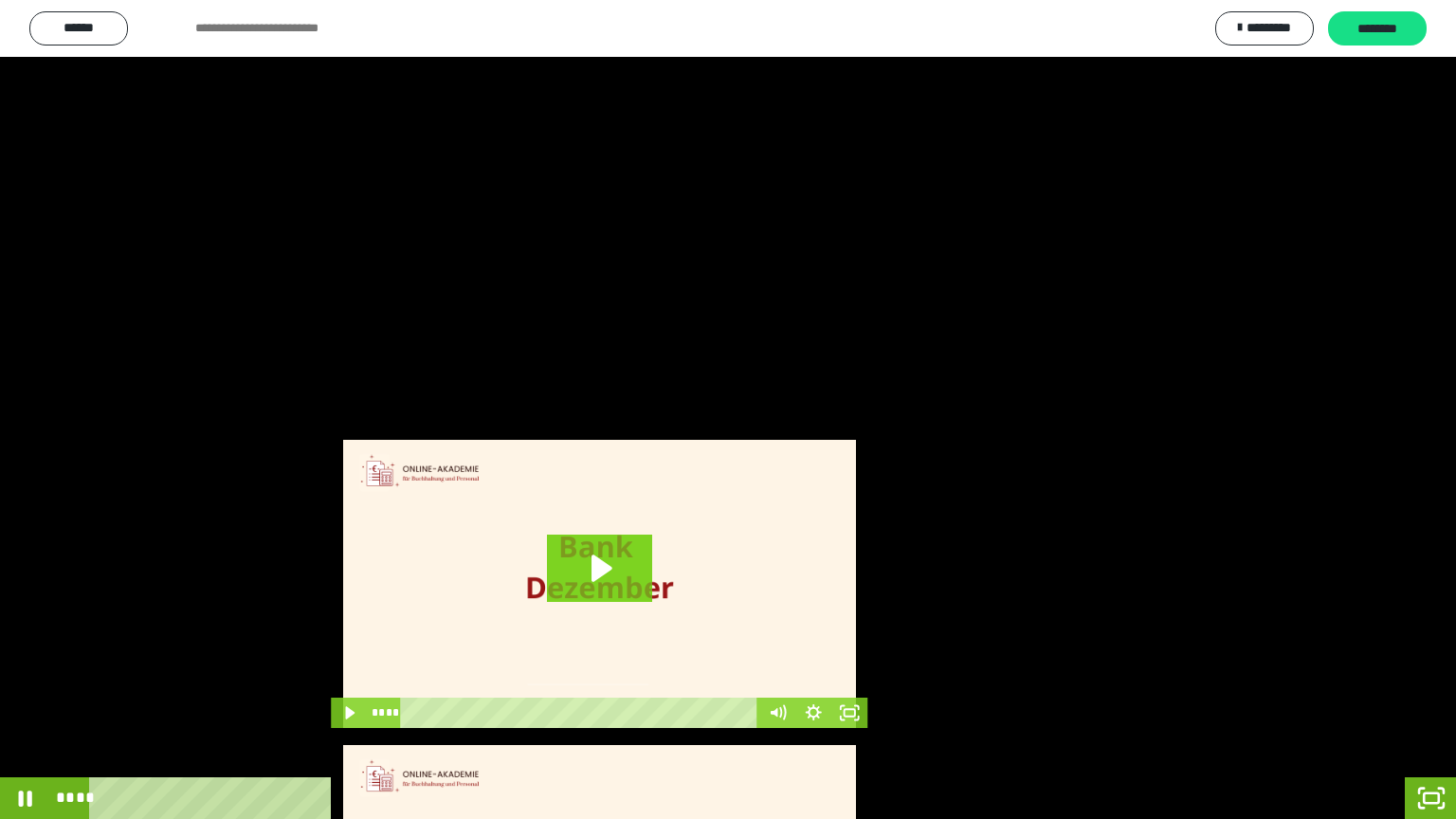 drag, startPoint x: 631, startPoint y: 506, endPoint x: 641, endPoint y: 516, distance: 14.142136 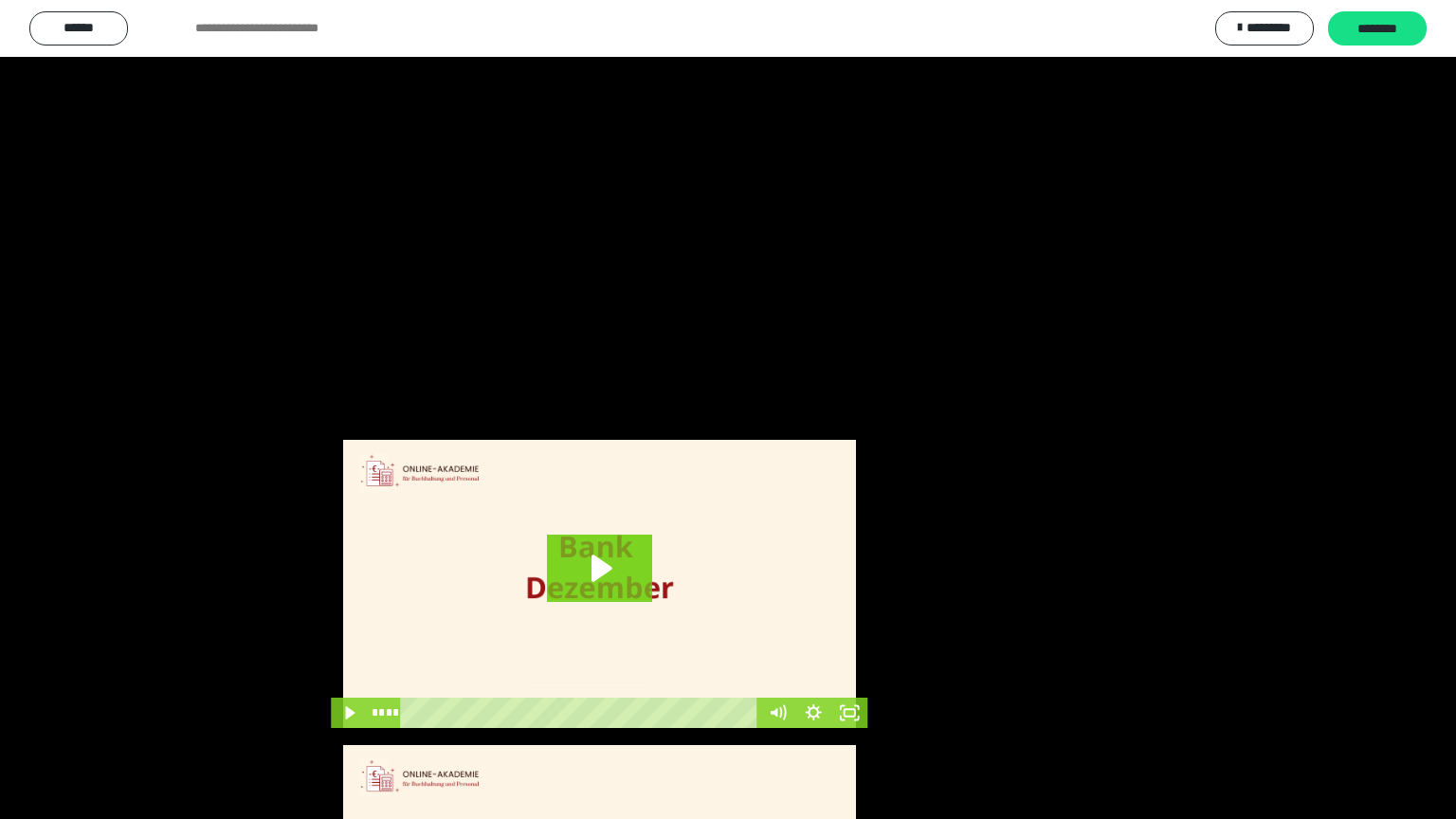 click at bounding box center [728, 410] 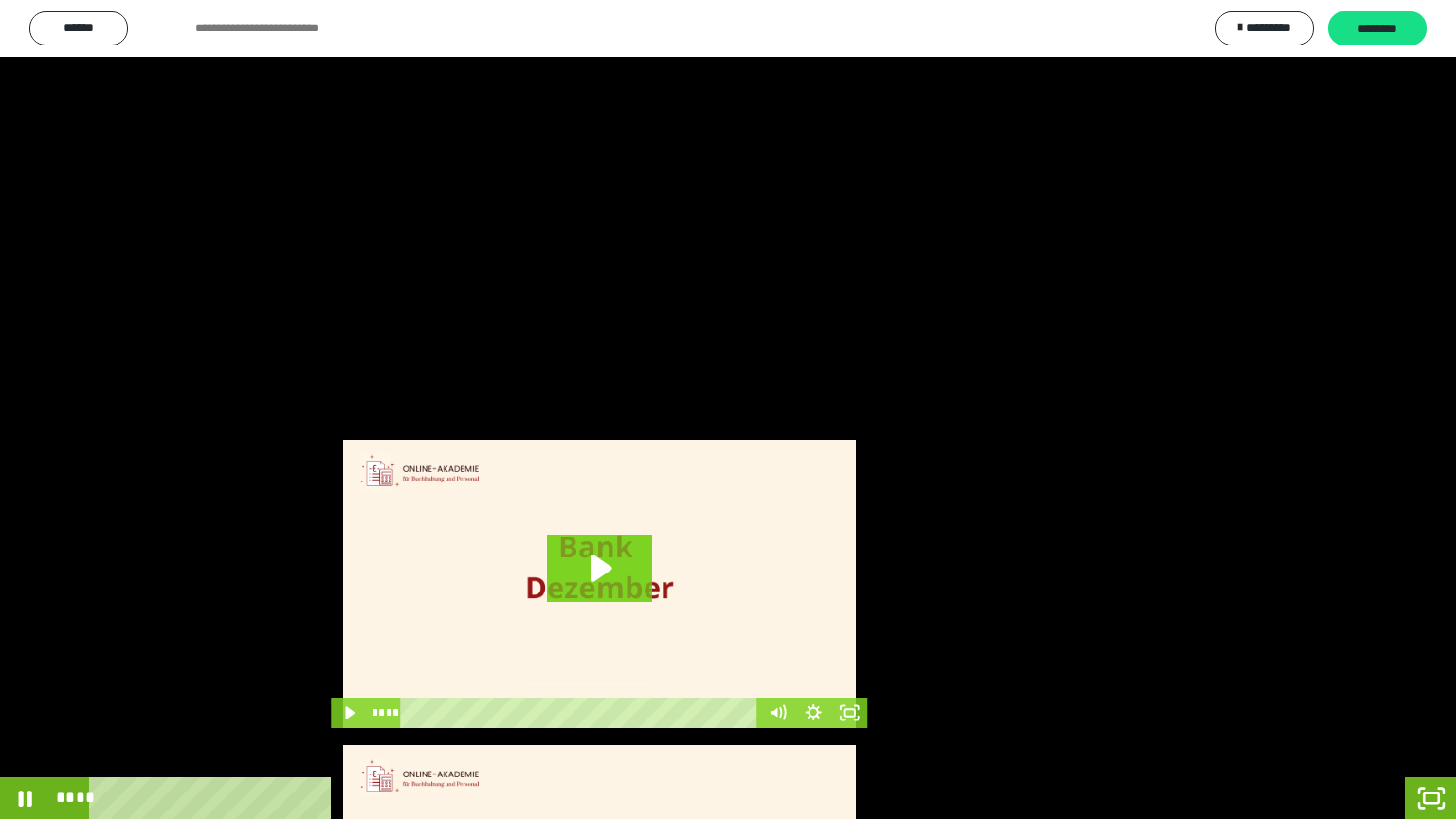 drag, startPoint x: 641, startPoint y: 516, endPoint x: 712, endPoint y: 562, distance: 84.599054 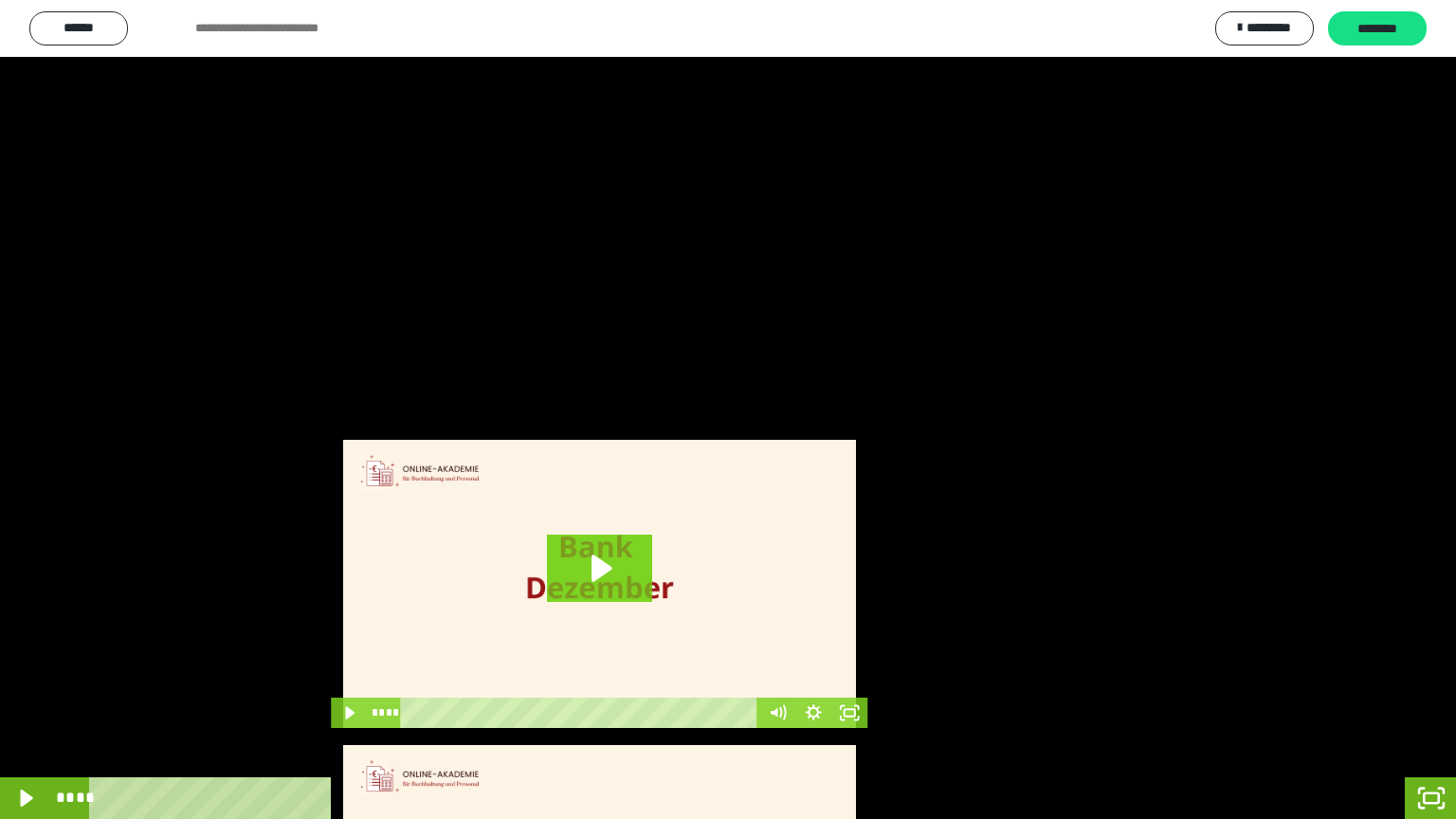 drag, startPoint x: 712, startPoint y: 562, endPoint x: 819, endPoint y: 635, distance: 129.52992 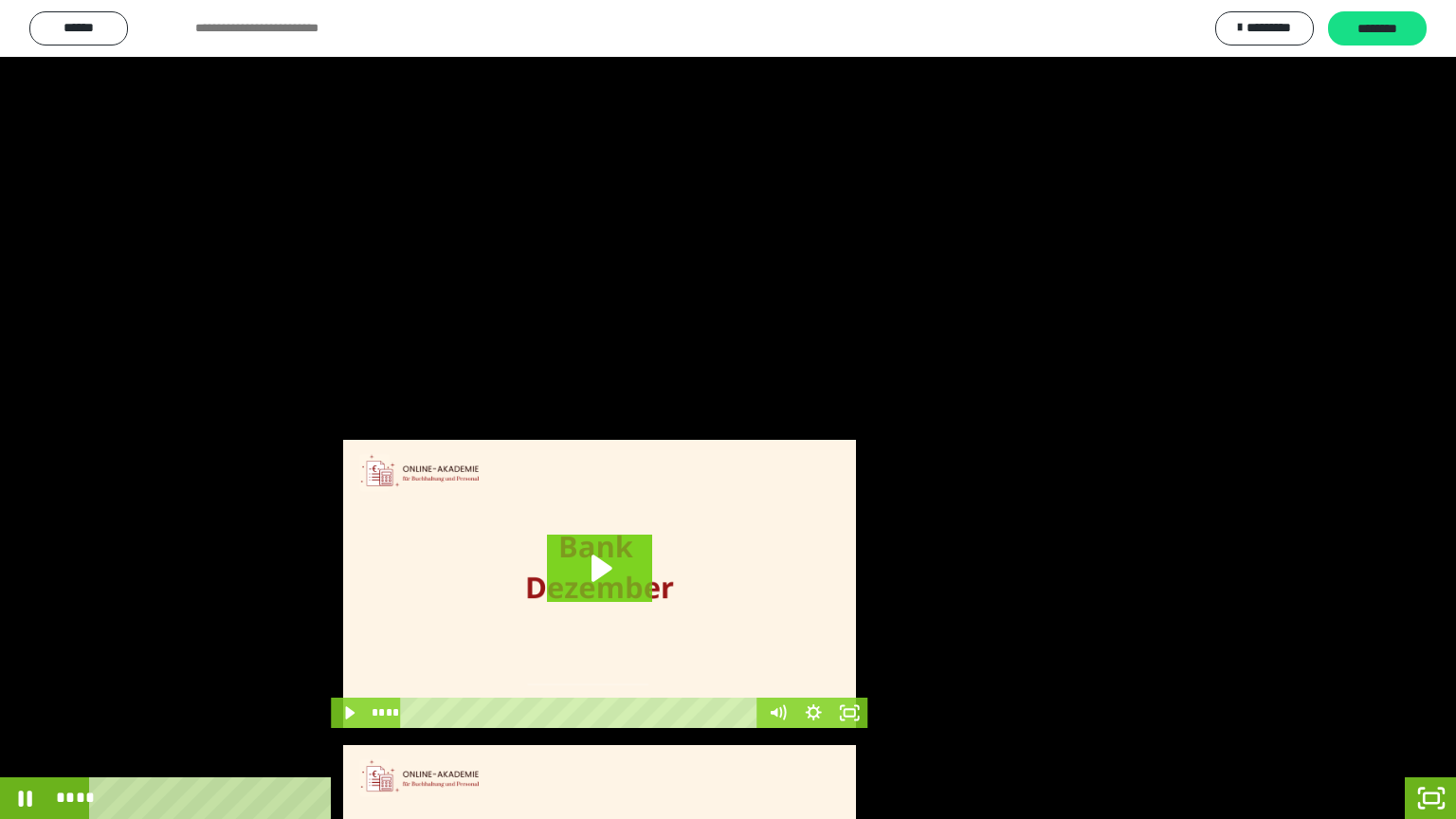 click at bounding box center (728, 410) 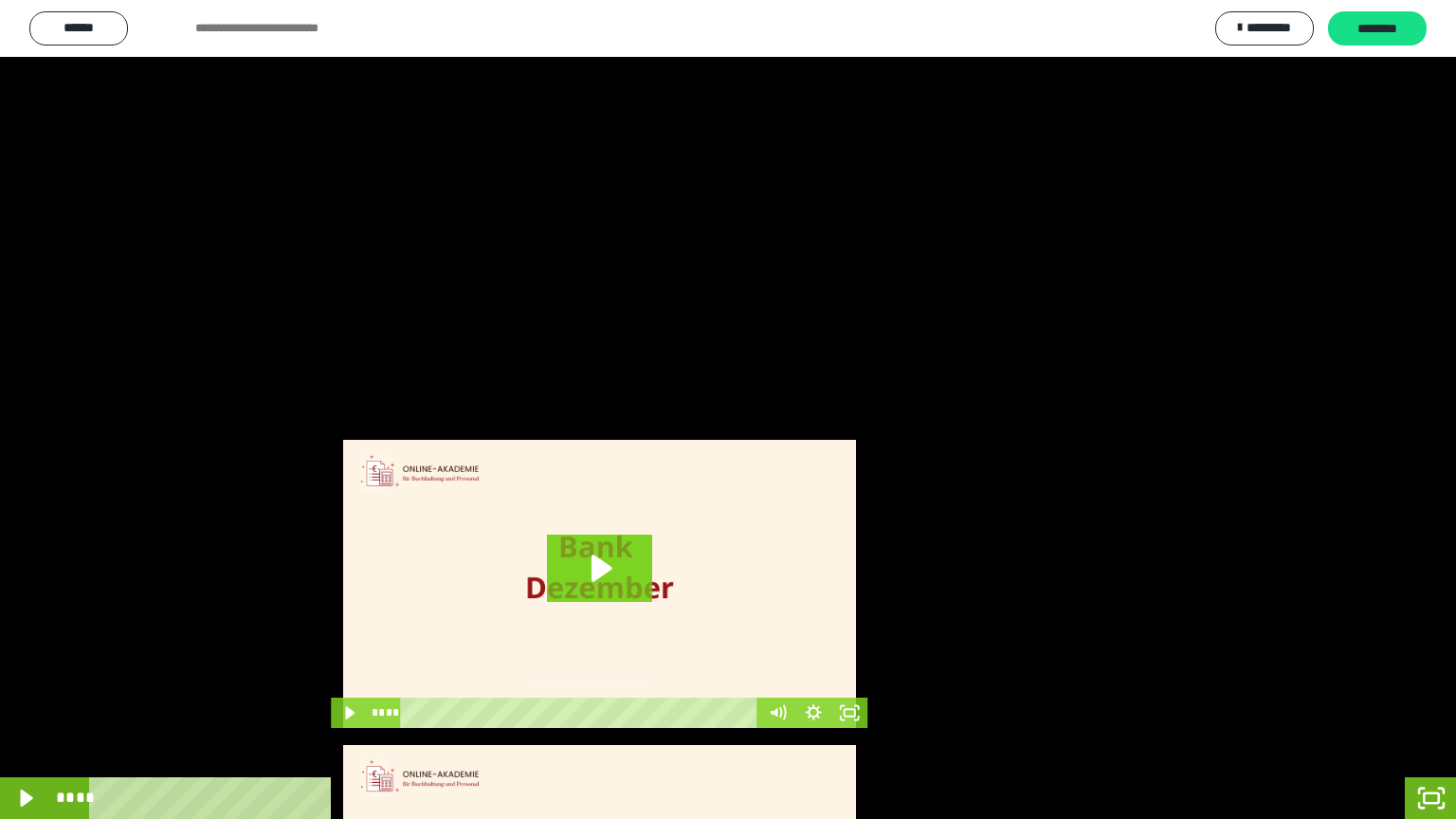 click at bounding box center [728, 410] 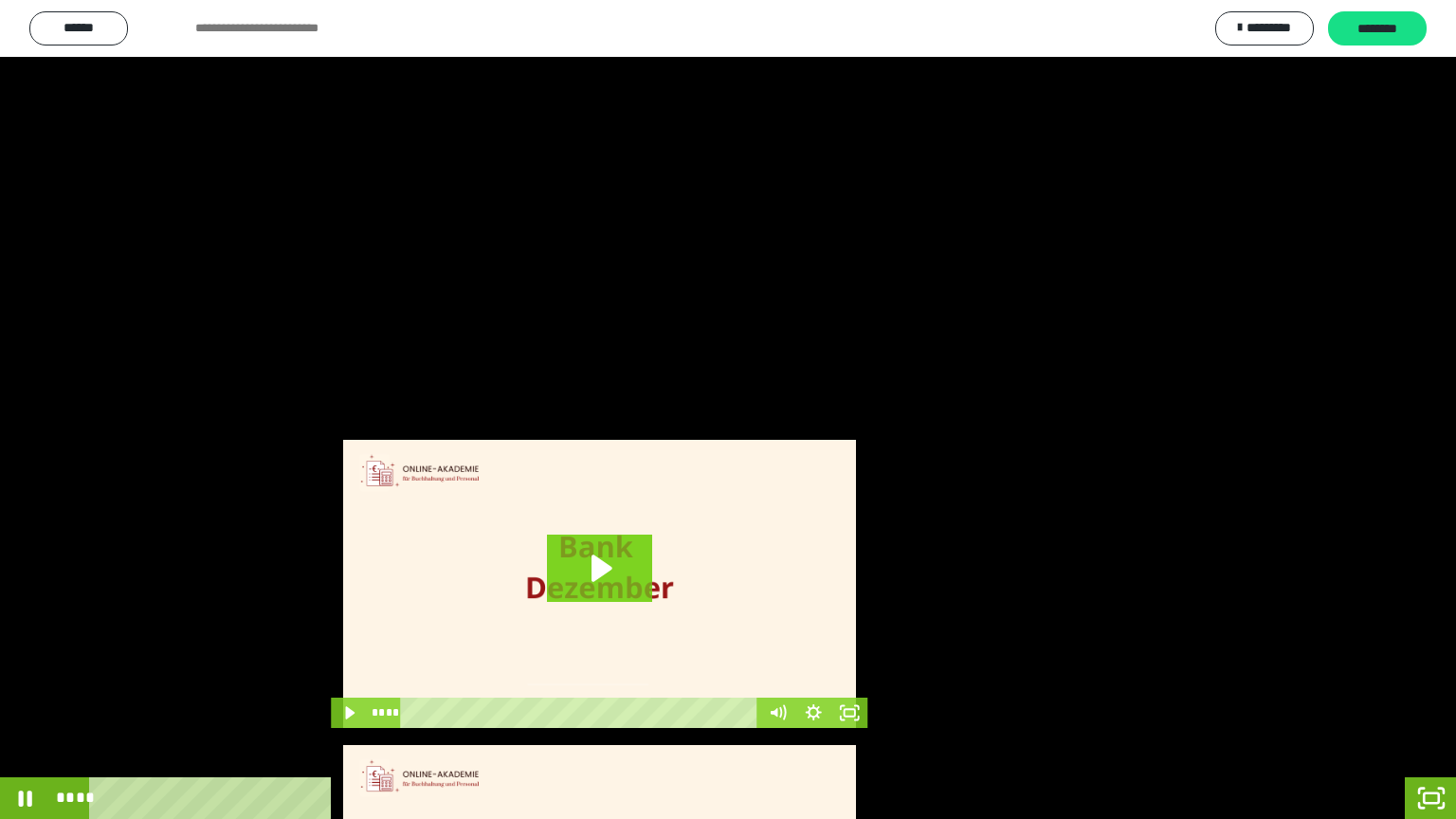 click at bounding box center (728, 410) 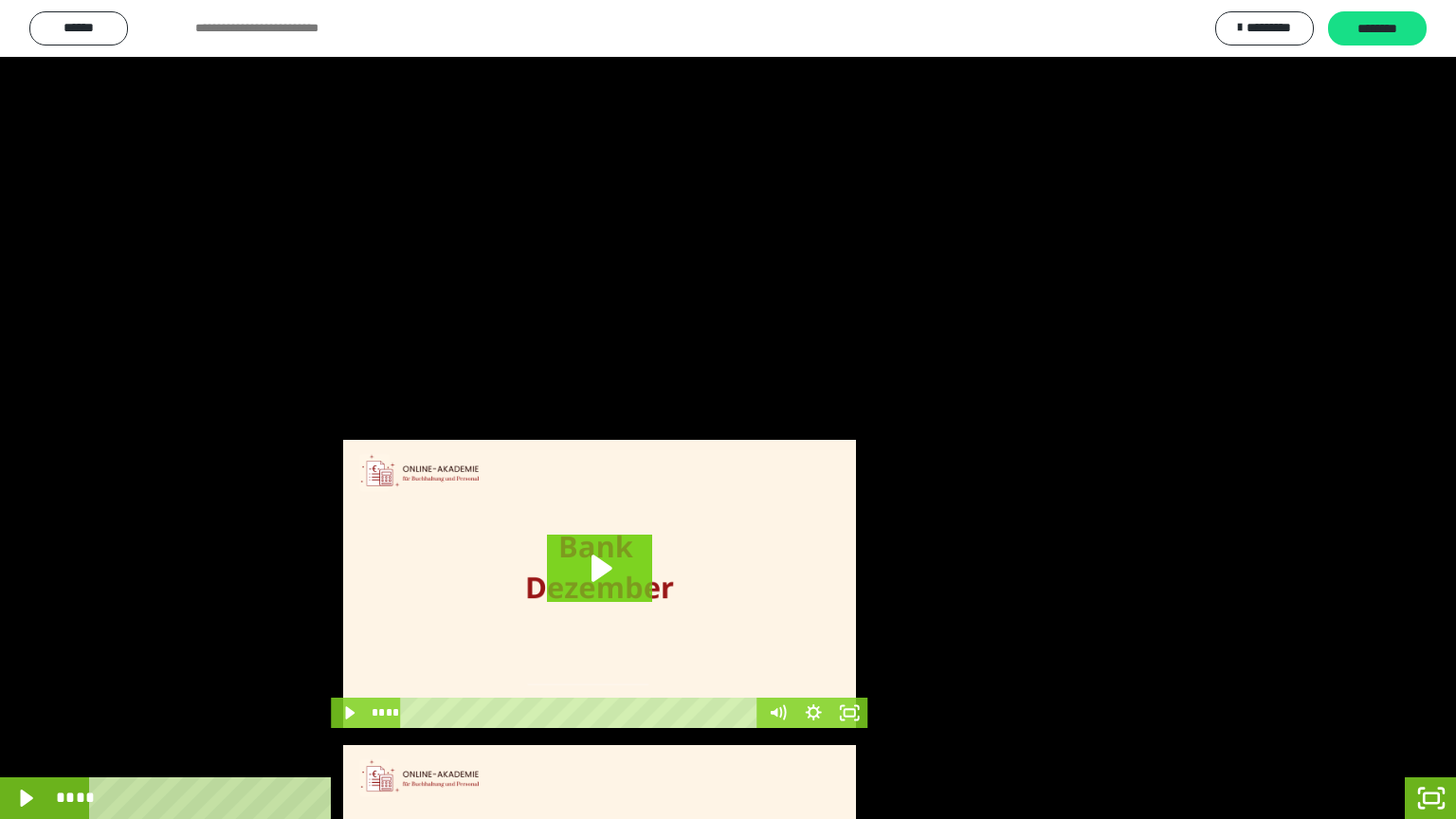 drag, startPoint x: 557, startPoint y: 458, endPoint x: 659, endPoint y: 557, distance: 142.14429 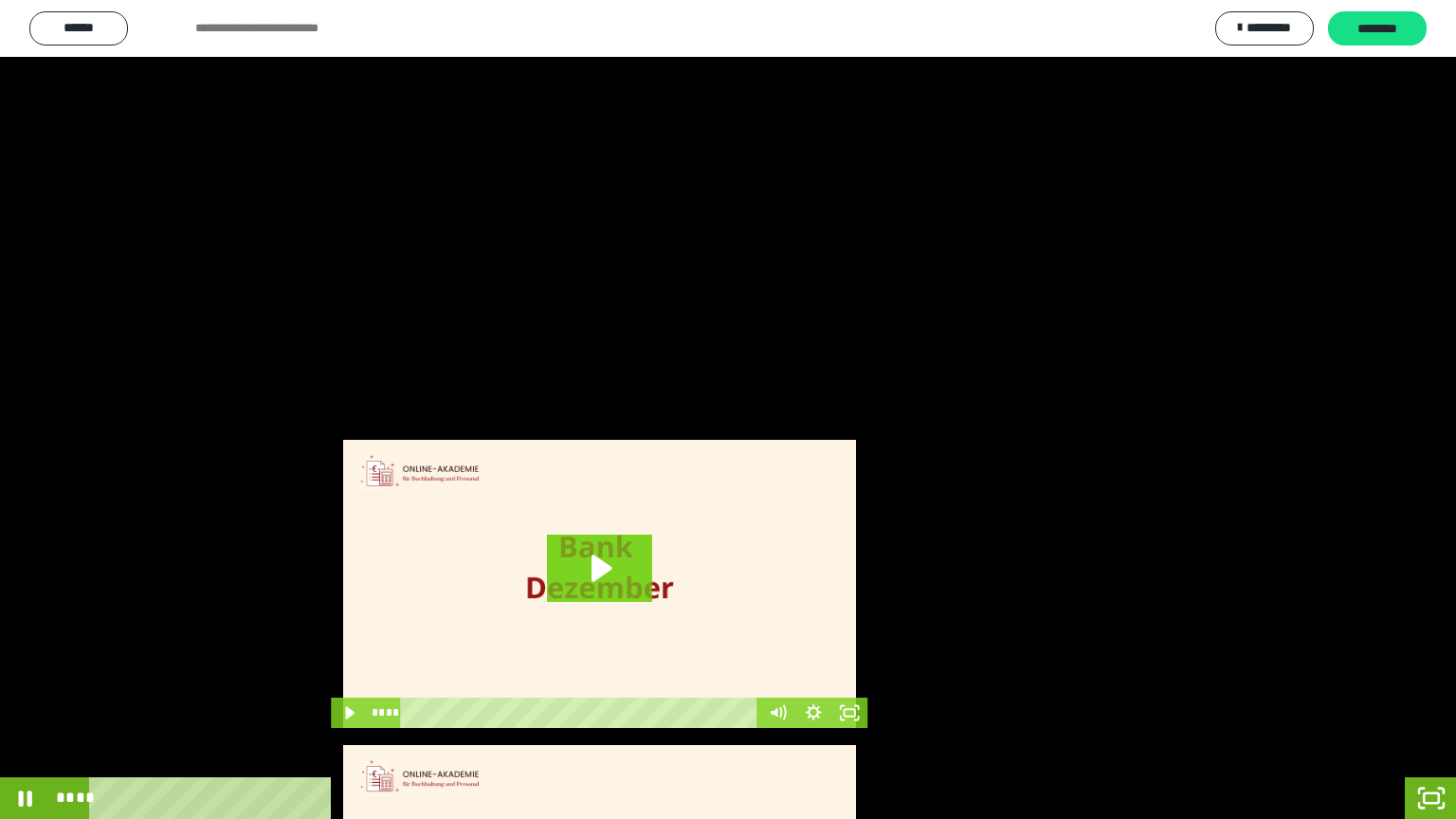 click at bounding box center (728, 410) 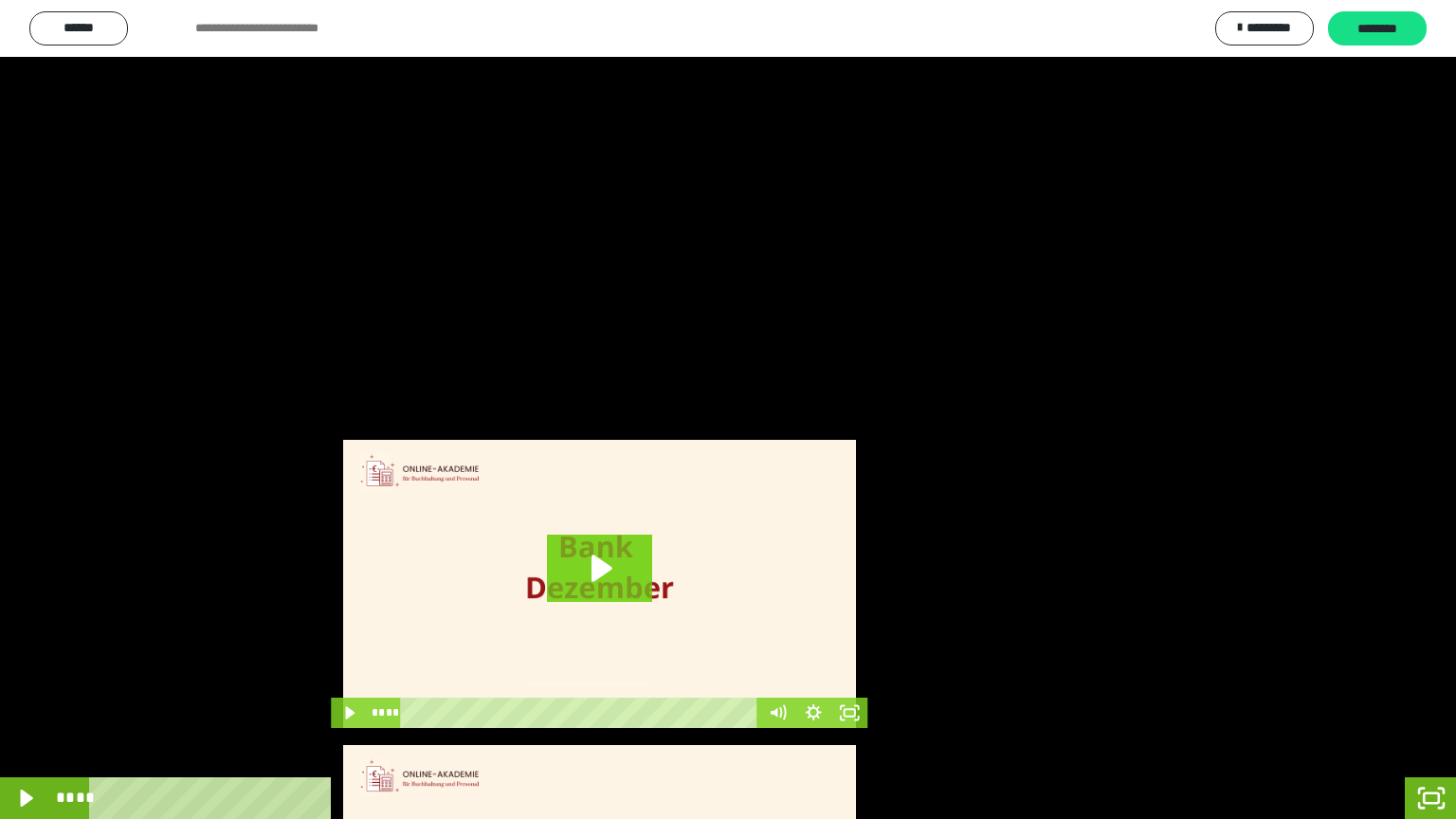 click at bounding box center [728, 410] 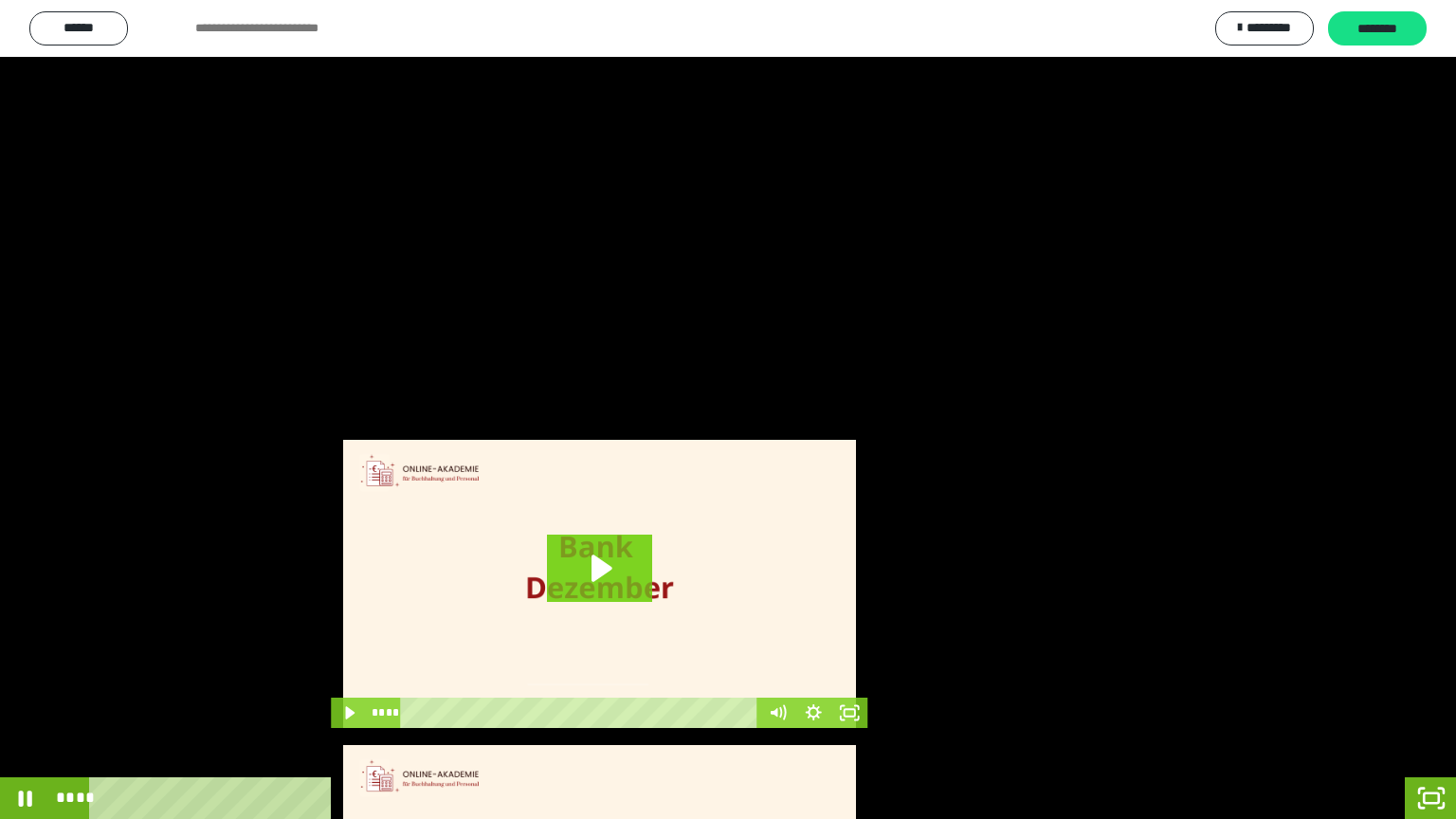 click at bounding box center [728, 410] 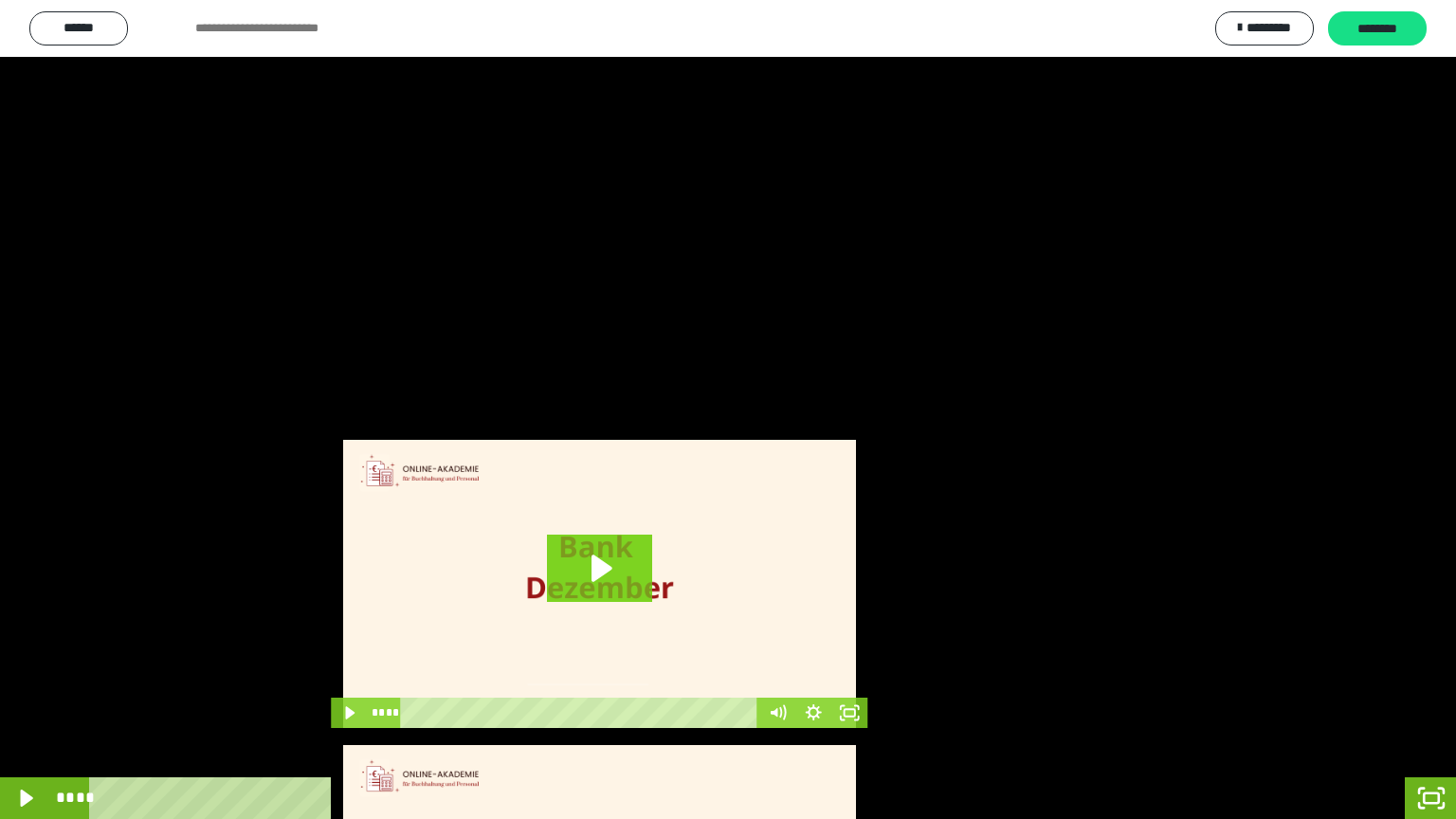 click at bounding box center (728, 410) 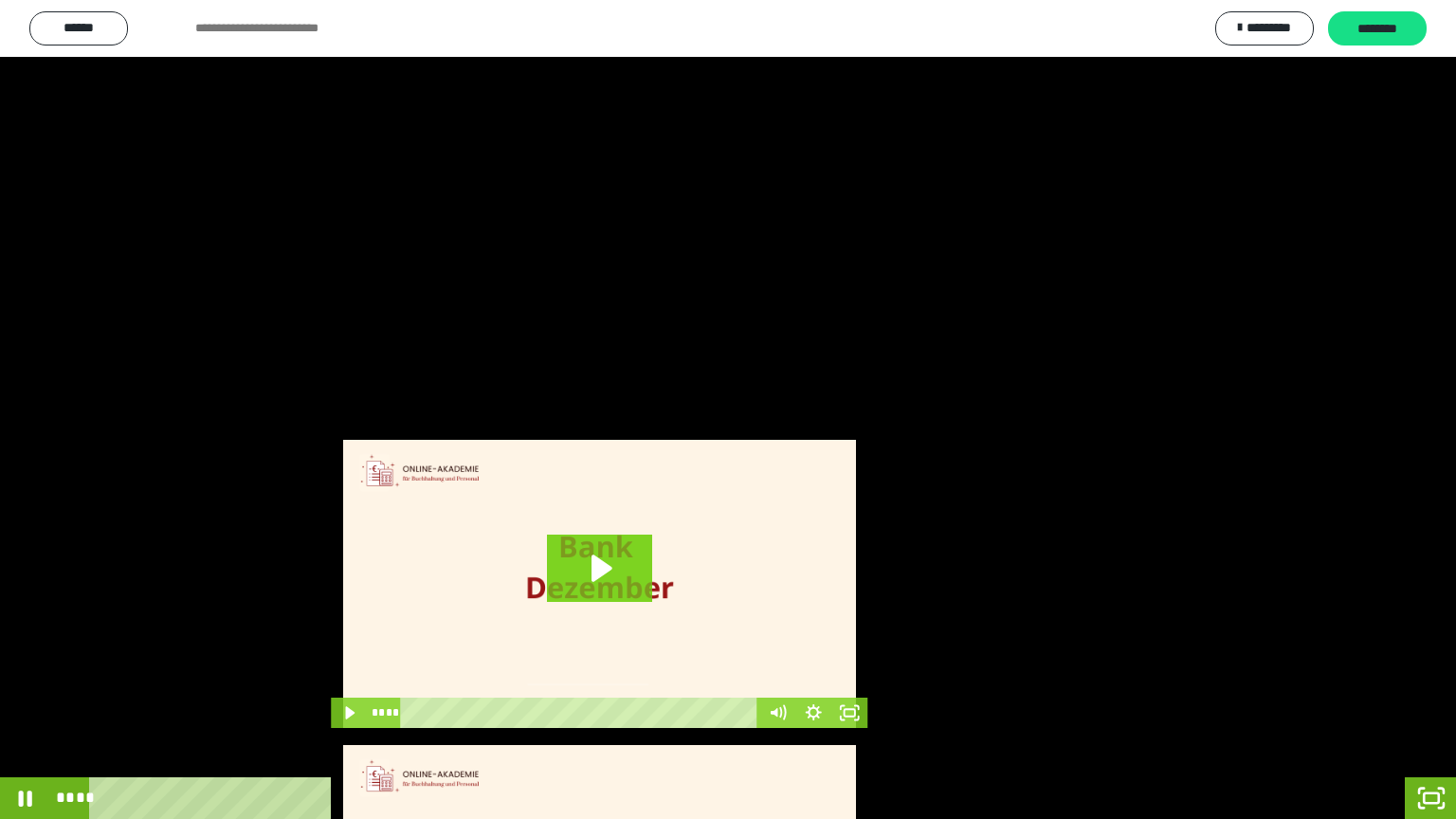 drag, startPoint x: 660, startPoint y: 559, endPoint x: 665, endPoint y: 569, distance: 11.18034 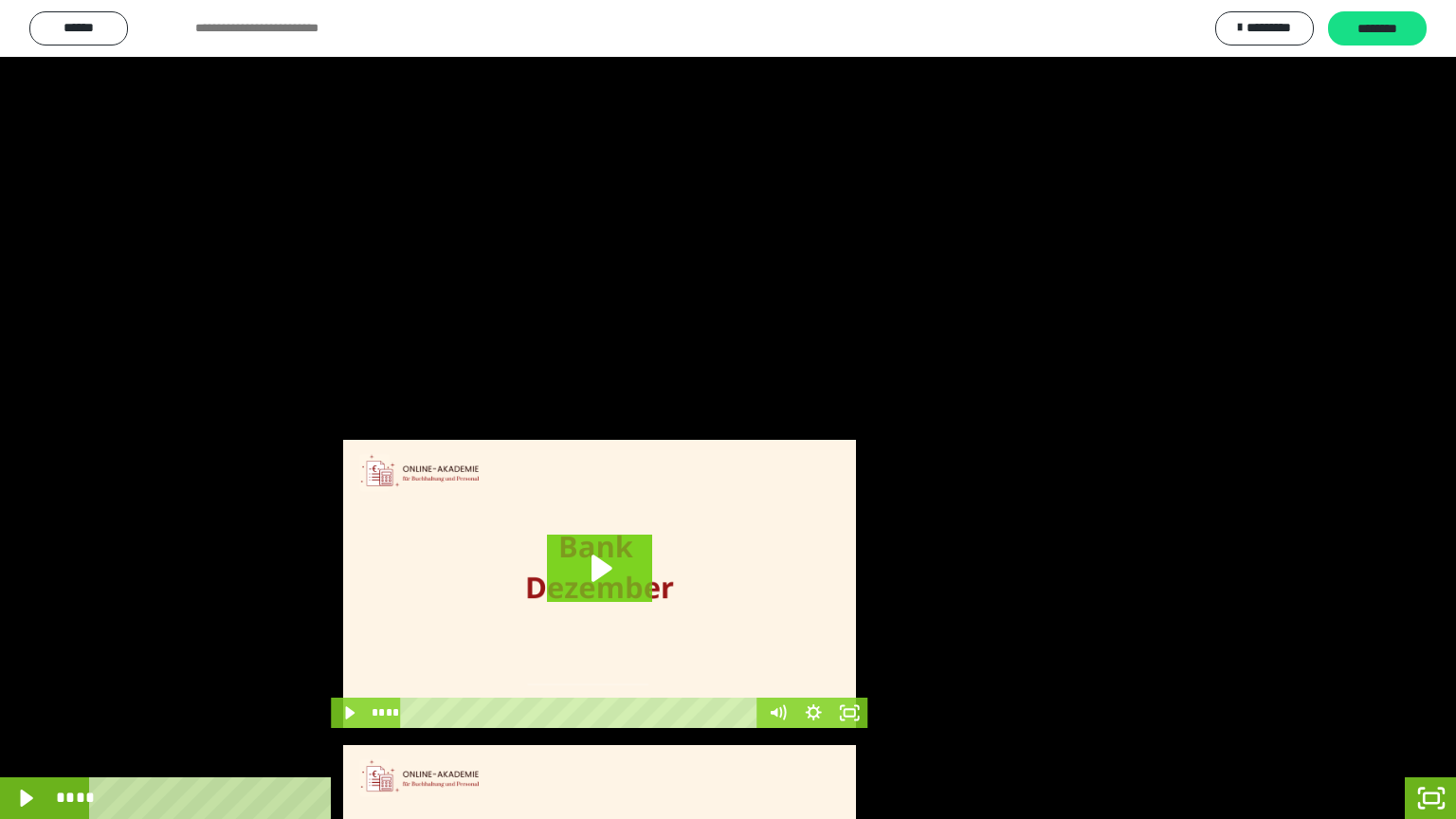 drag, startPoint x: 665, startPoint y: 569, endPoint x: 737, endPoint y: 624, distance: 90.60353 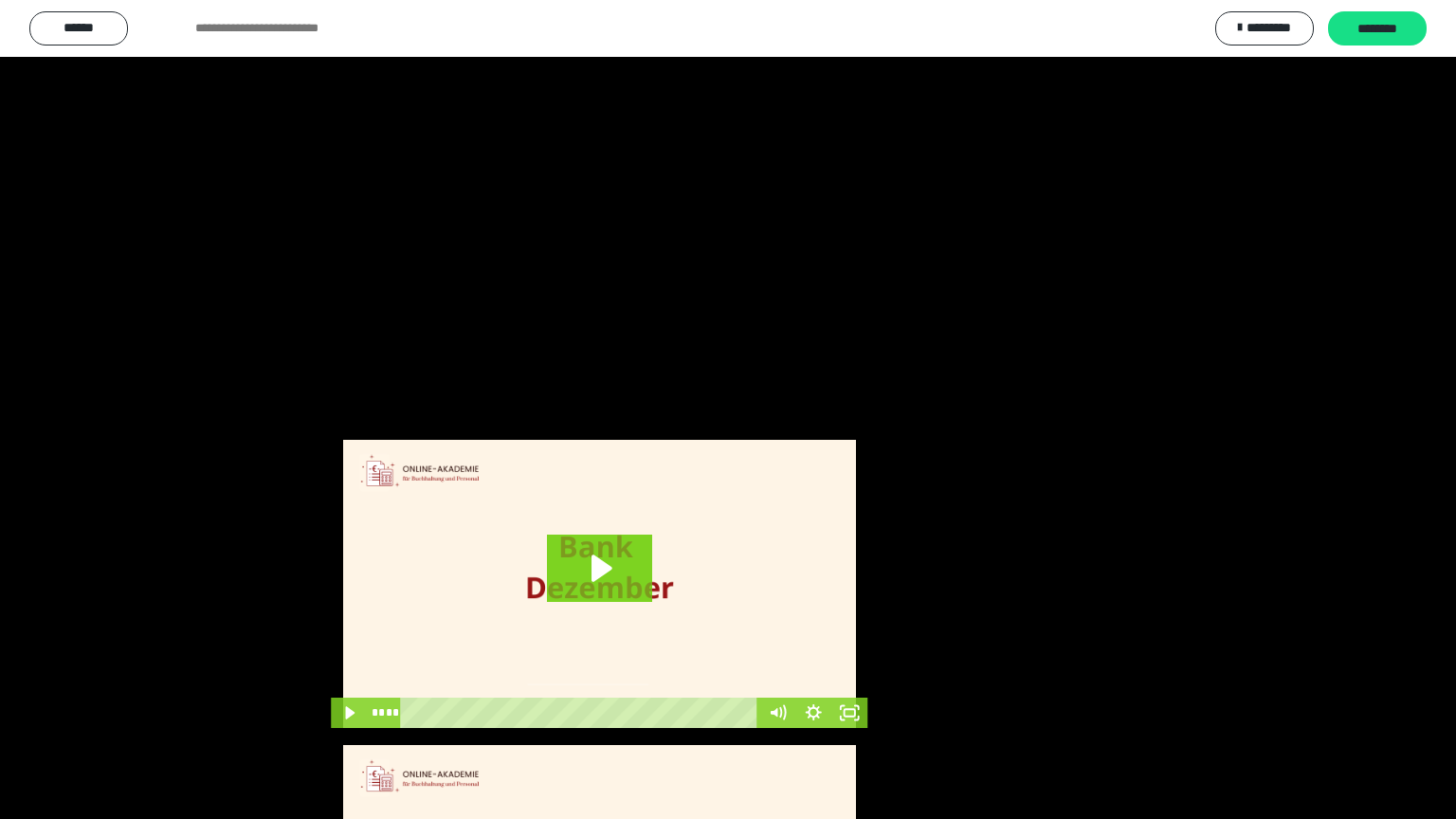 click at bounding box center (728, 410) 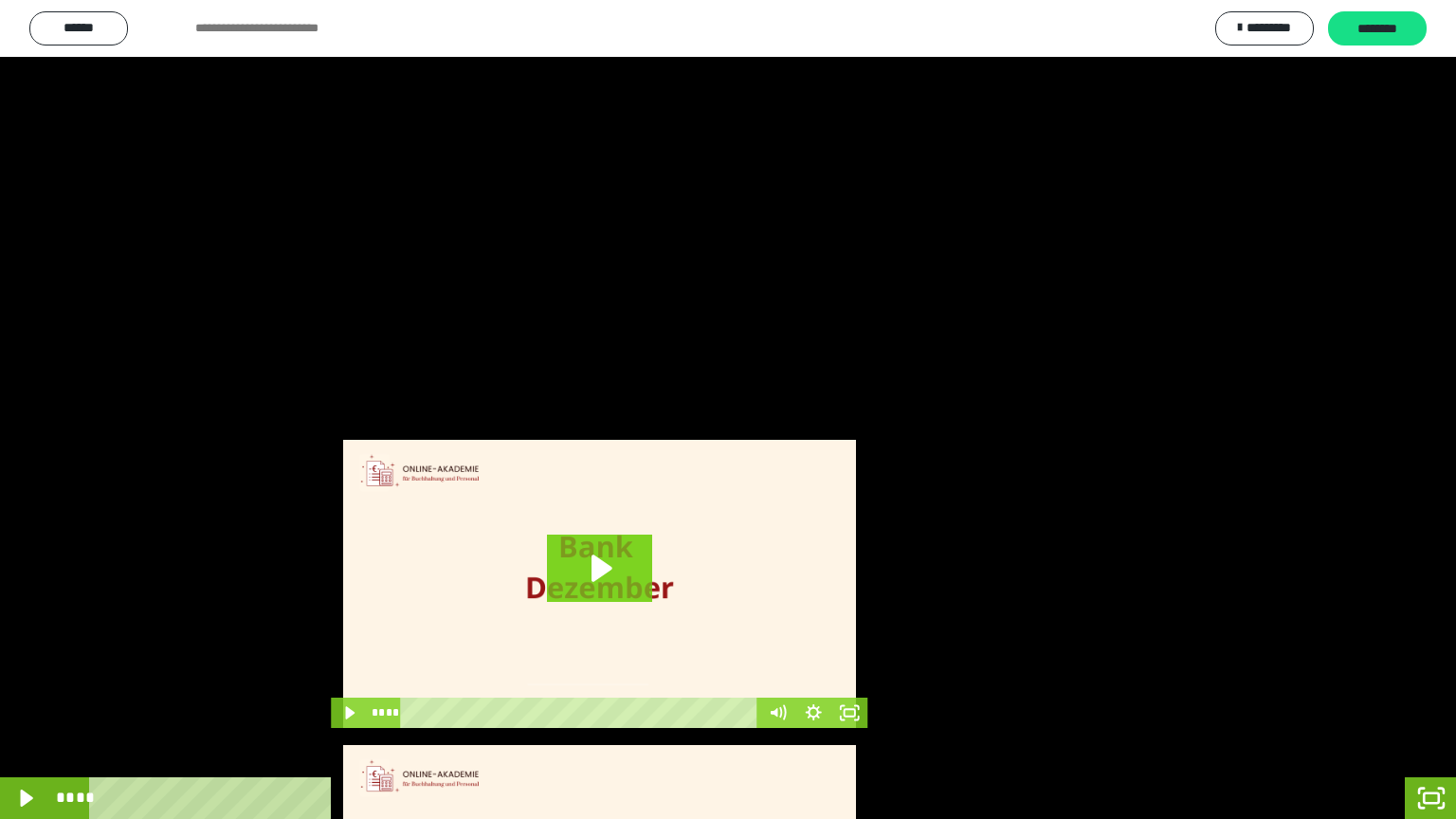 click at bounding box center (728, 410) 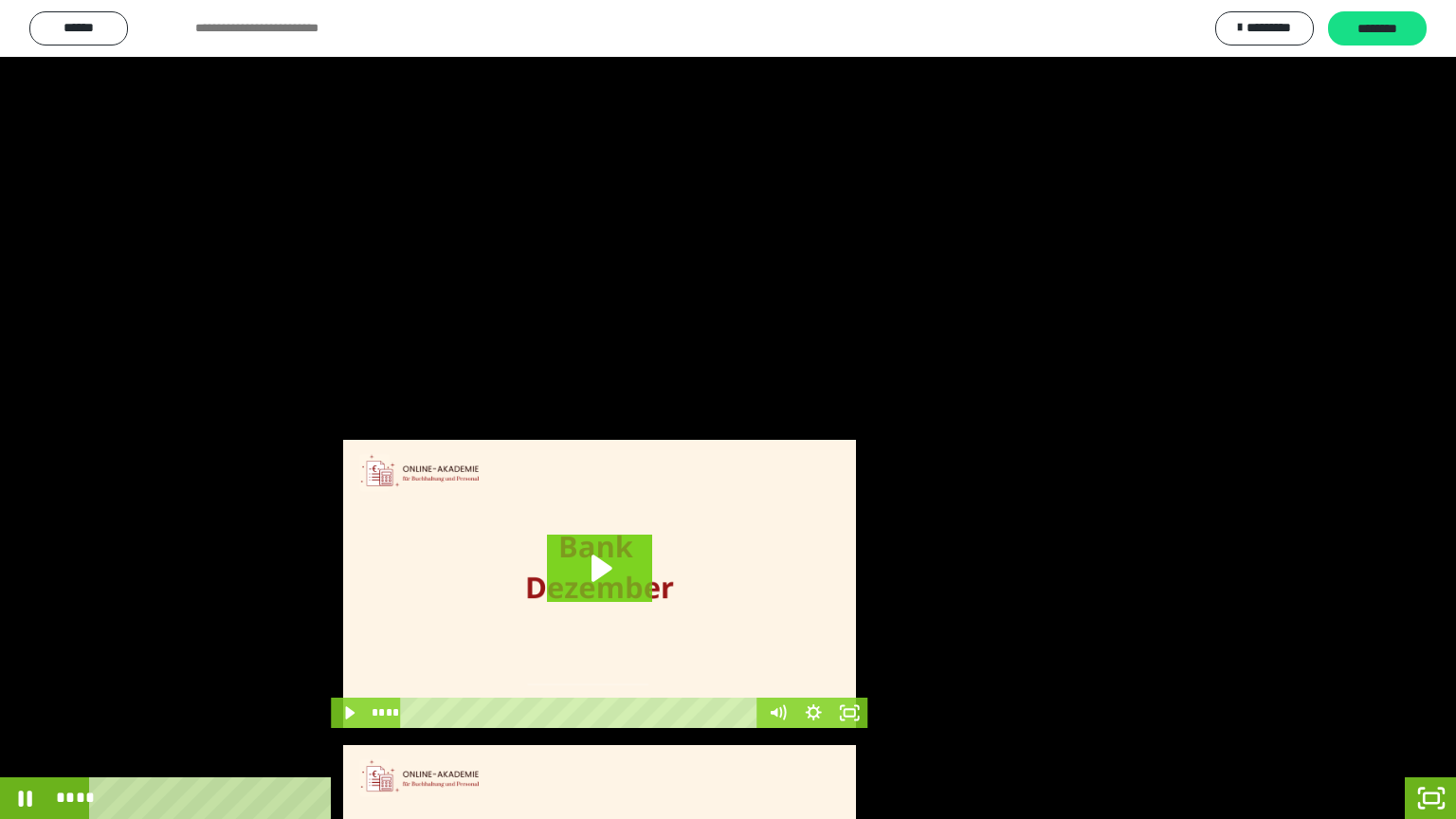 click at bounding box center [728, 410] 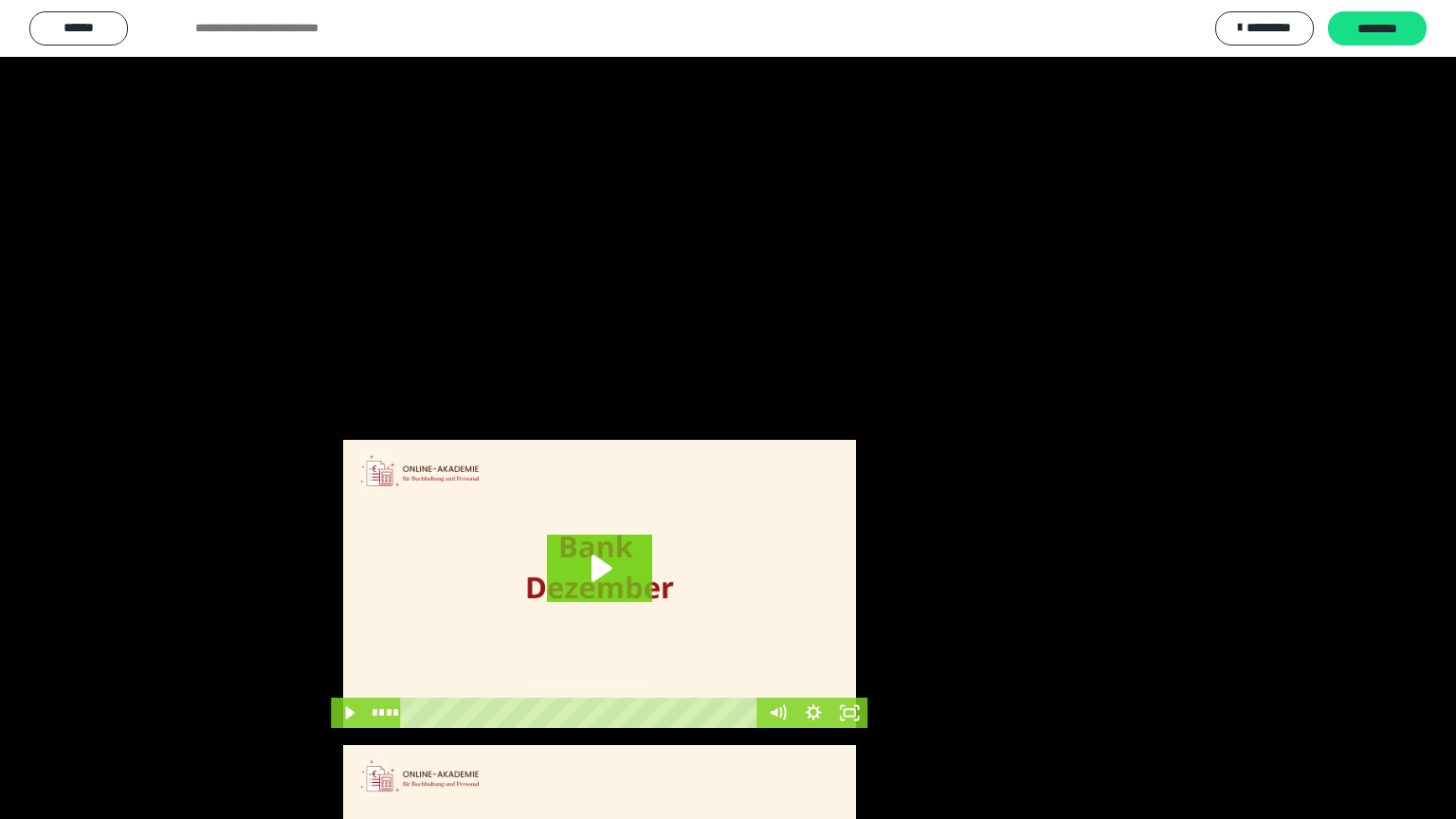 click at bounding box center [728, 410] 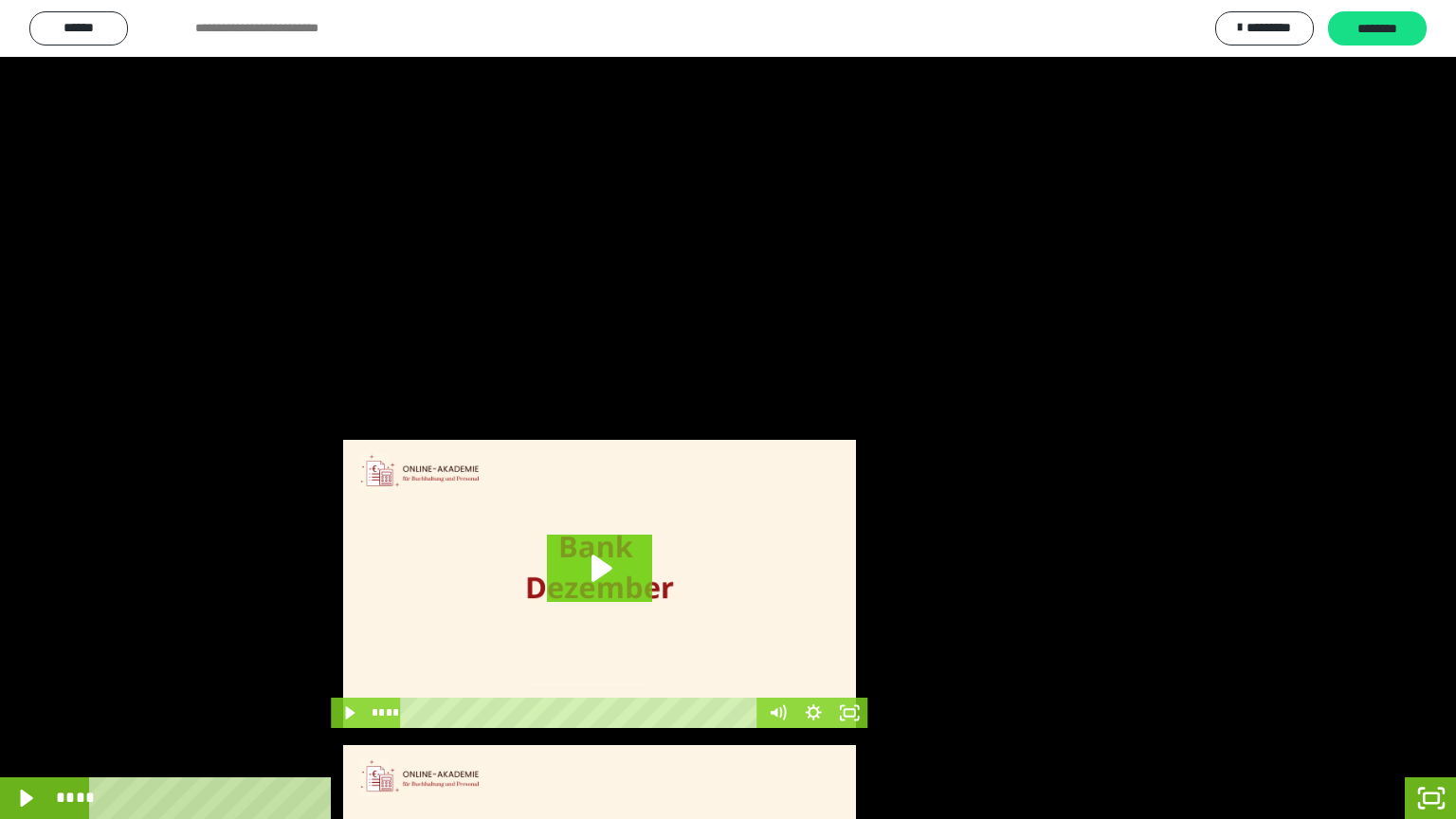 drag, startPoint x: 820, startPoint y: 667, endPoint x: 832, endPoint y: 676, distance: 15 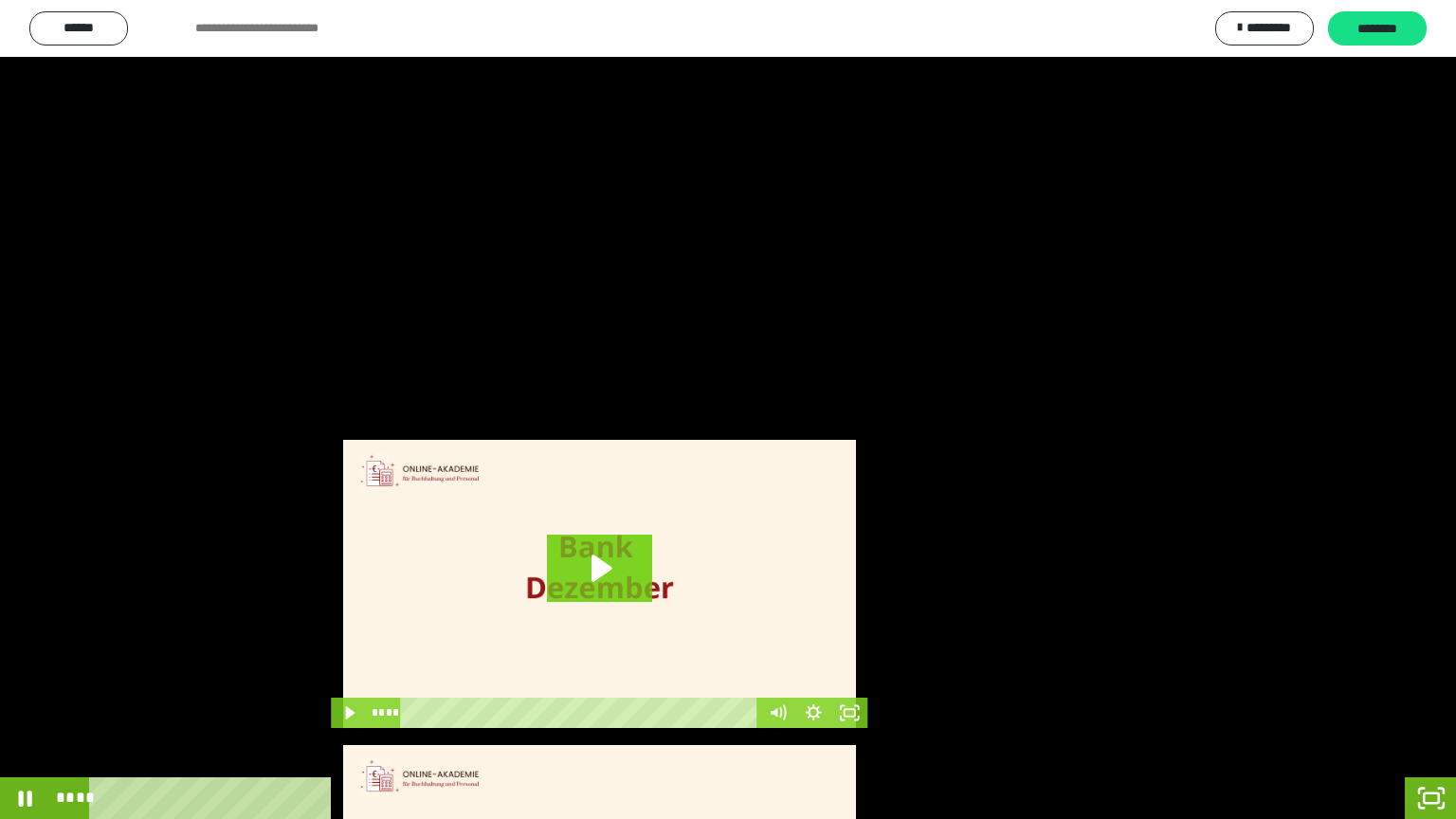 click at bounding box center [728, 410] 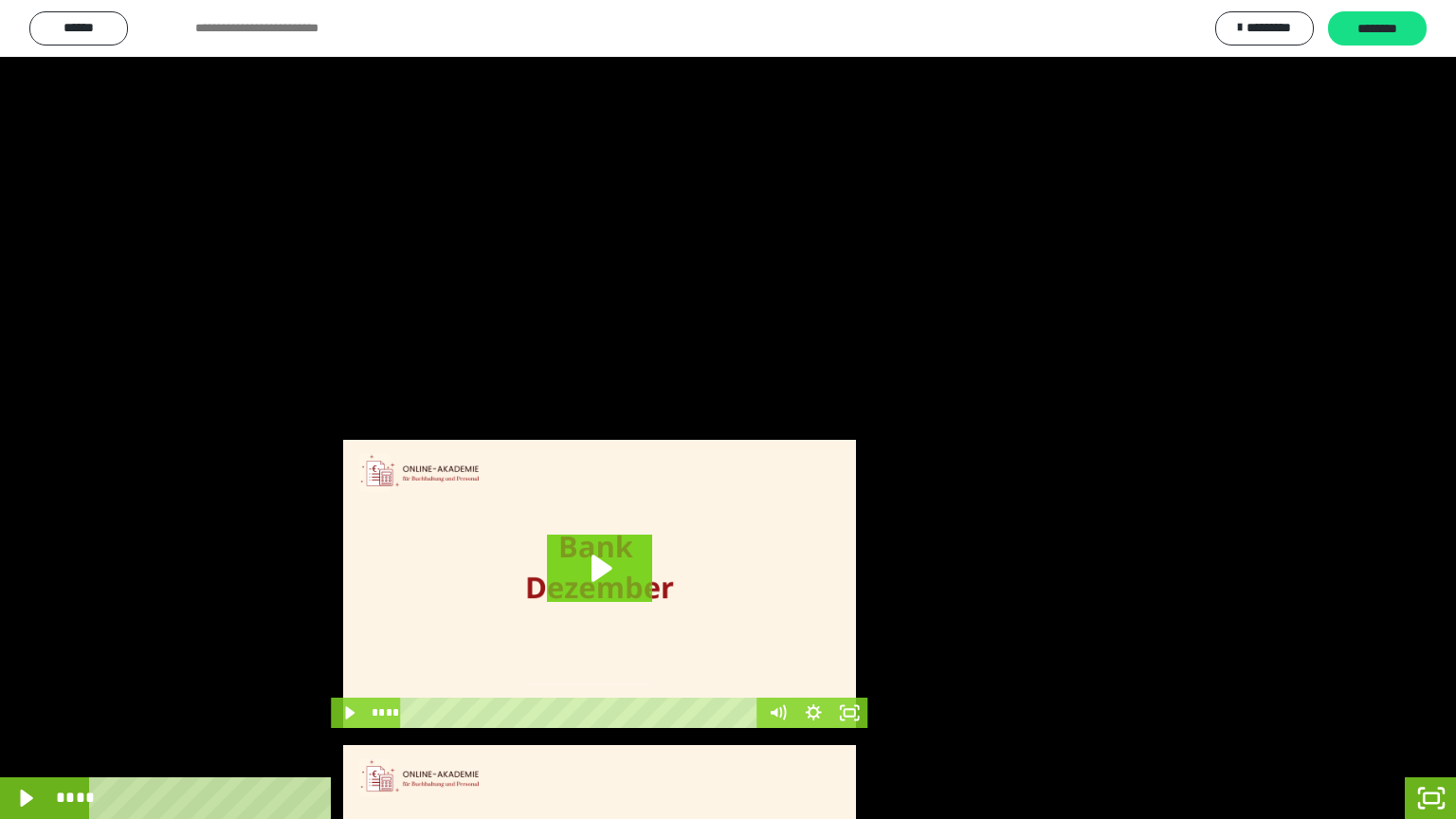 click at bounding box center [728, 410] 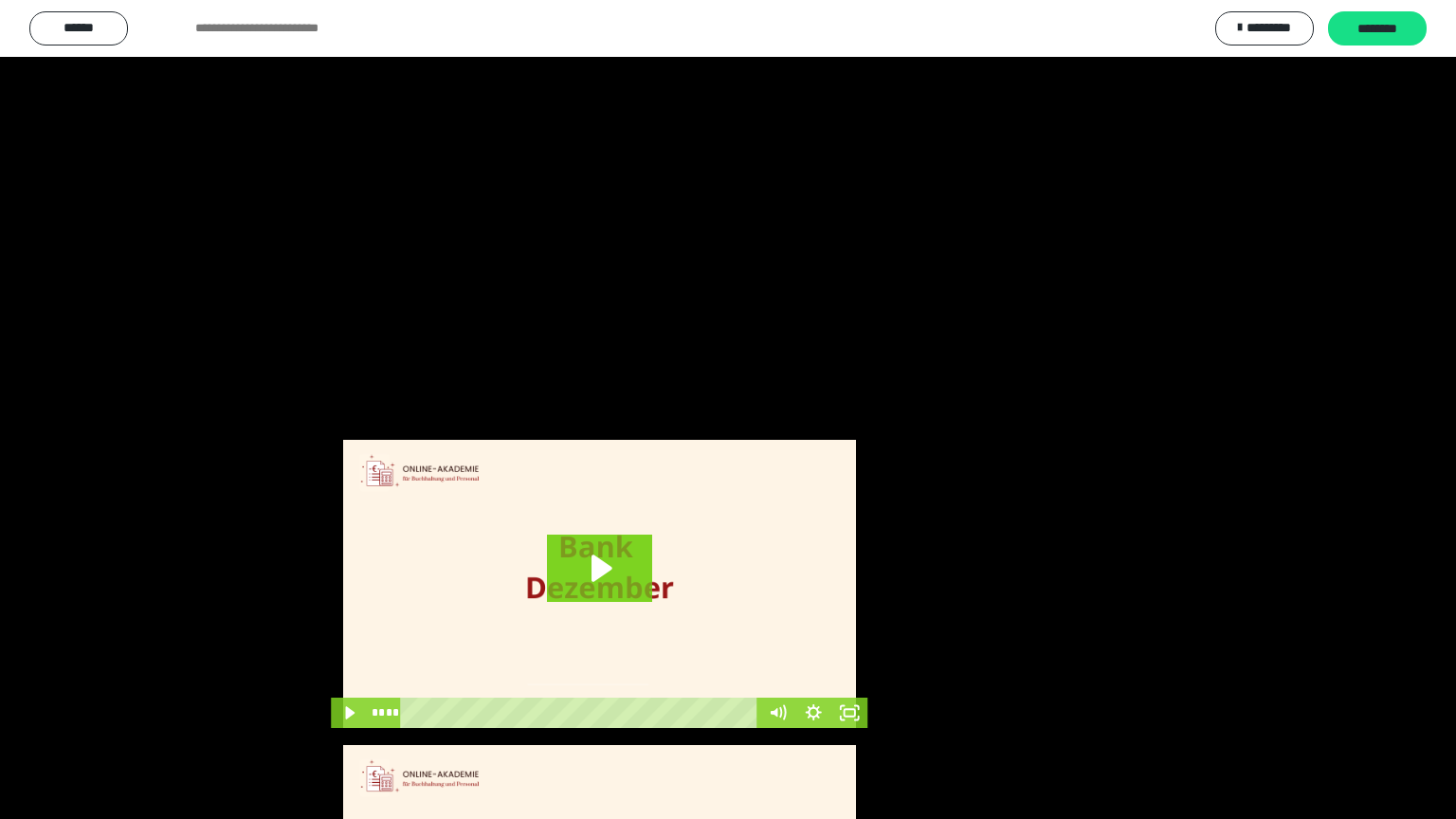 click at bounding box center (728, 410) 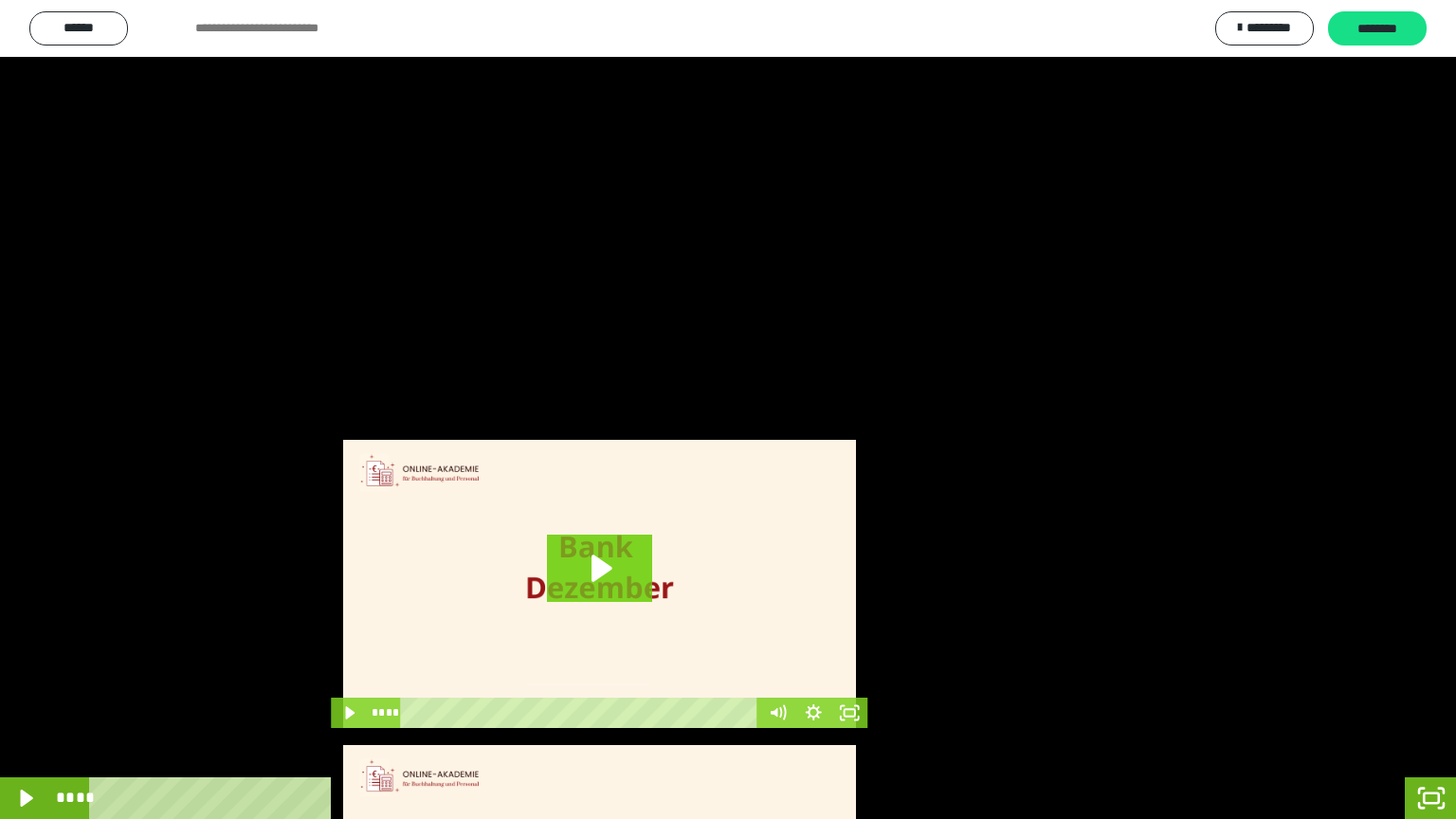 click at bounding box center [728, 410] 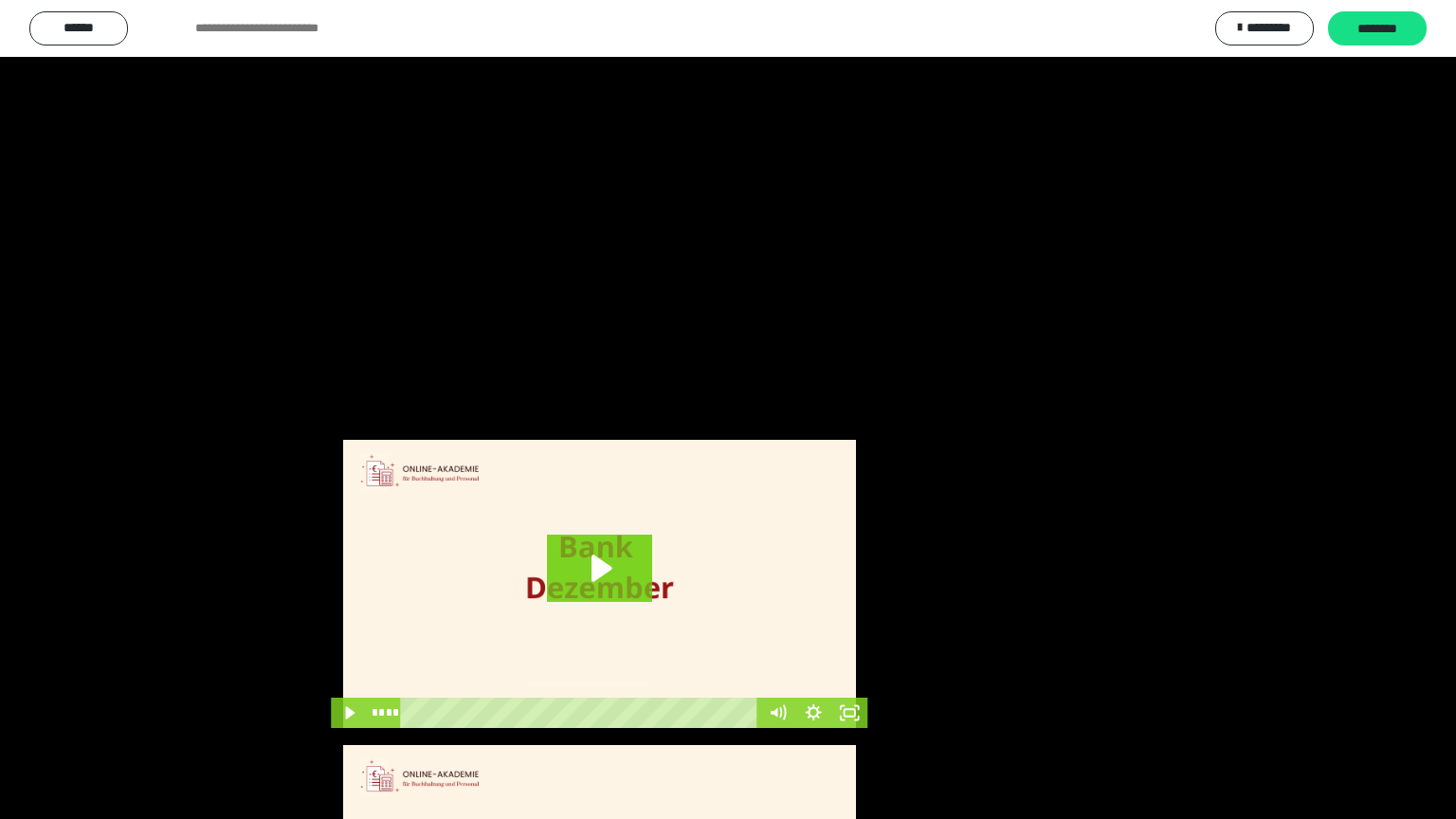 click at bounding box center (728, 410) 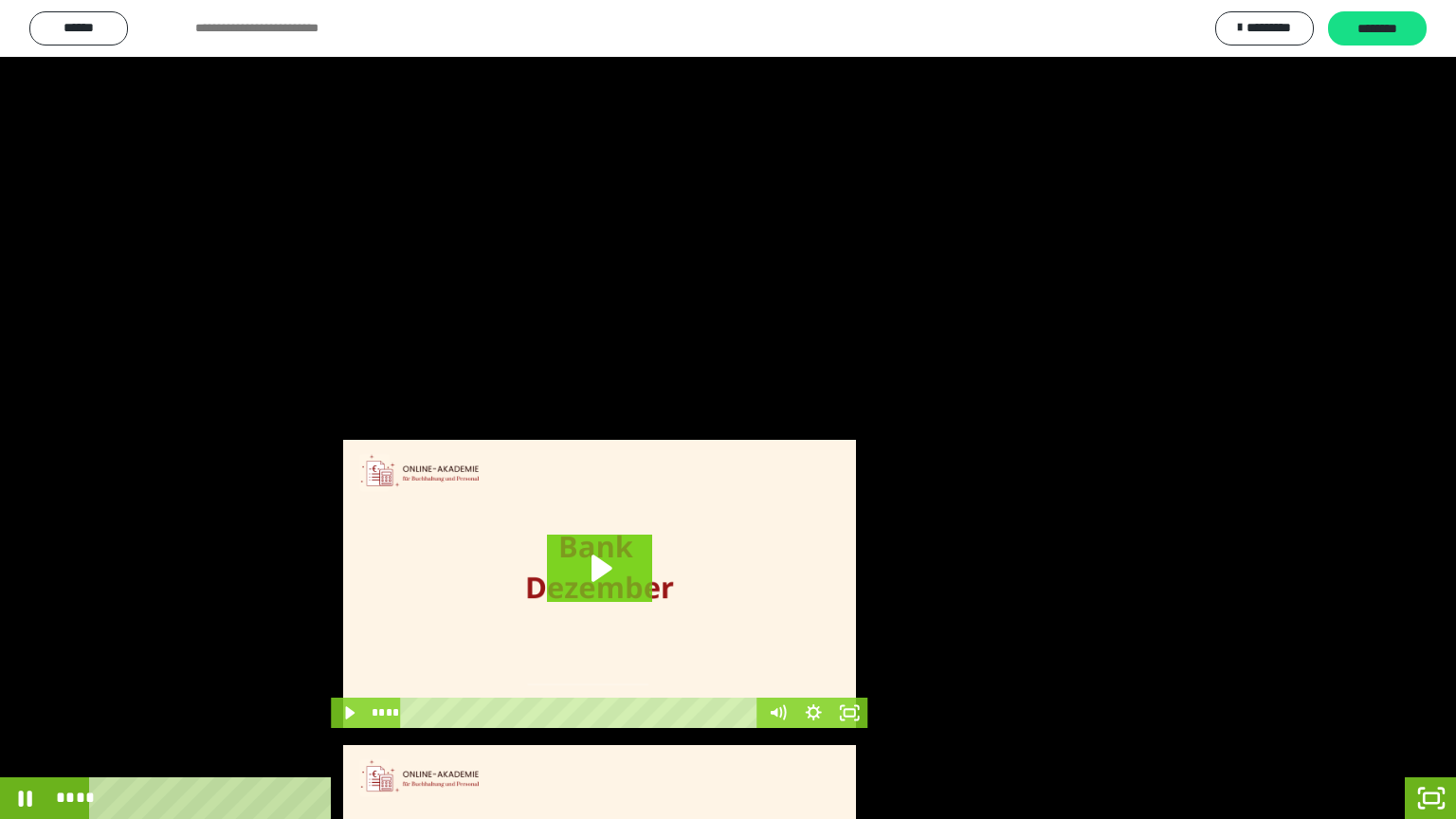 drag, startPoint x: 904, startPoint y: 528, endPoint x: 922, endPoint y: 531, distance: 18.248288 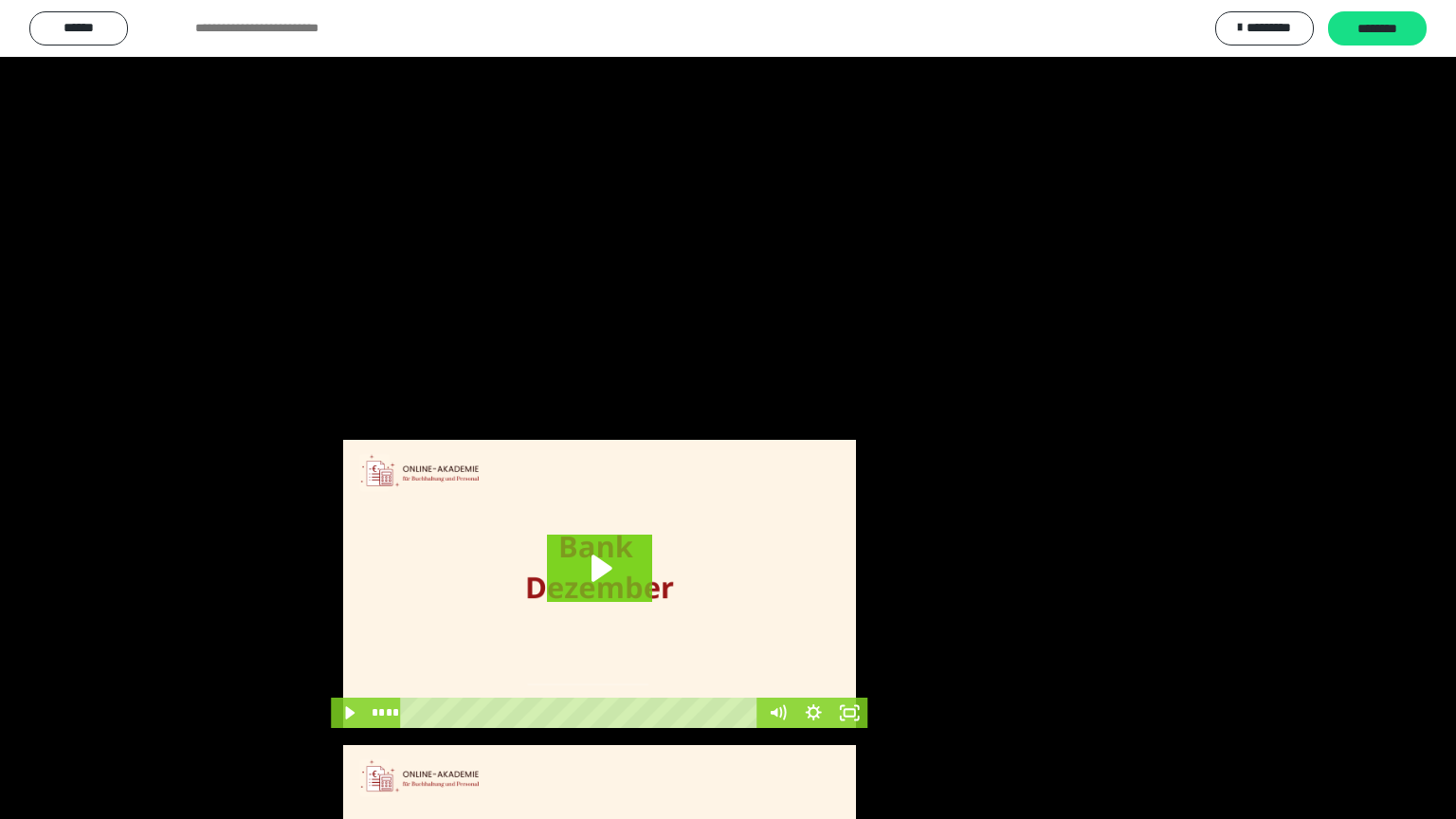 click at bounding box center (728, 410) 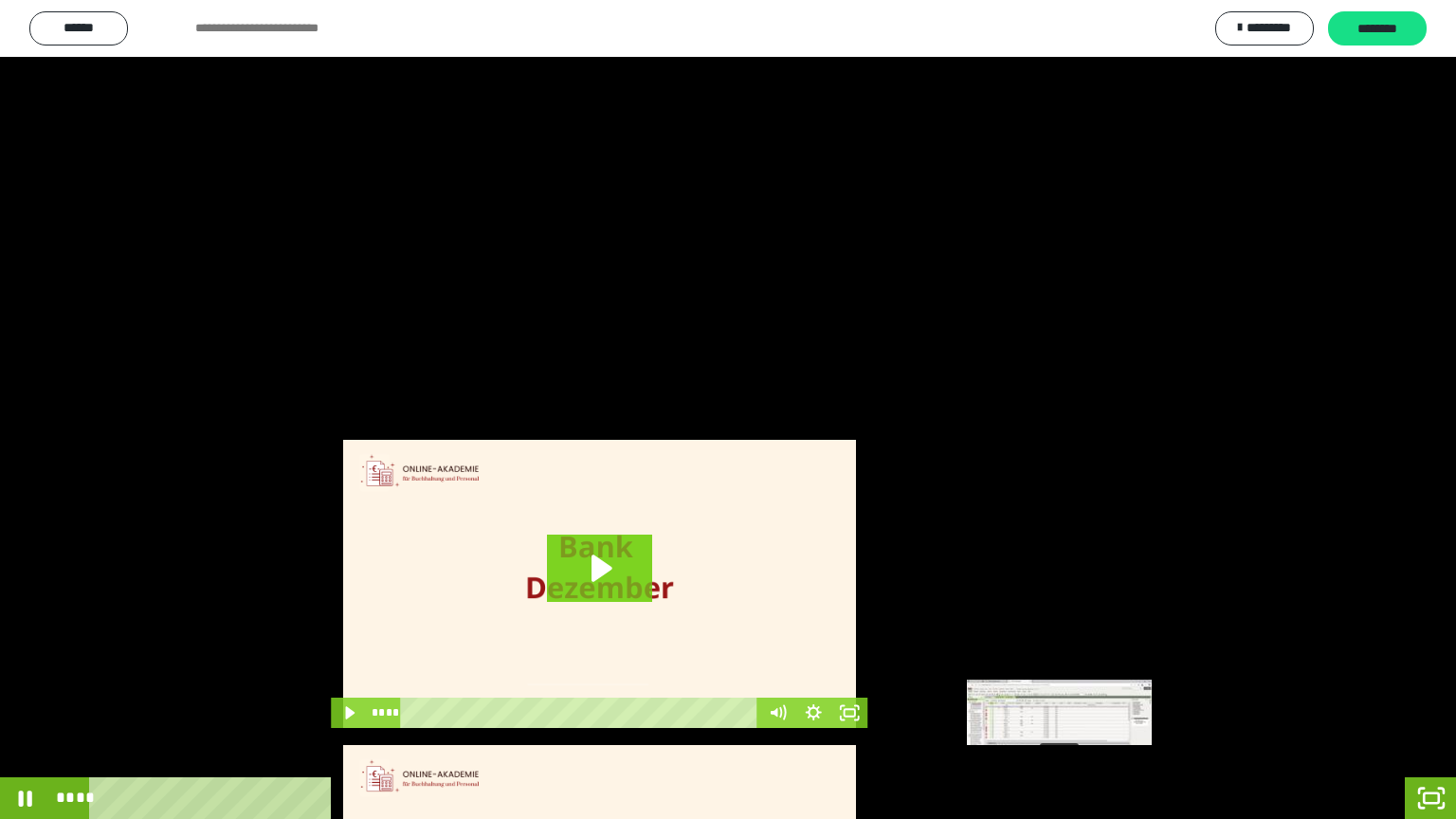 click on "****" at bounding box center [677, 798] 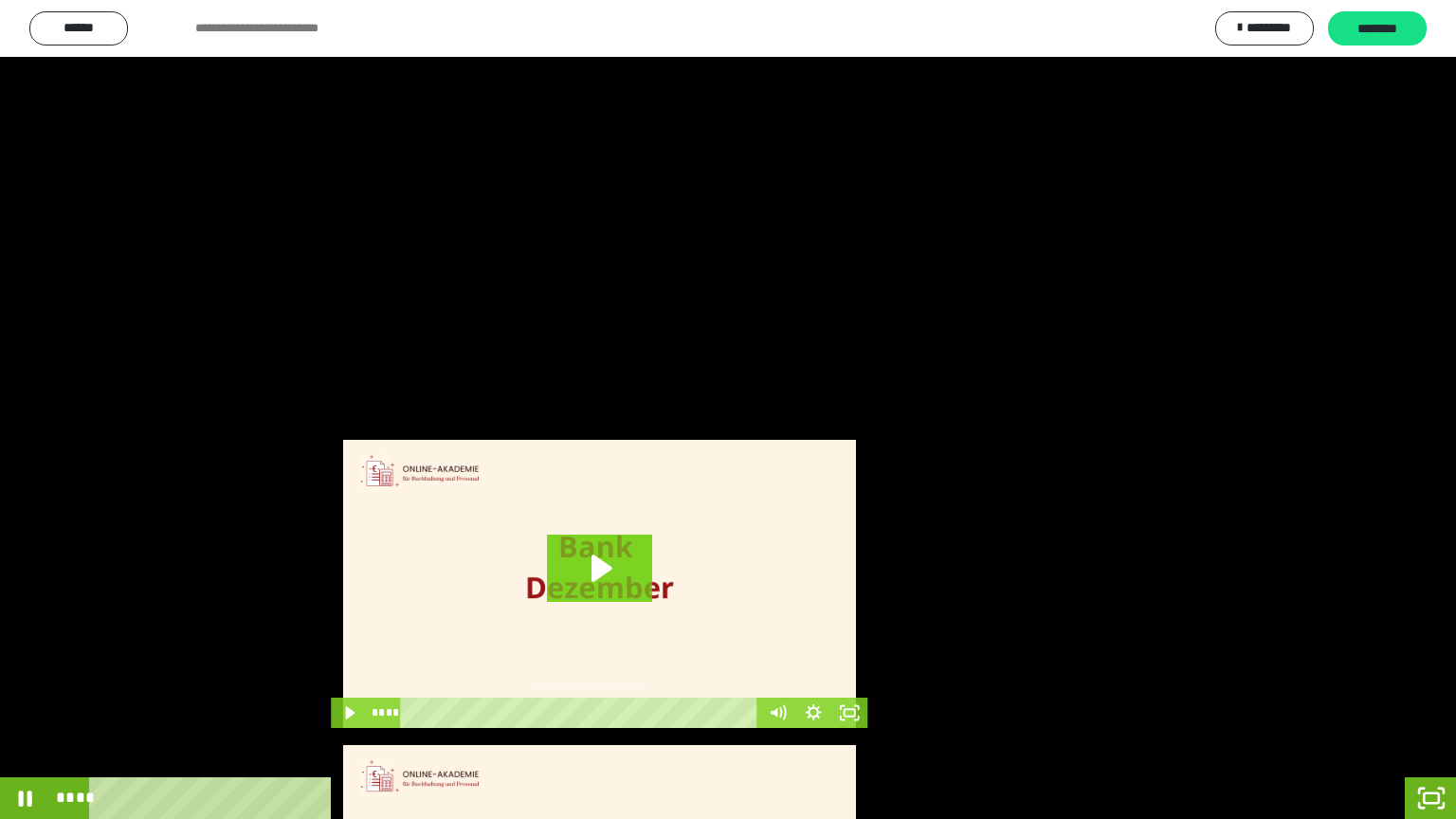 click at bounding box center (728, 410) 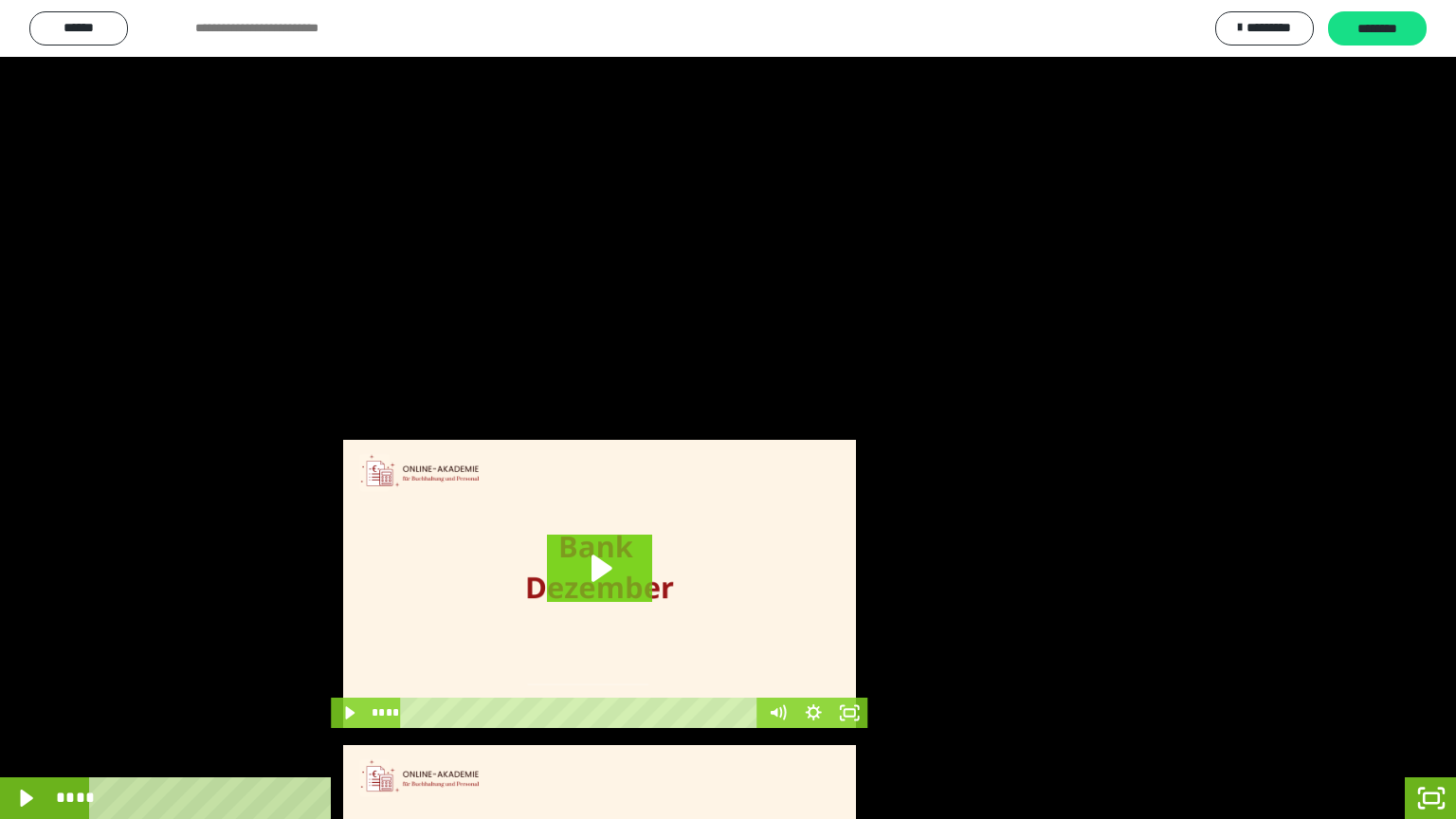 drag, startPoint x: 987, startPoint y: 390, endPoint x: 1024, endPoint y: 427, distance: 52.325902 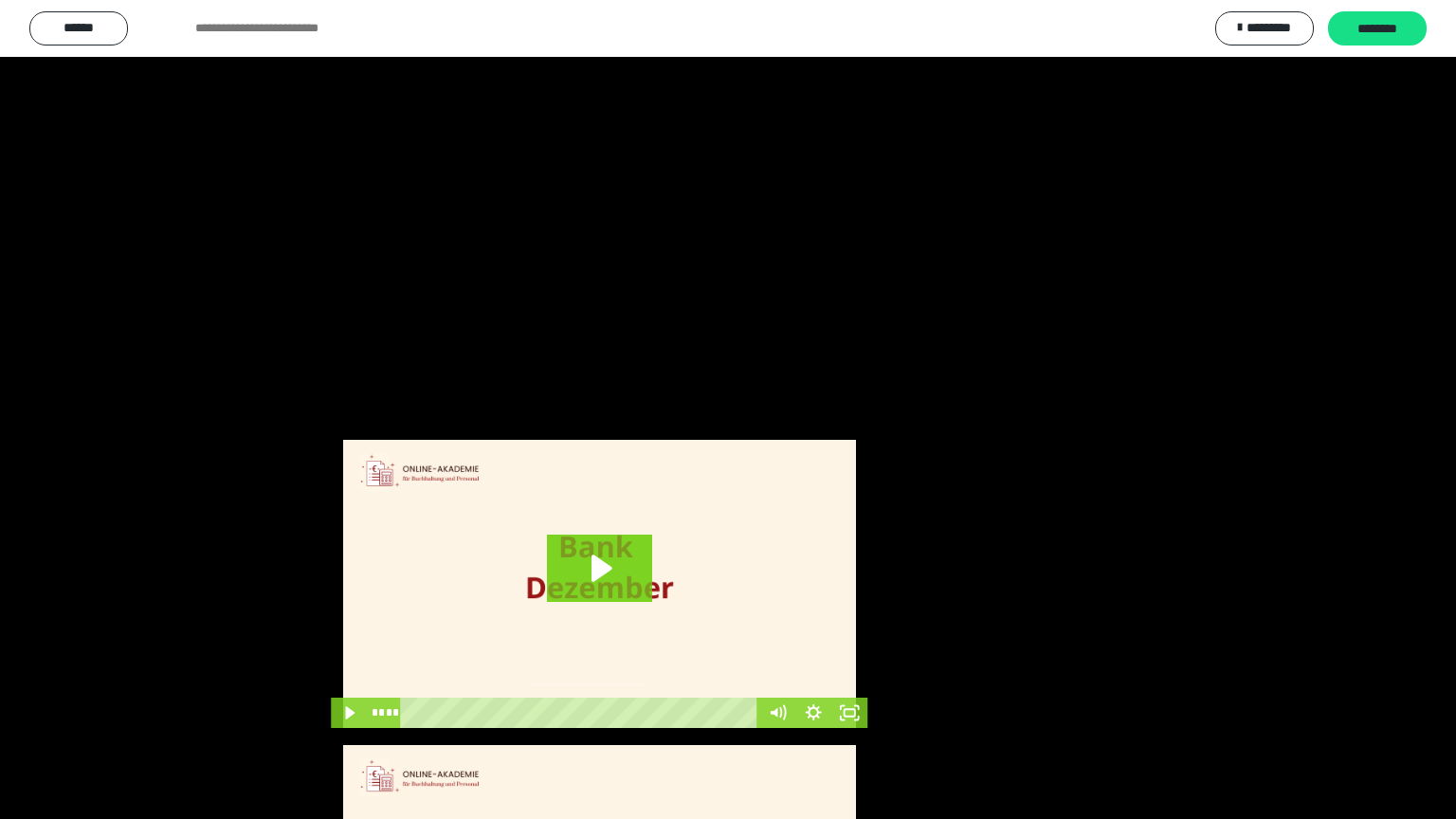 drag, startPoint x: 1024, startPoint y: 427, endPoint x: 1036, endPoint y: 437, distance: 15.620499 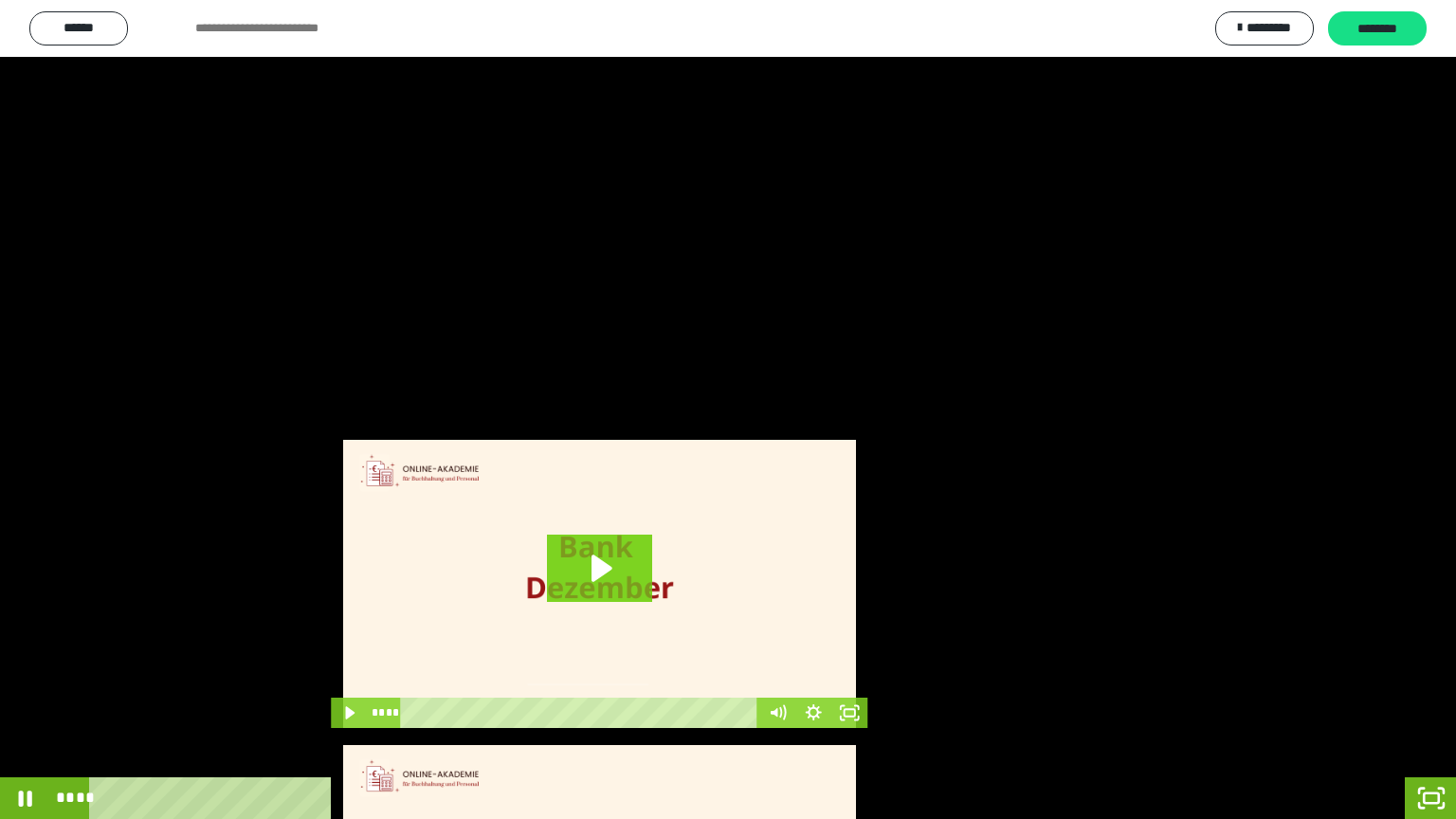 click at bounding box center [728, 410] 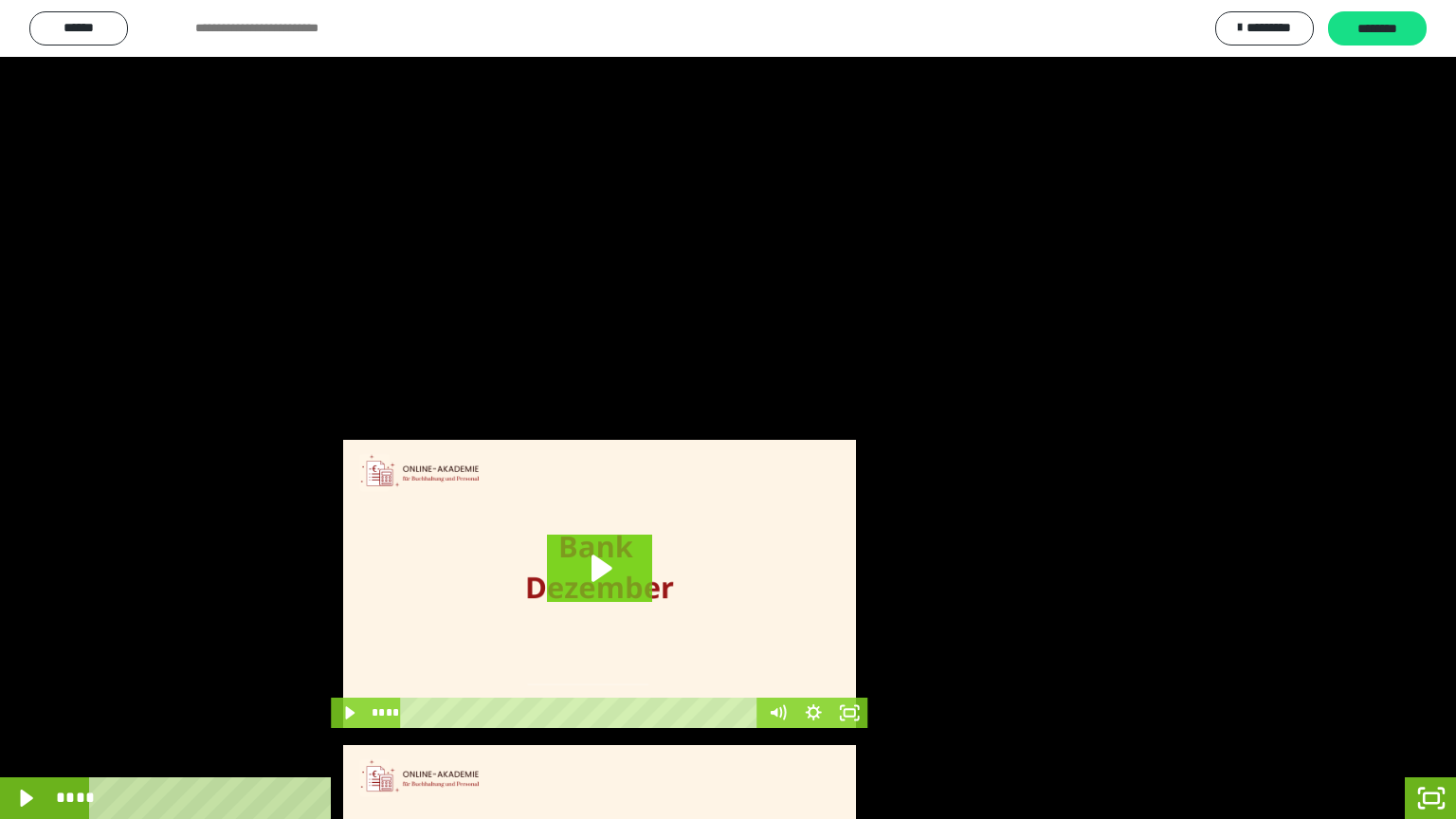 click at bounding box center [728, 410] 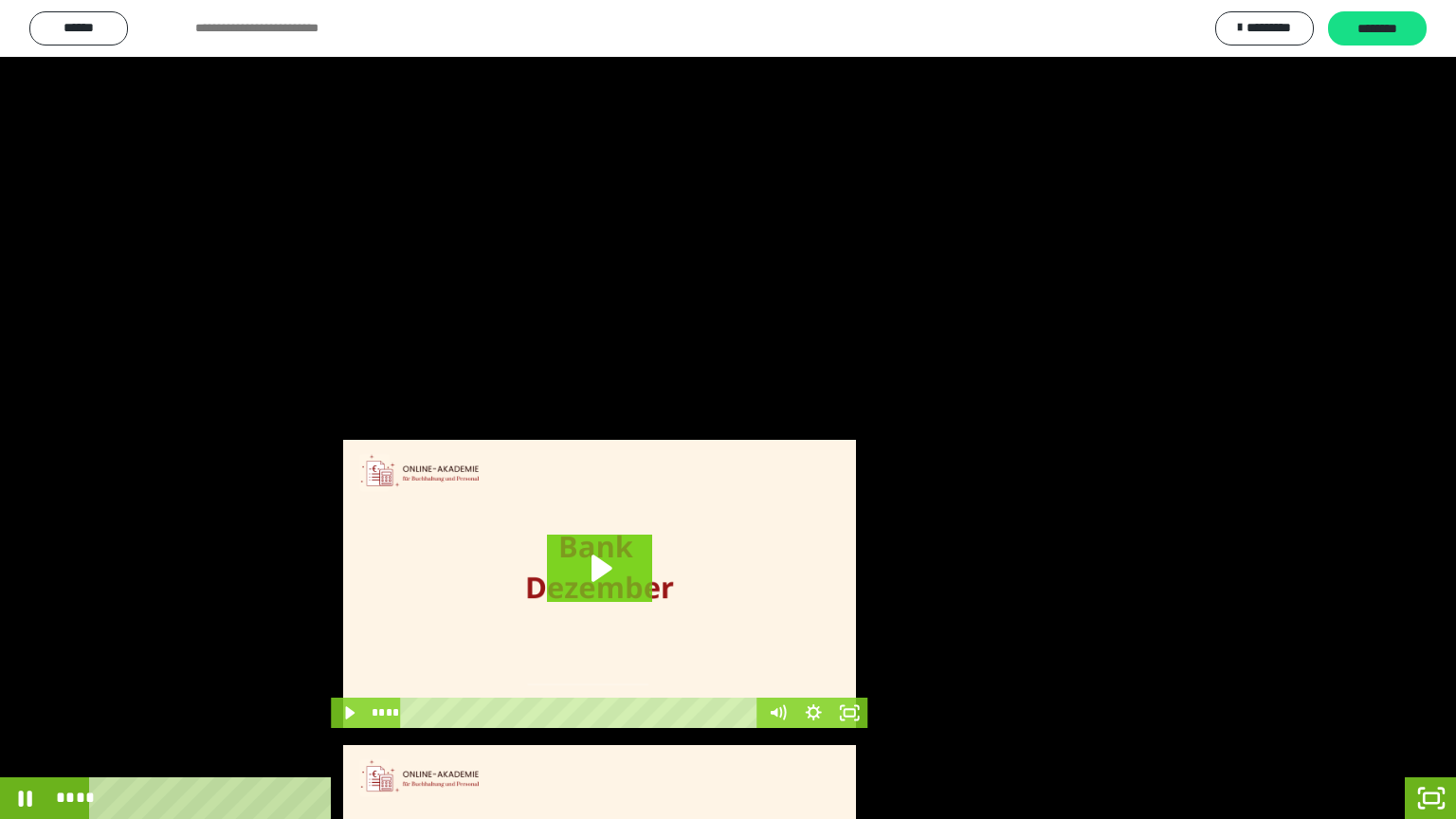 click at bounding box center (728, 410) 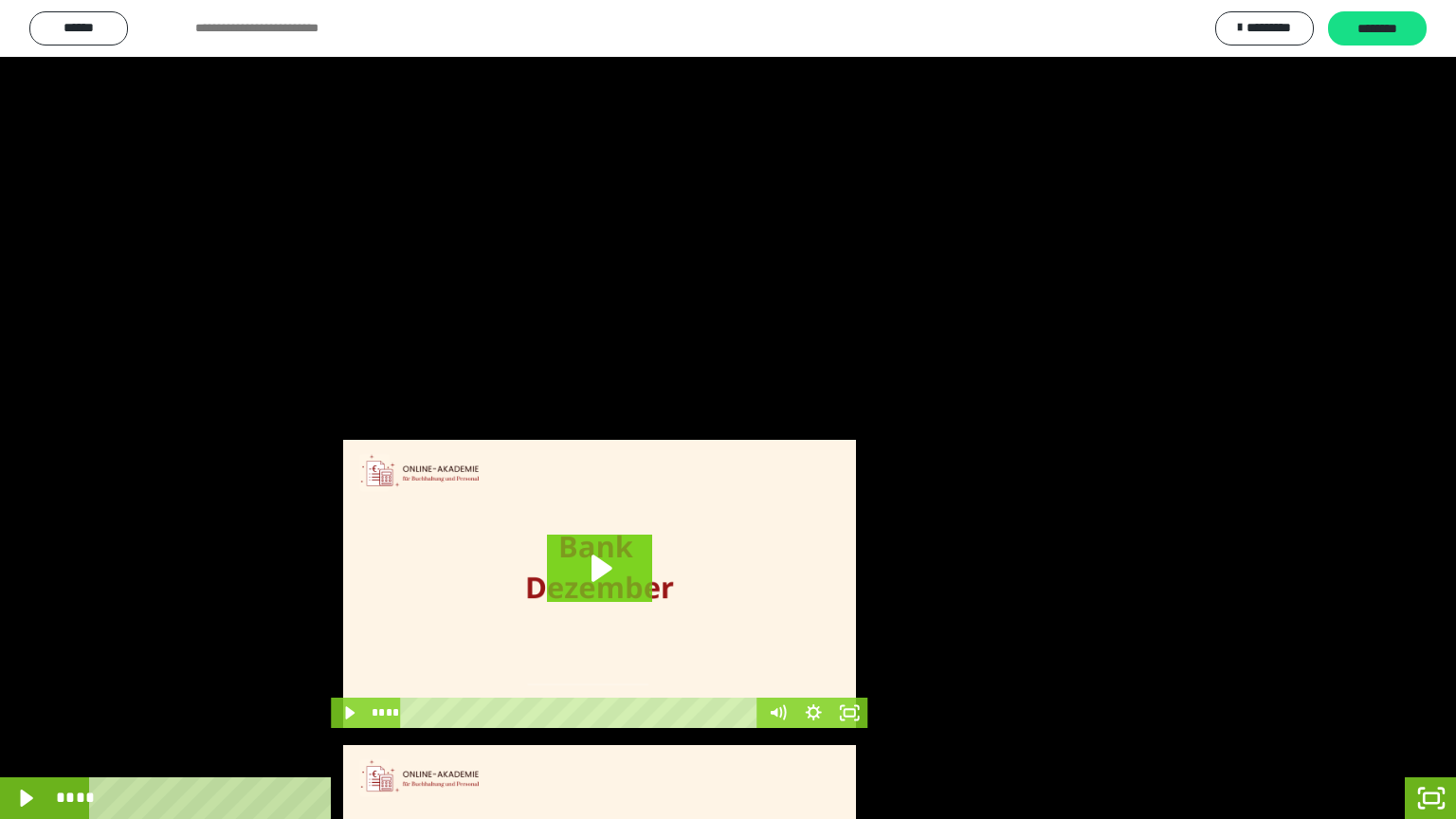 click at bounding box center [728, 410] 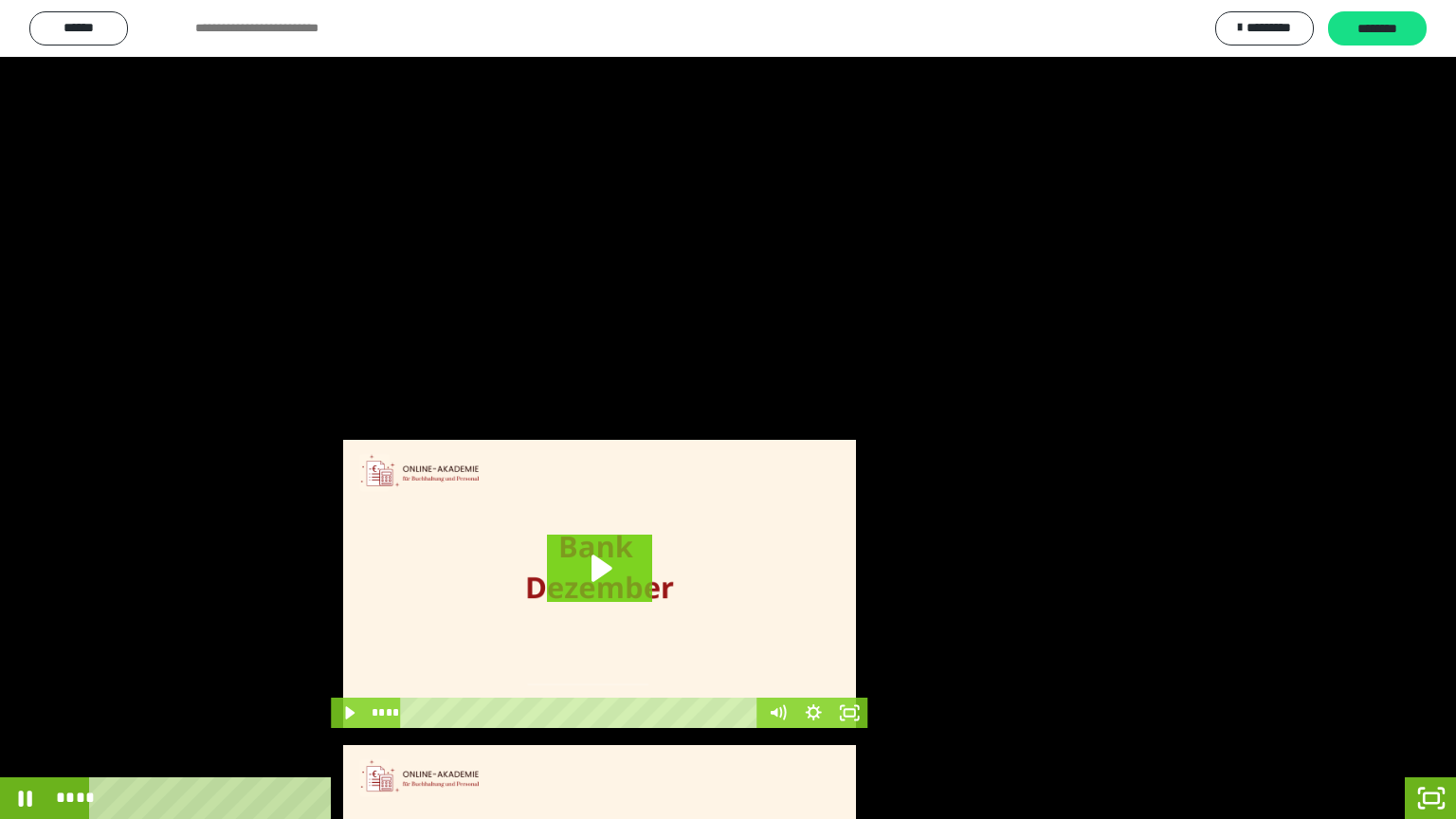 click at bounding box center [728, 410] 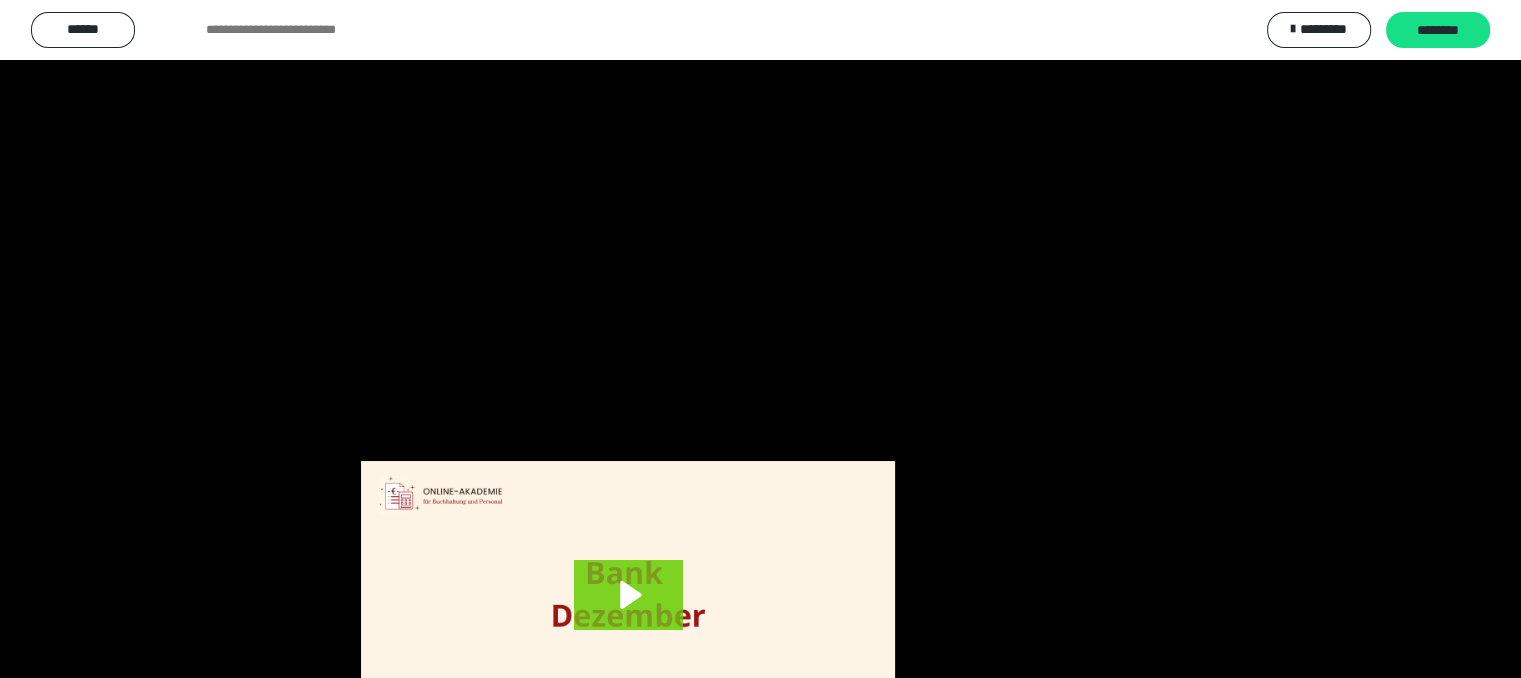 scroll, scrollTop: 4009, scrollLeft: 0, axis: vertical 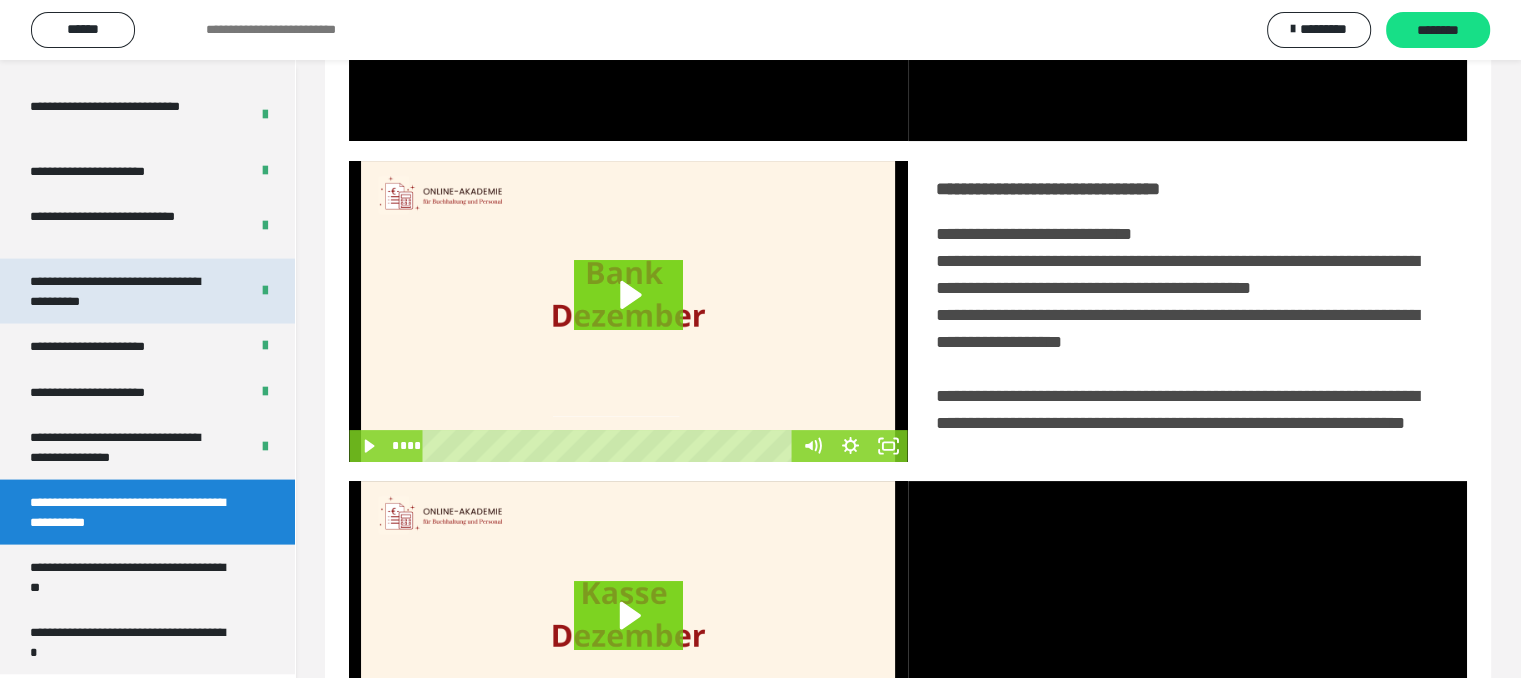 click on "**********" at bounding box center (124, 291) 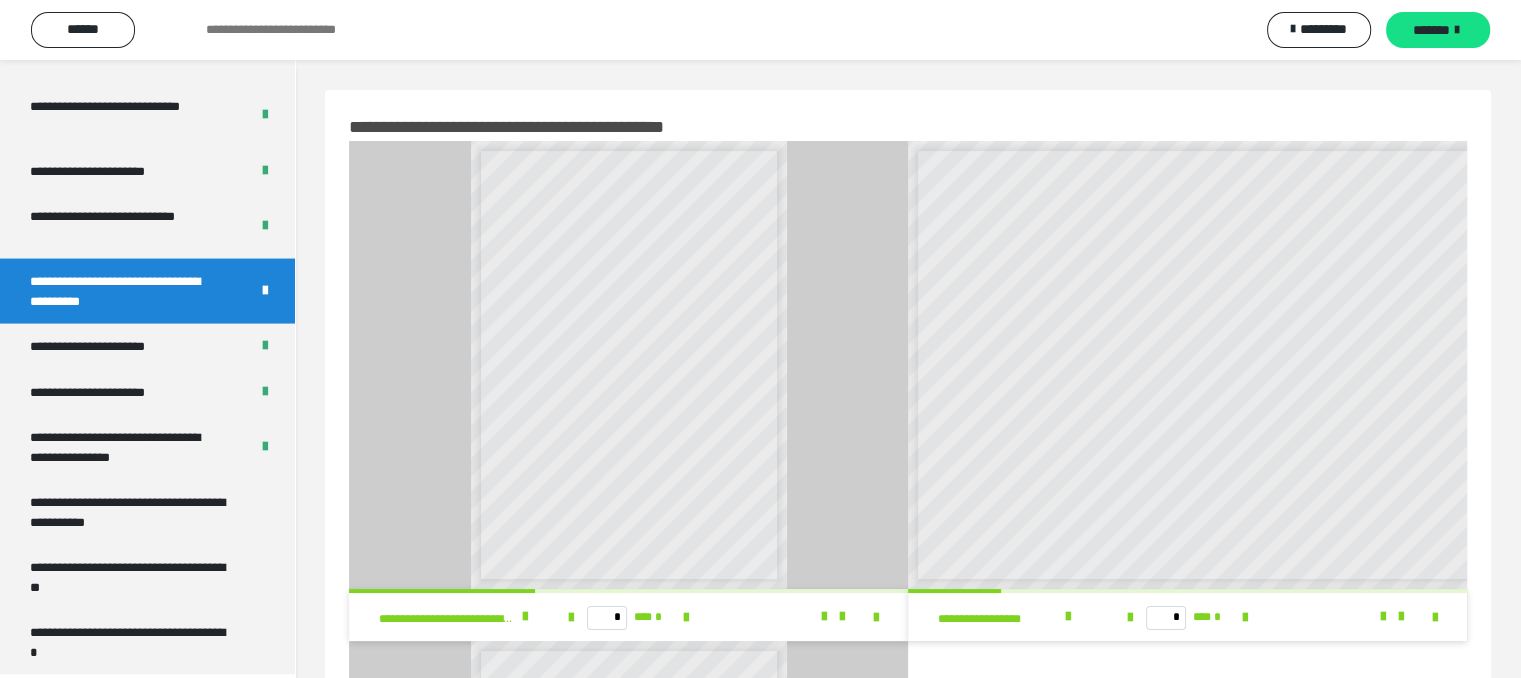 scroll, scrollTop: 517, scrollLeft: 0, axis: vertical 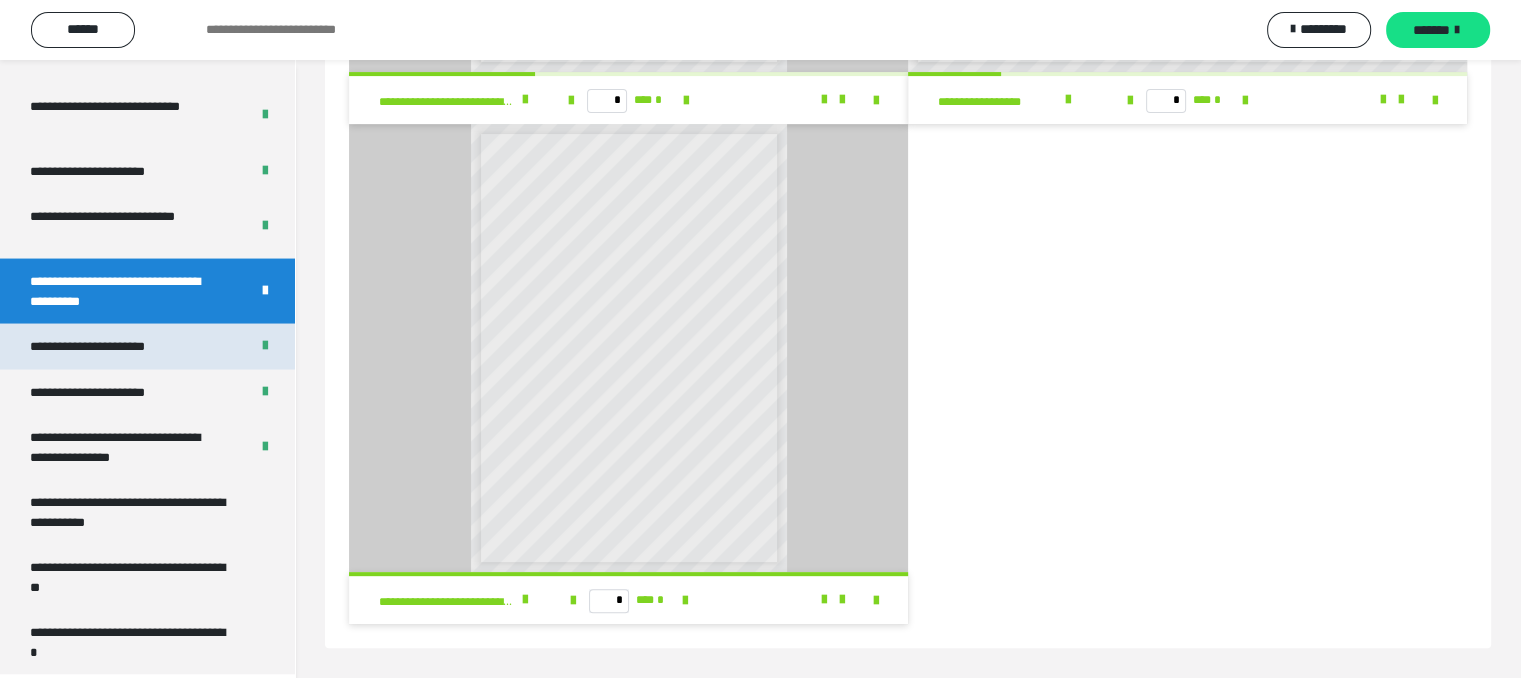 click on "**********" at bounding box center (110, 347) 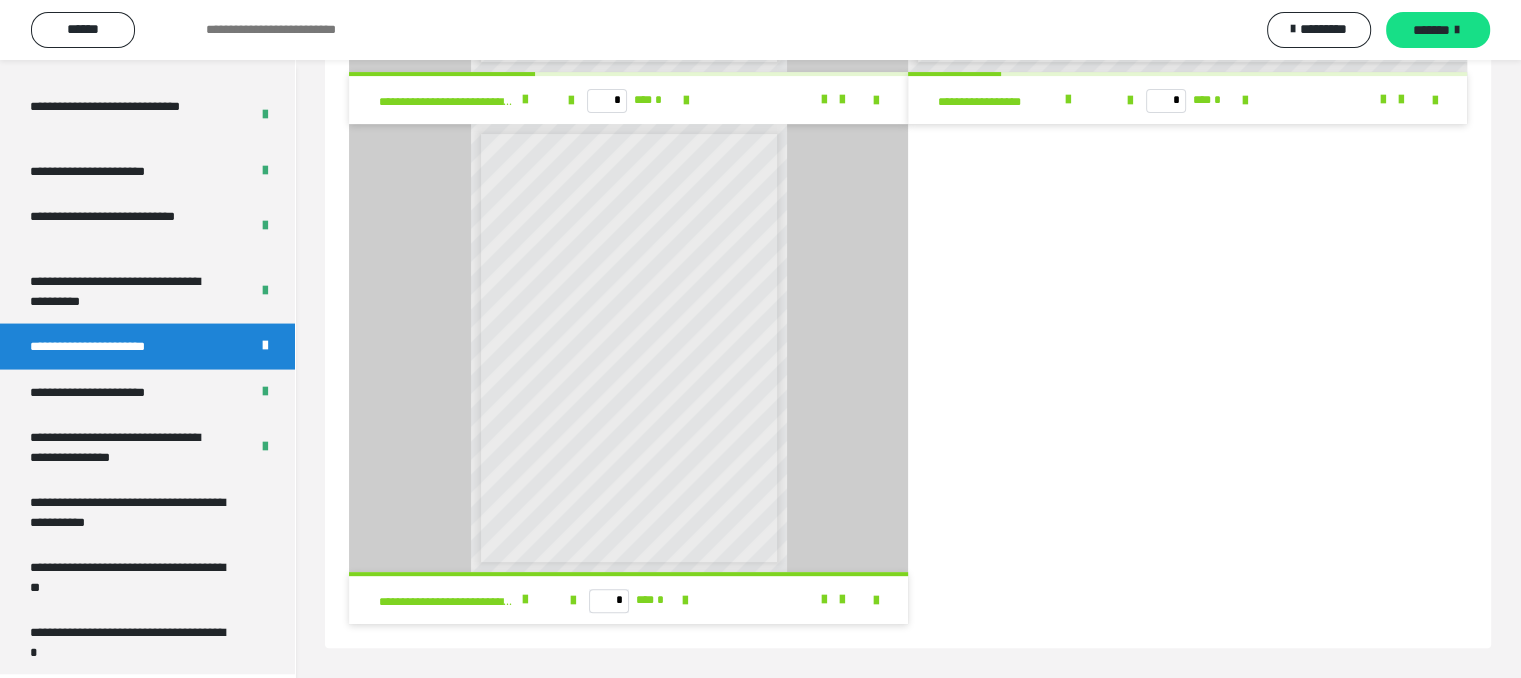 scroll, scrollTop: 60, scrollLeft: 0, axis: vertical 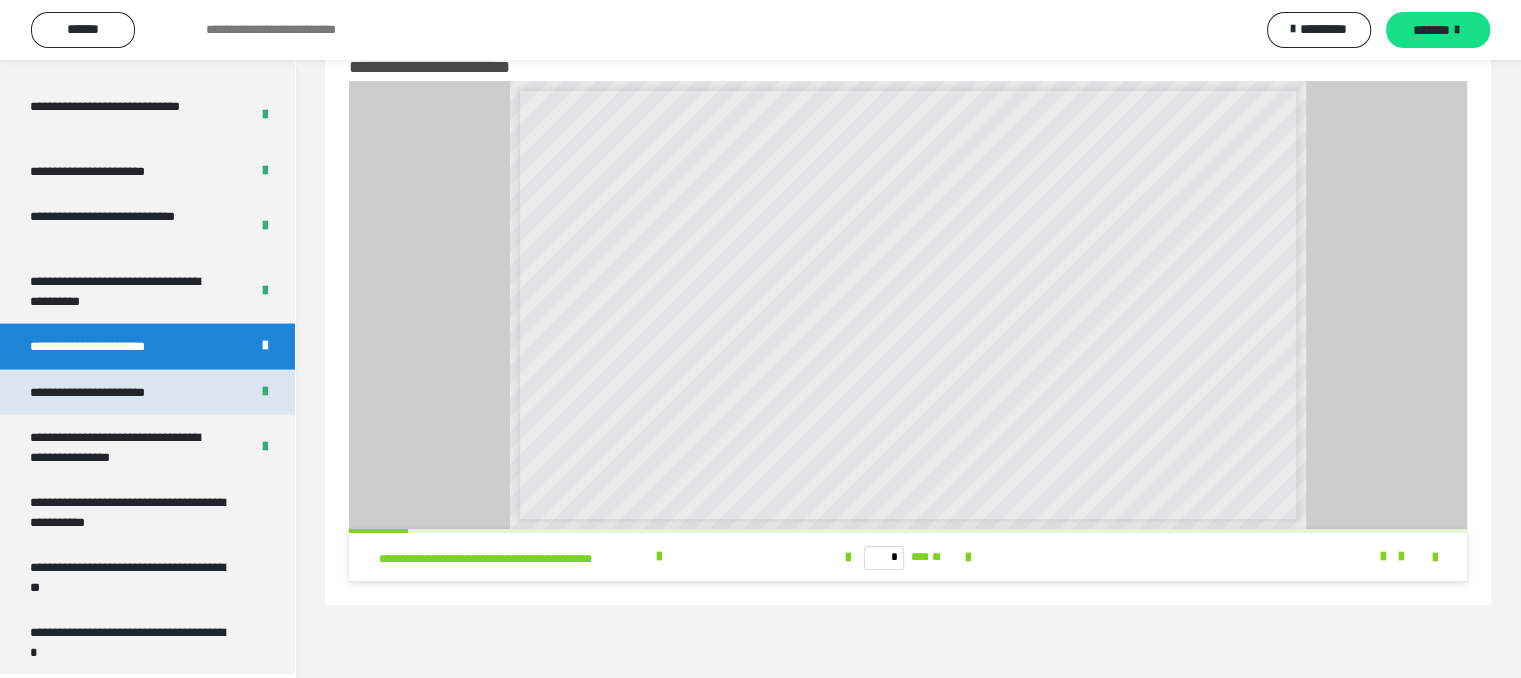 click on "**********" at bounding box center [111, 393] 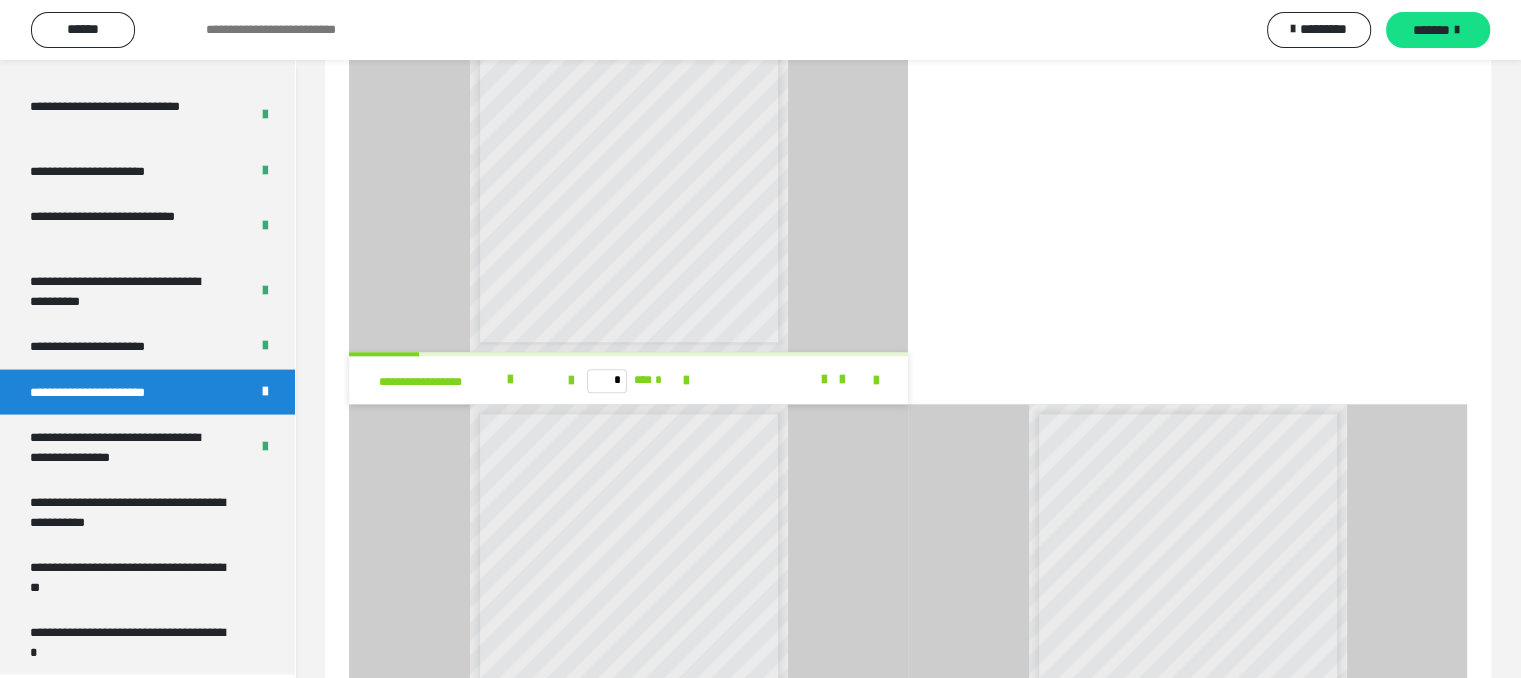 scroll, scrollTop: 1626, scrollLeft: 0, axis: vertical 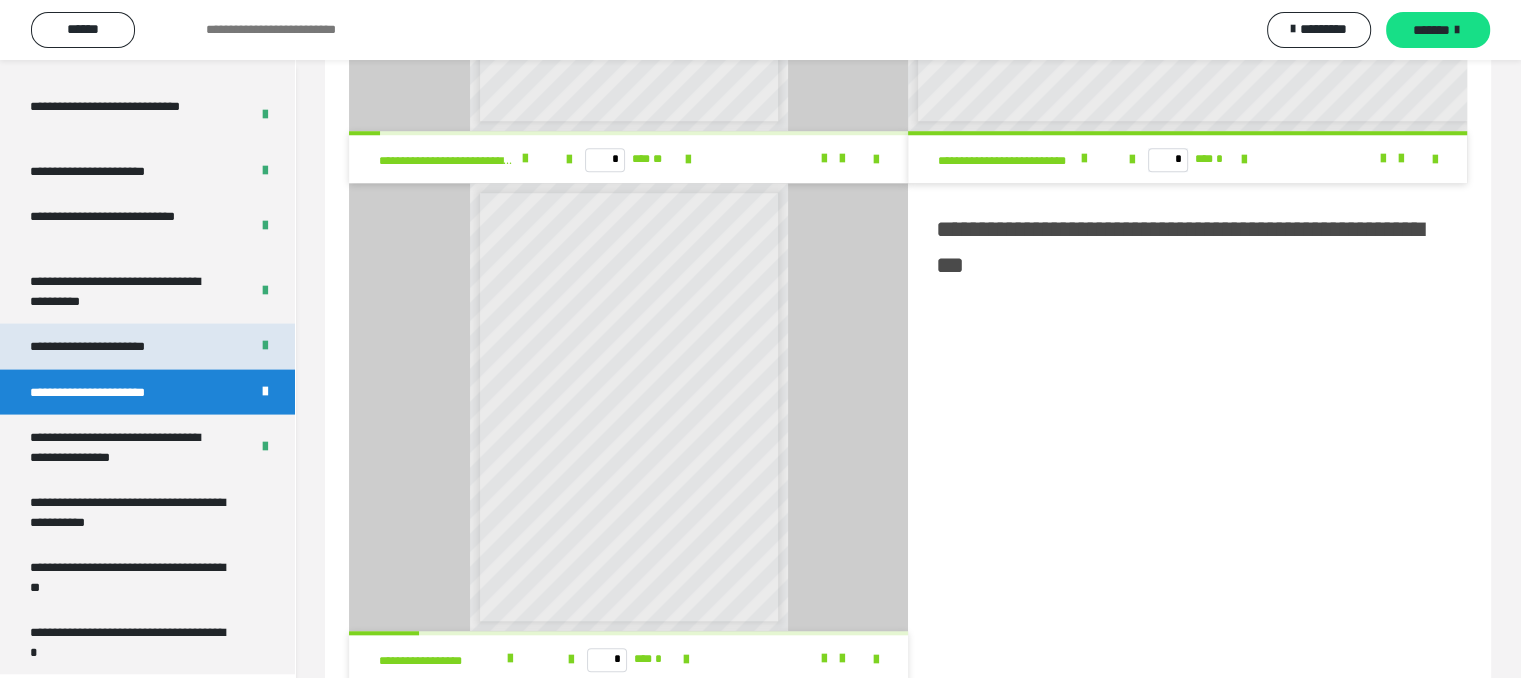 click on "**********" at bounding box center (110, 347) 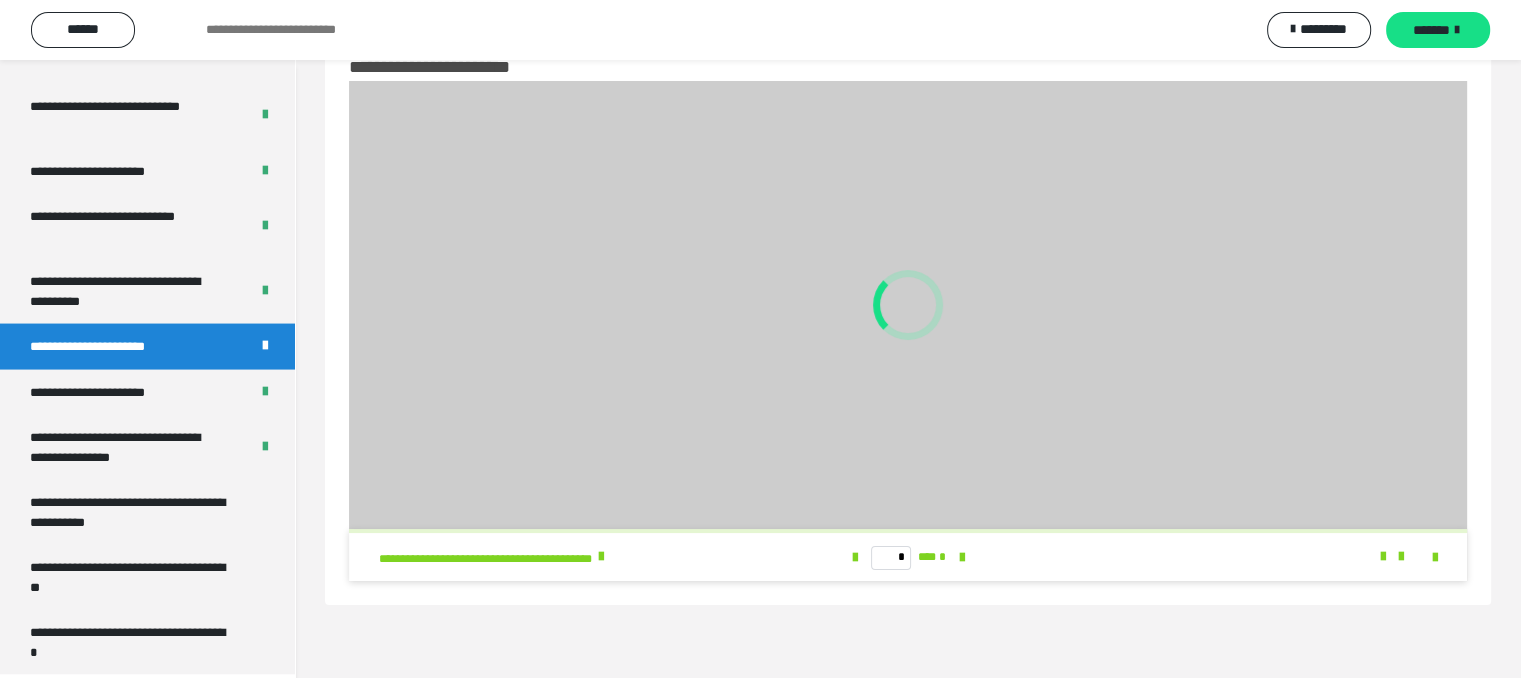 scroll, scrollTop: 60, scrollLeft: 0, axis: vertical 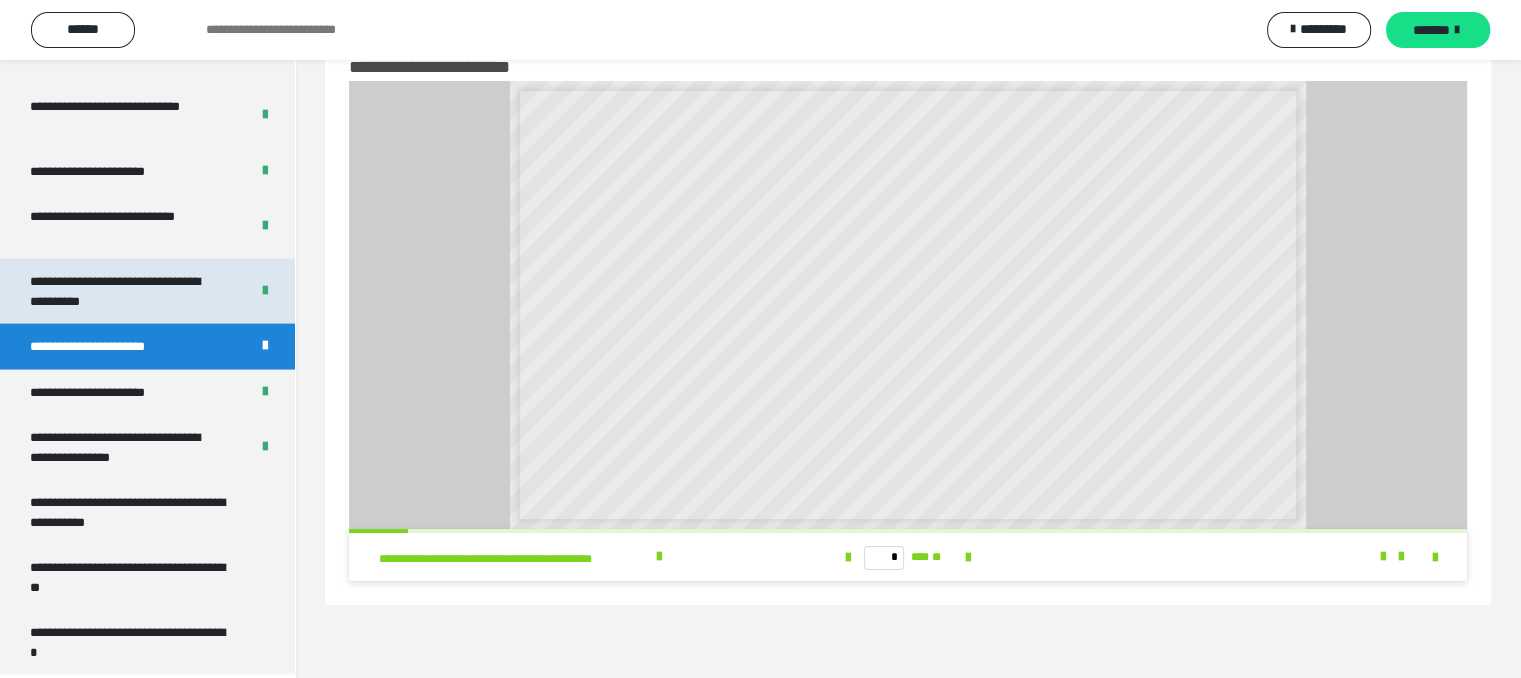 click on "**********" at bounding box center (124, 291) 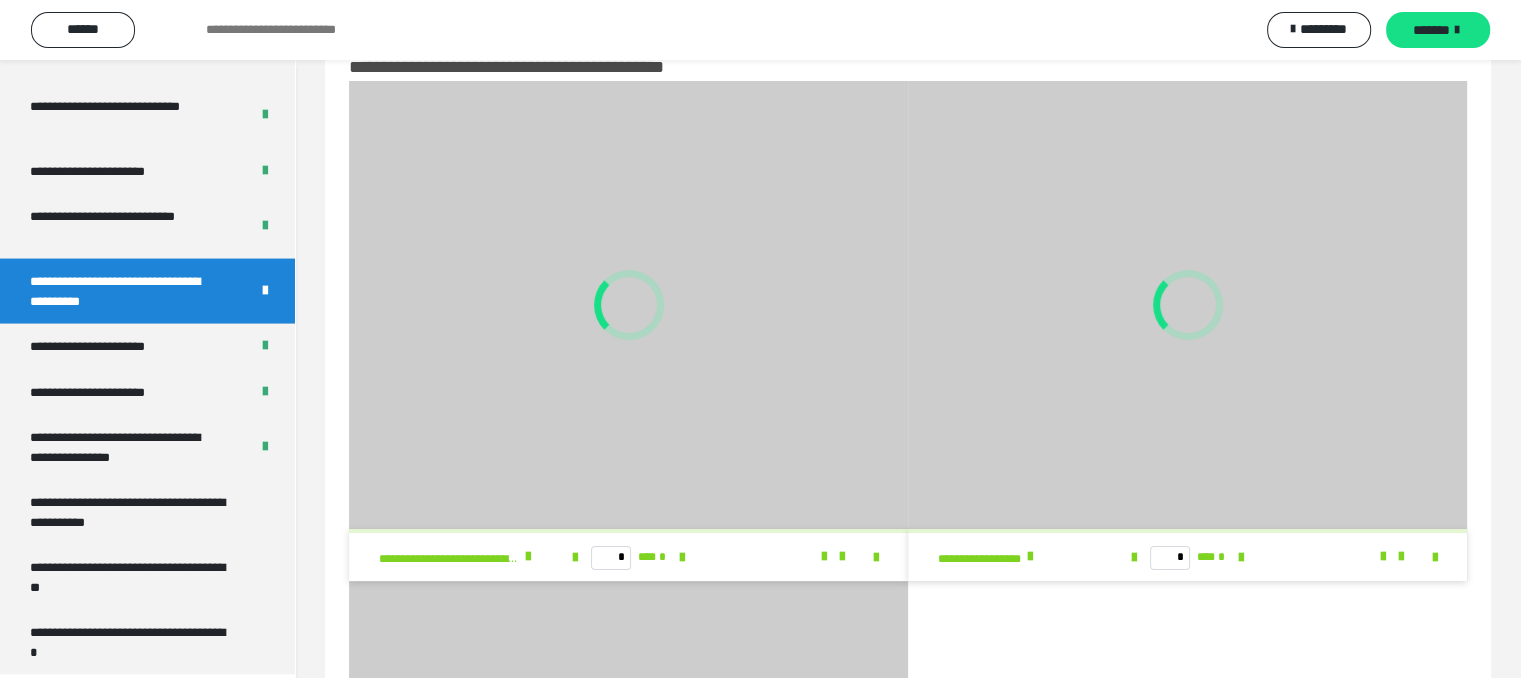 scroll, scrollTop: 517, scrollLeft: 0, axis: vertical 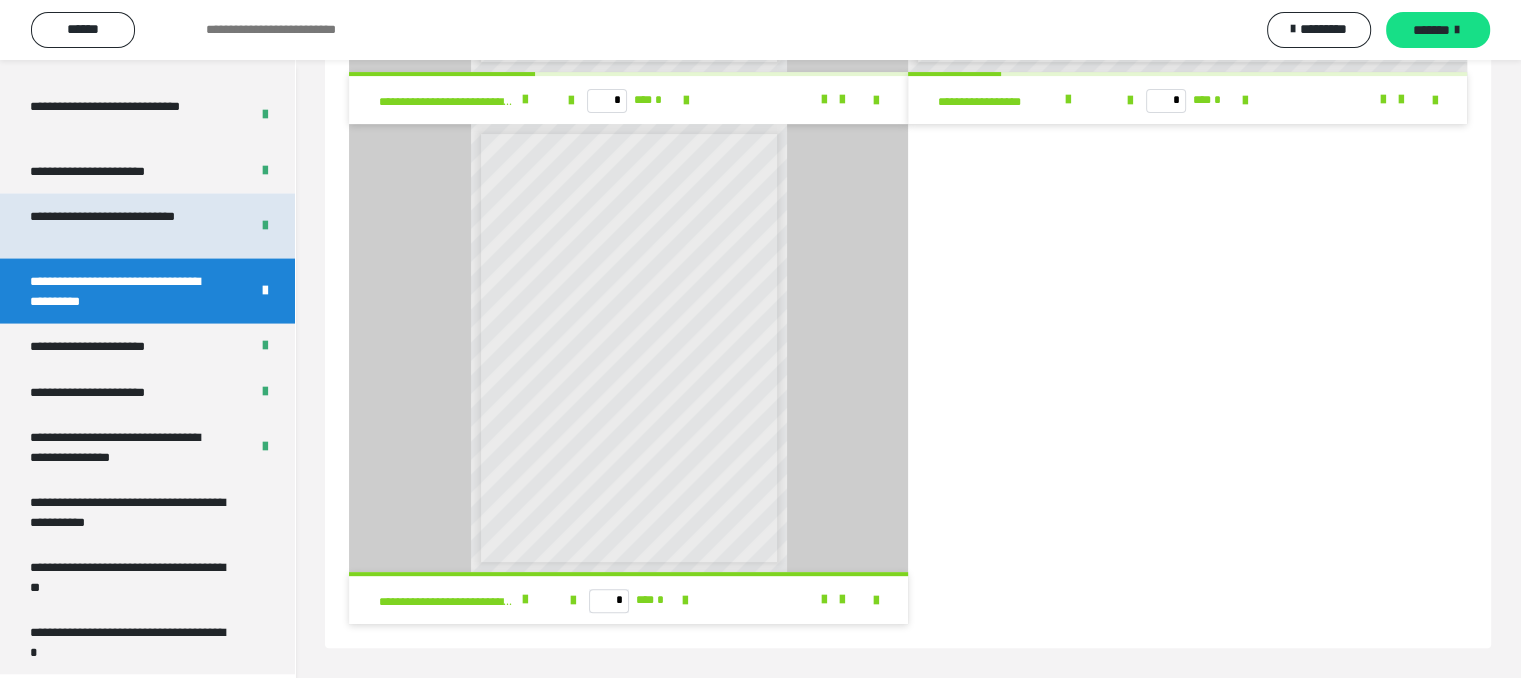 click on "**********" at bounding box center (124, 226) 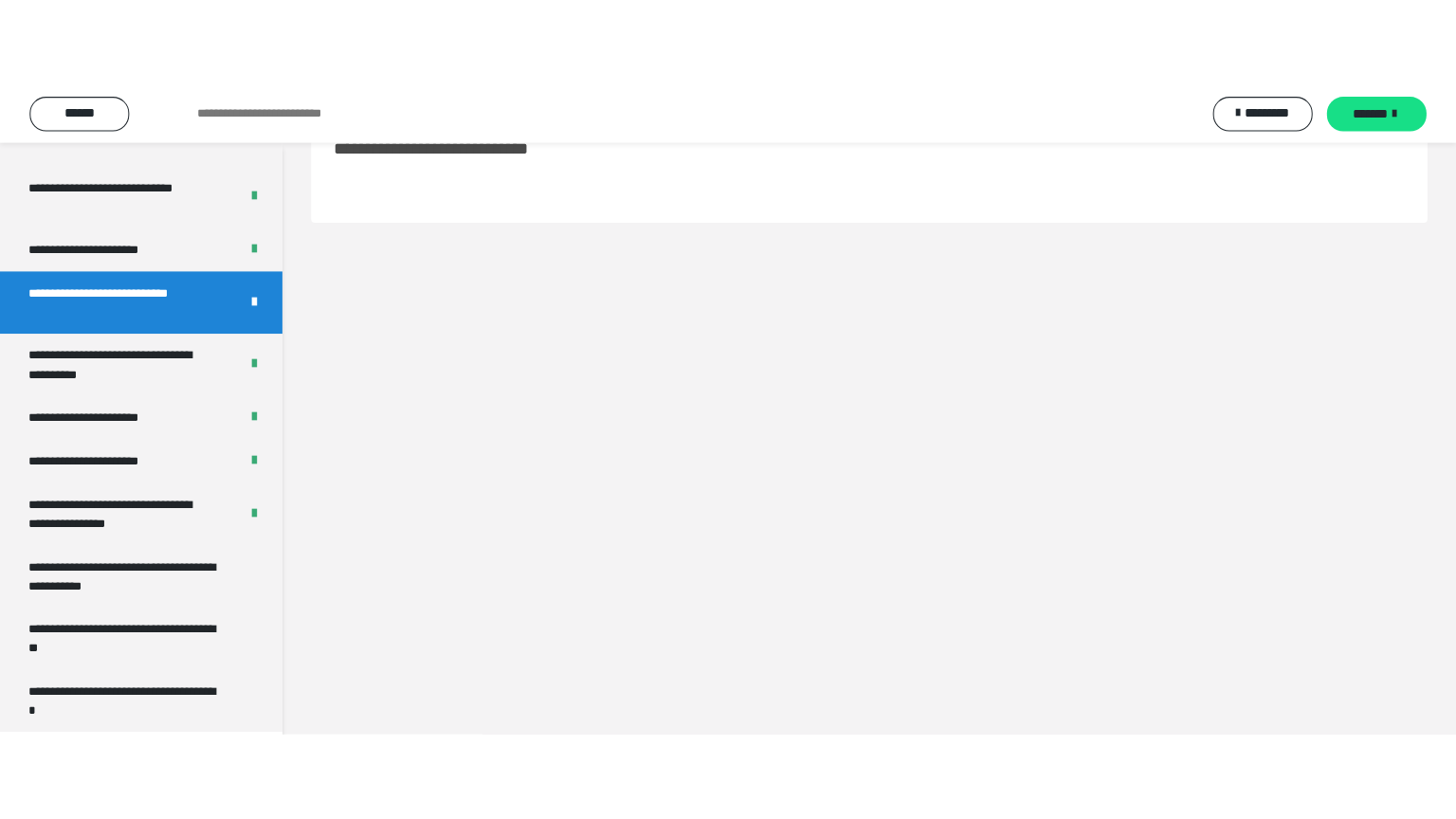 scroll, scrollTop: 57, scrollLeft: 0, axis: vertical 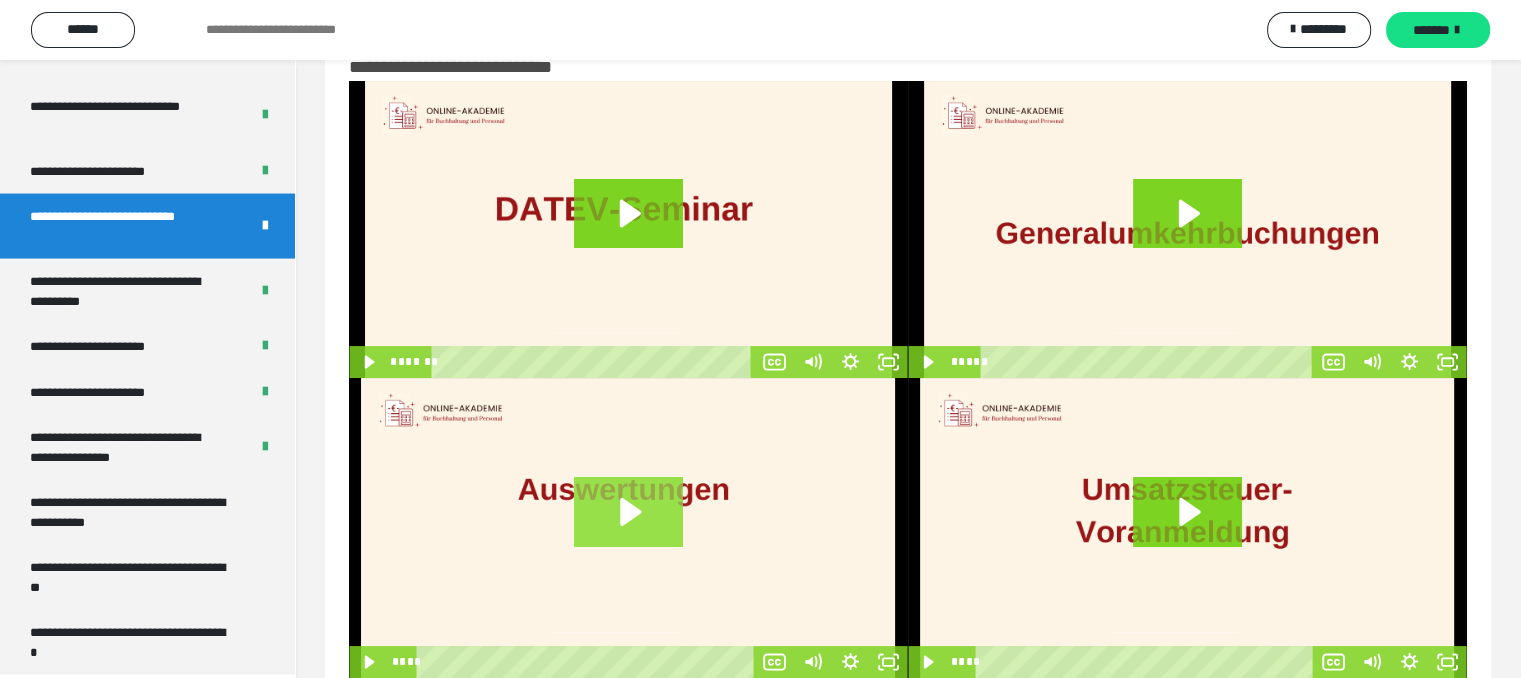 click 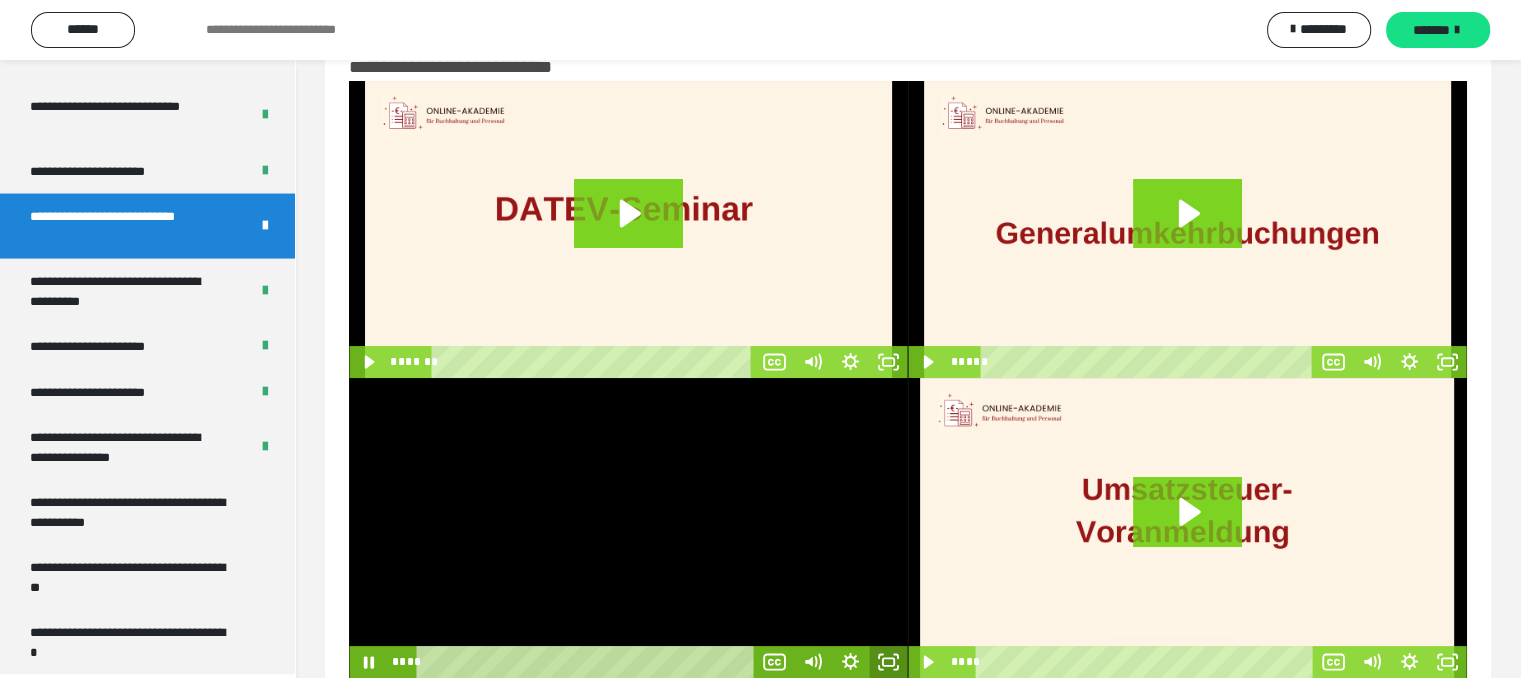 click 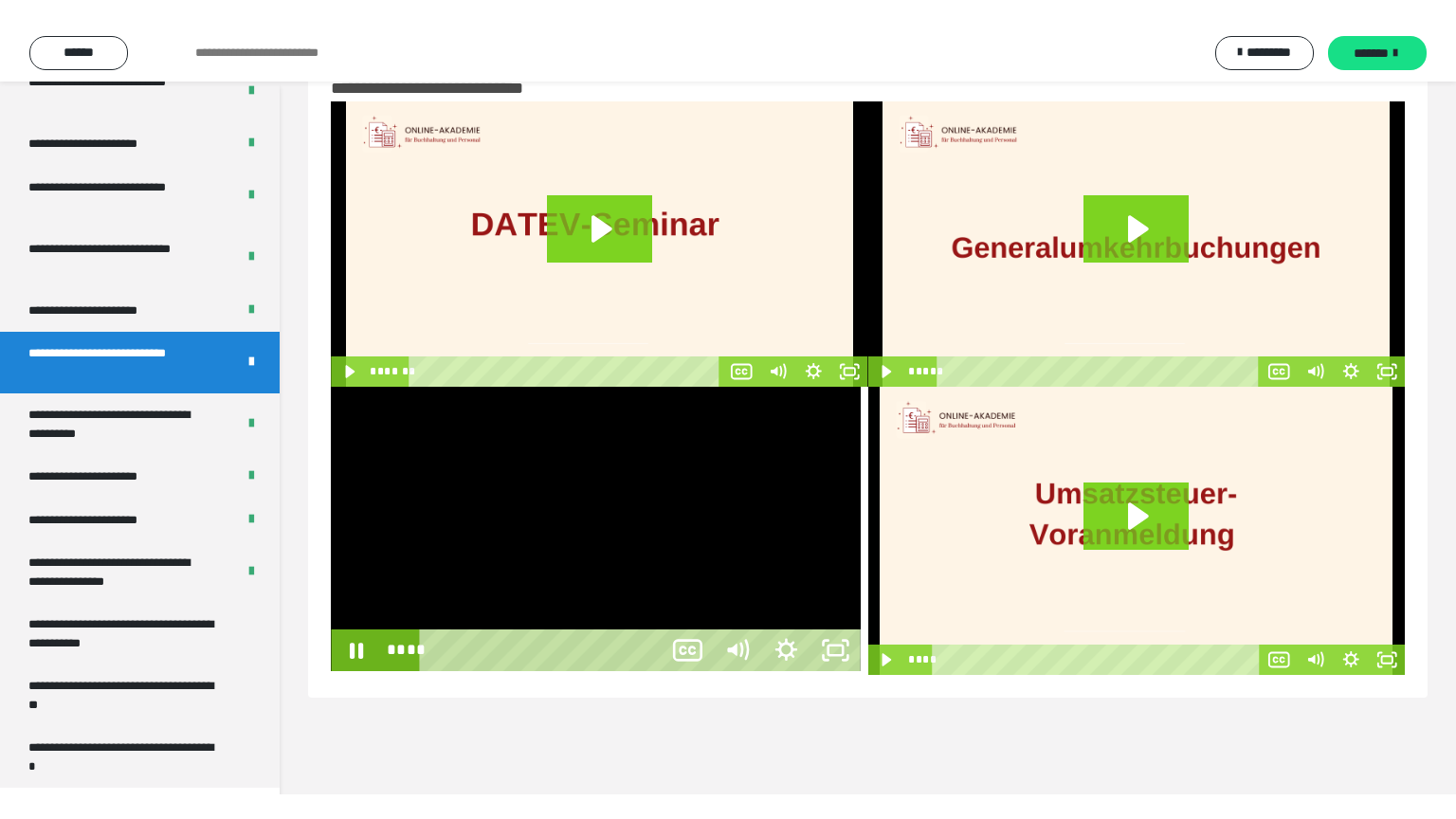 scroll, scrollTop: 3624, scrollLeft: 0, axis: vertical 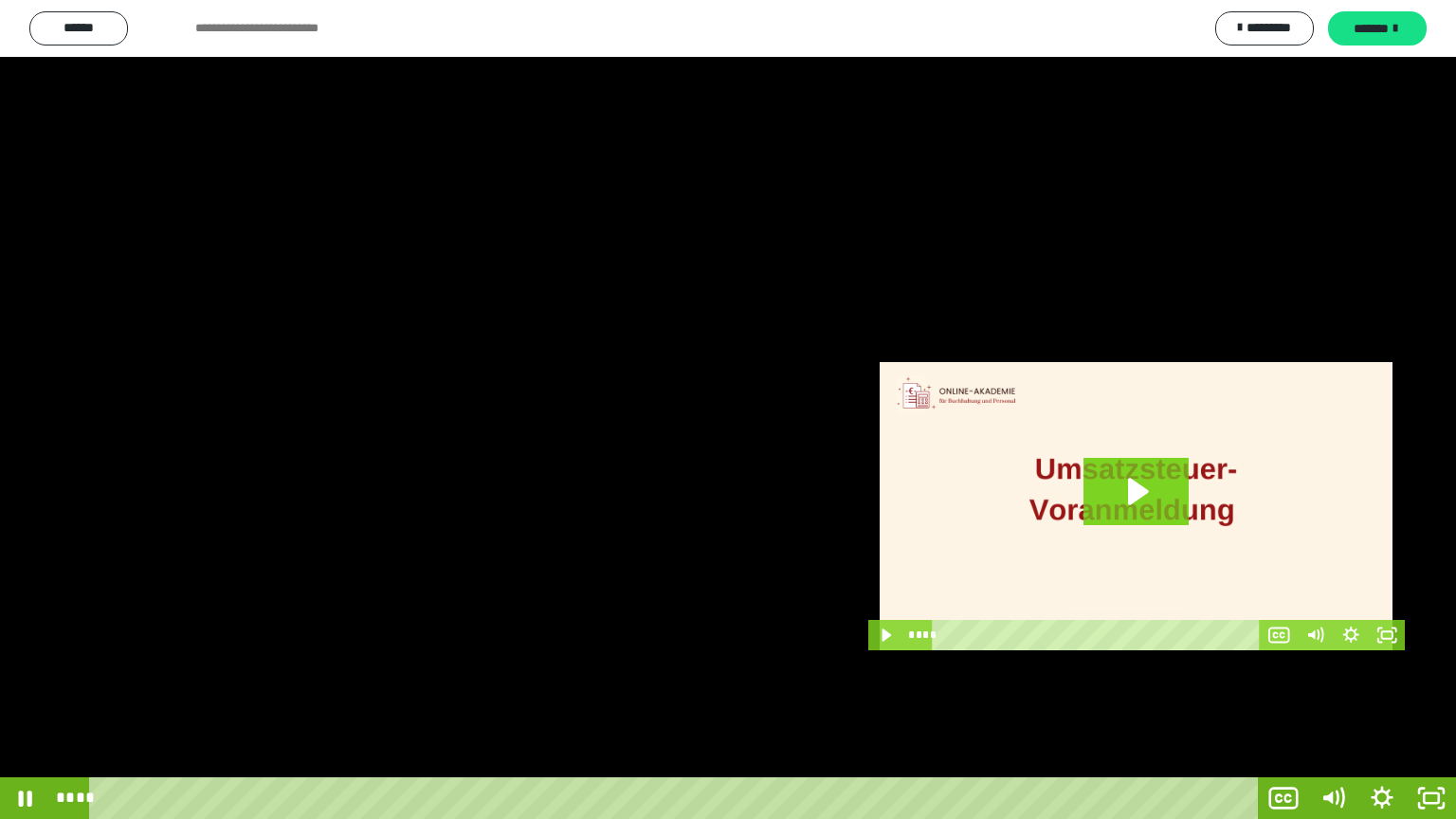 type 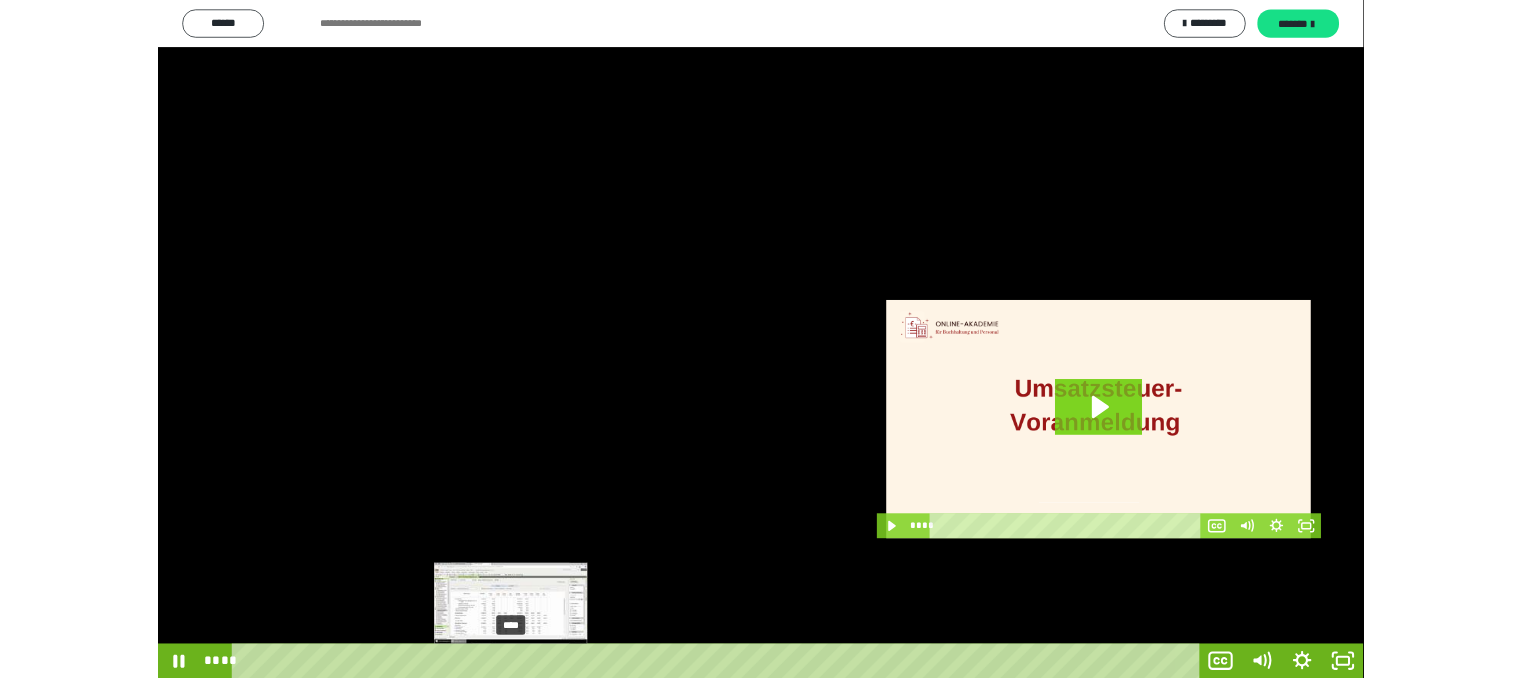 scroll, scrollTop: 0, scrollLeft: 0, axis: both 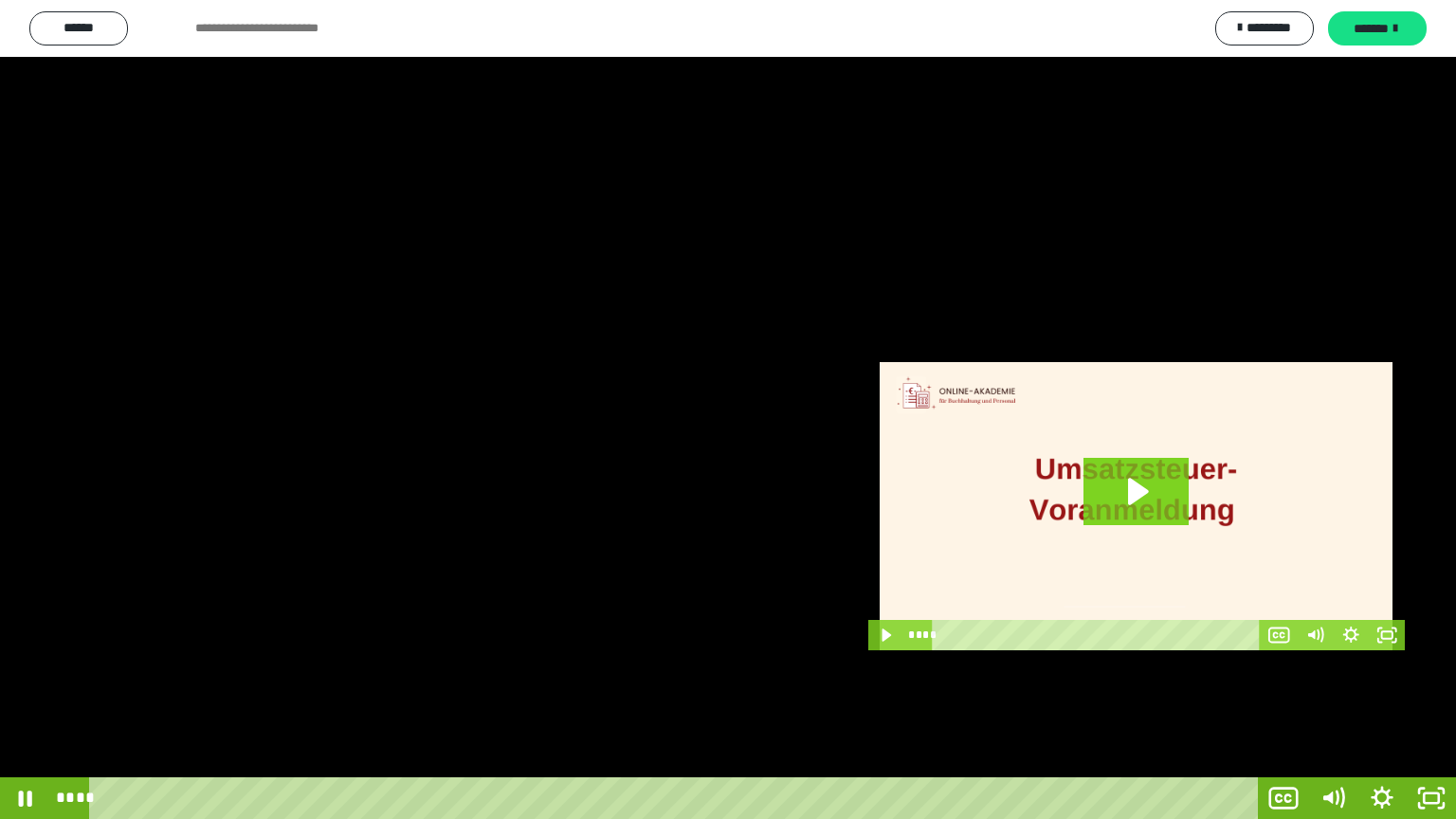 click at bounding box center [728, 410] 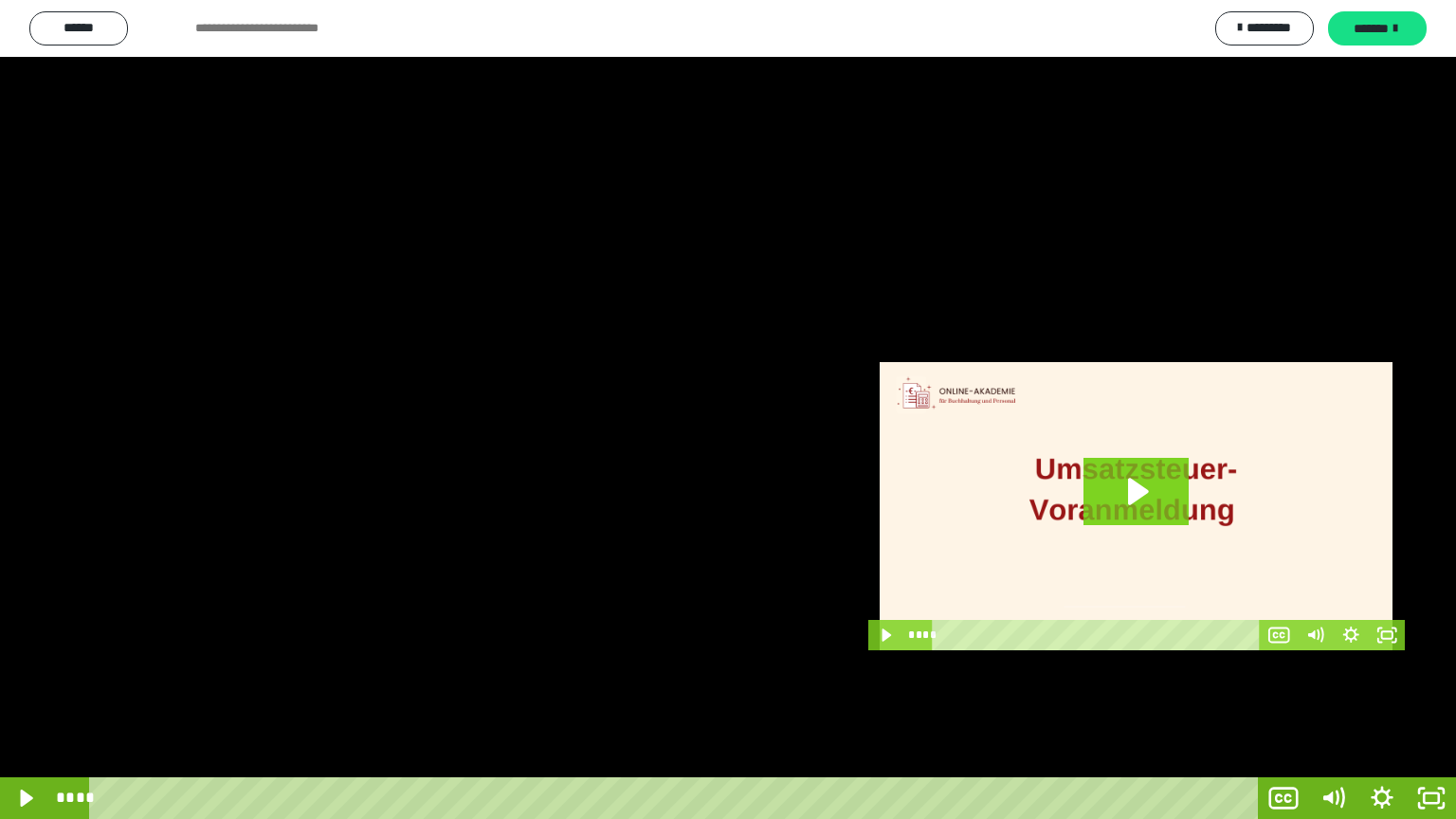 click at bounding box center (728, 410) 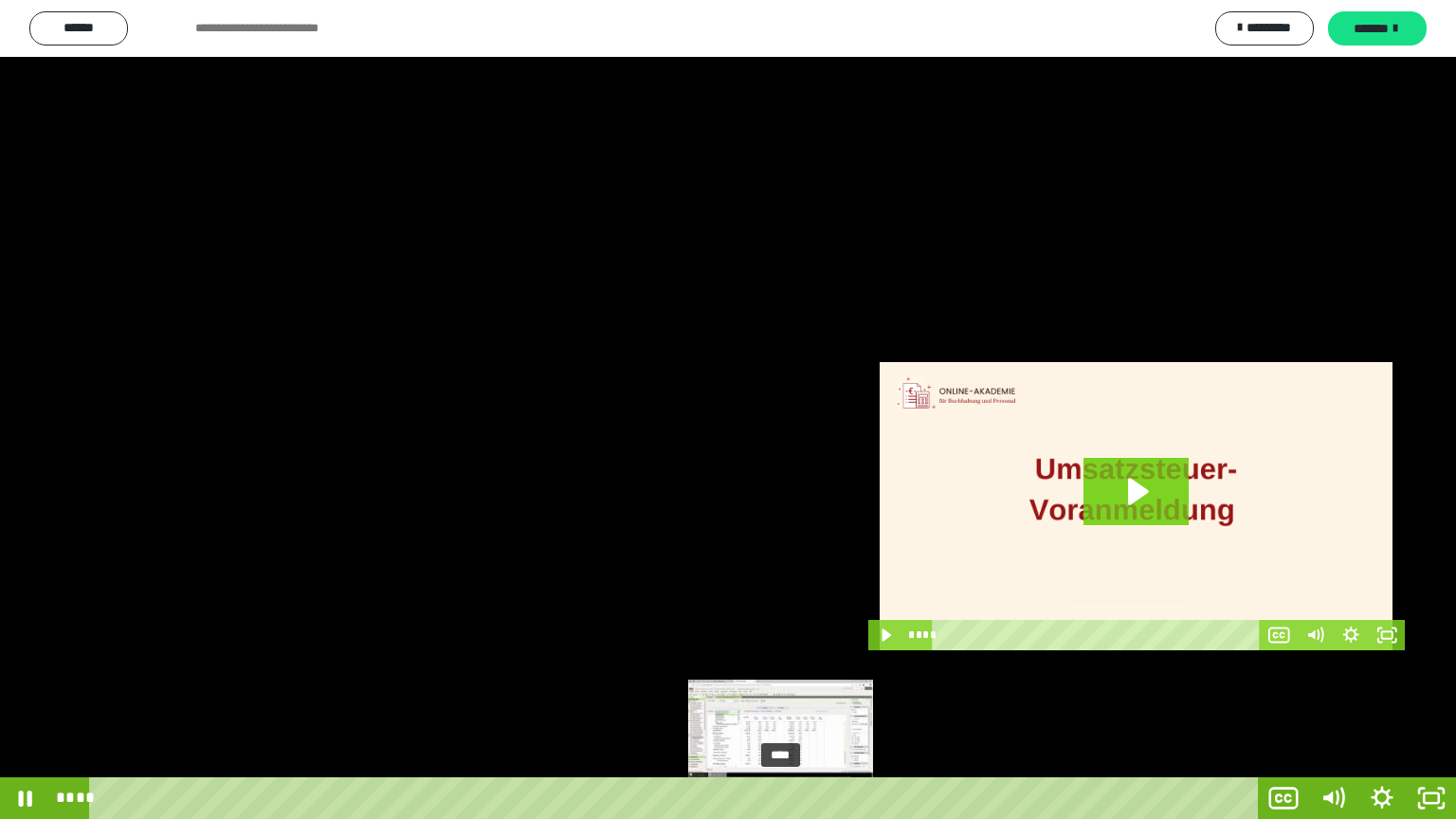 click on "****" at bounding box center [677, 798] 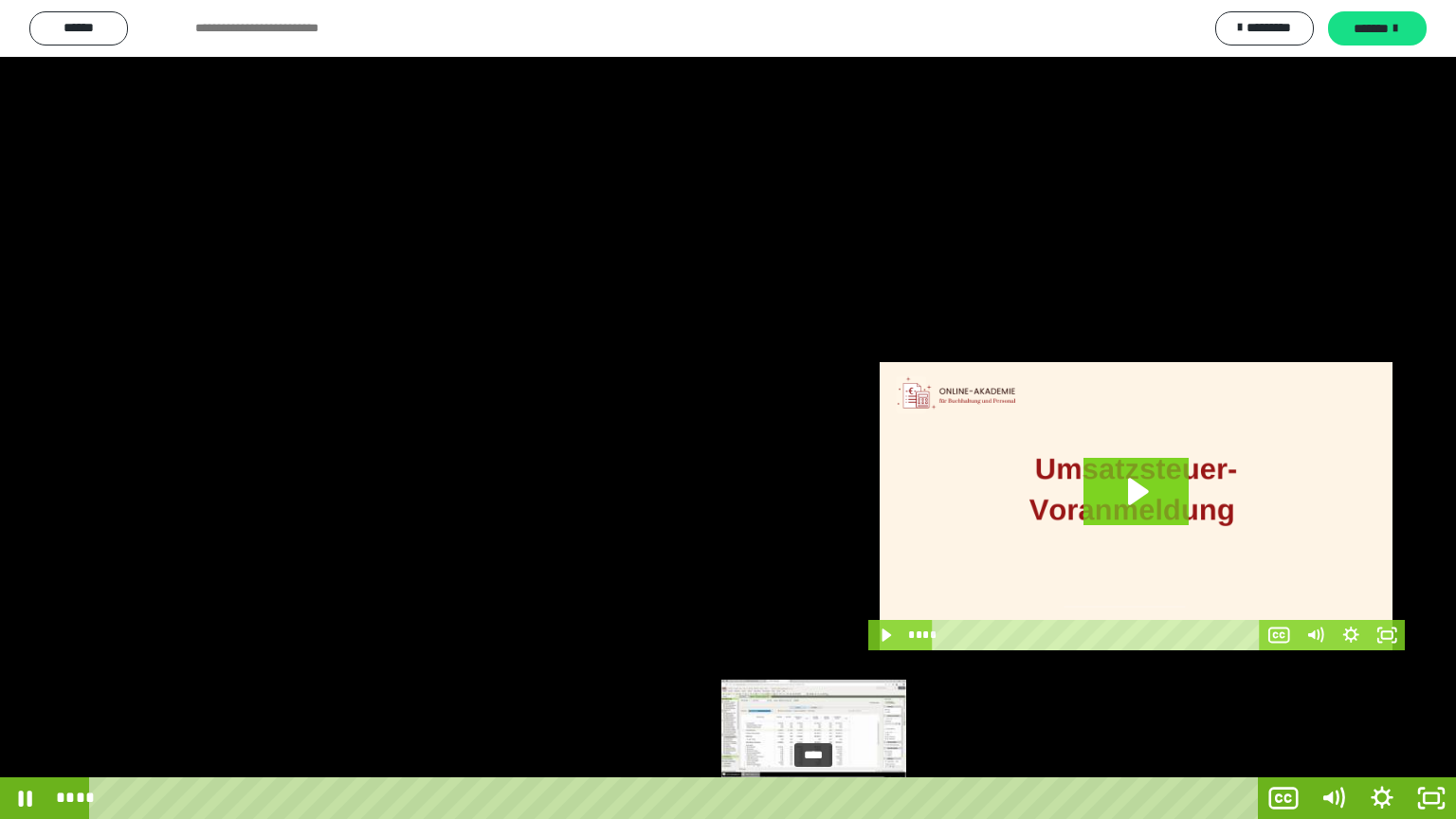 click on "****" at bounding box center [677, 798] 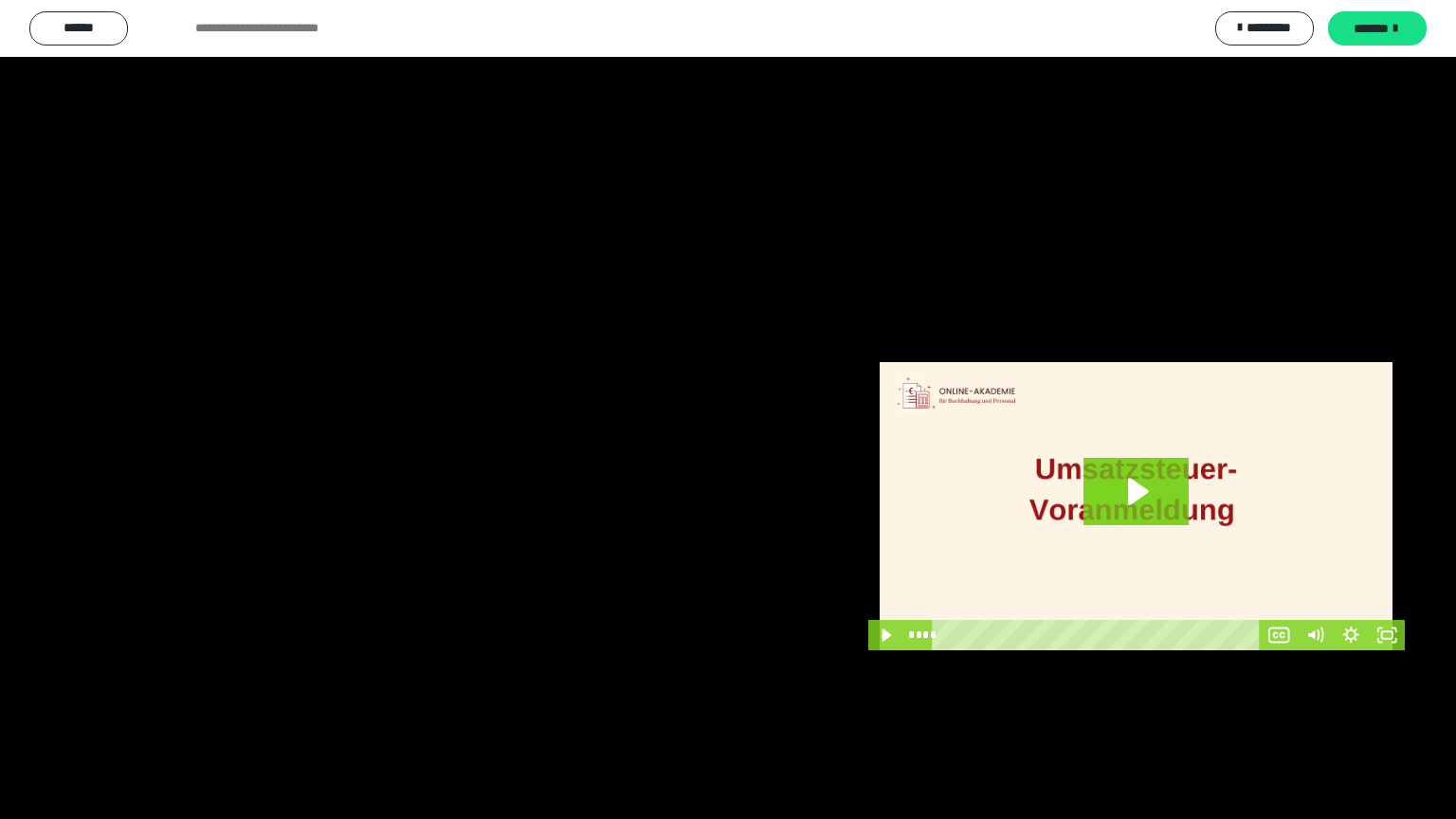 click at bounding box center (728, 410) 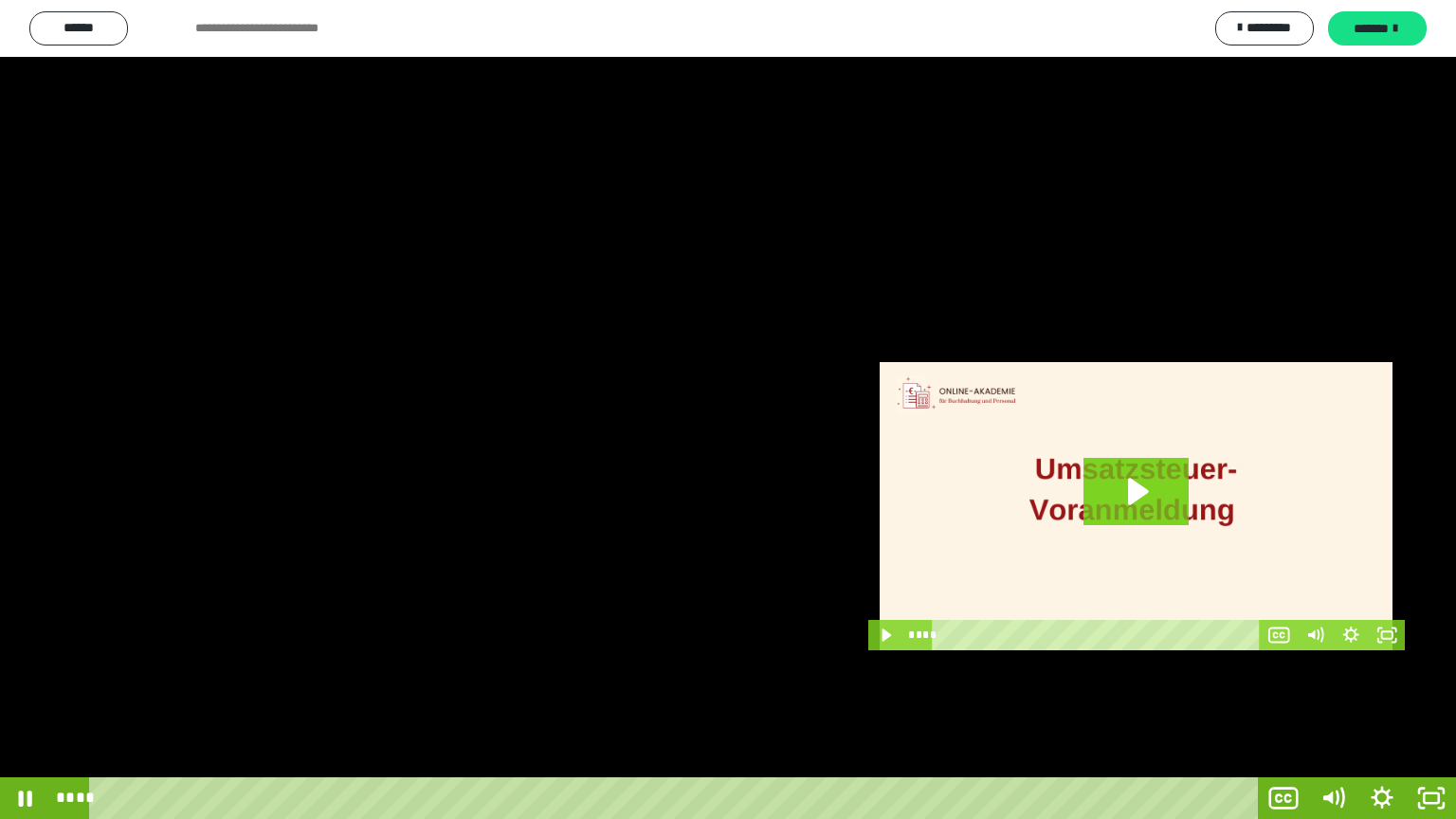 drag, startPoint x: 133, startPoint y: 390, endPoint x: 126, endPoint y: 424, distance: 34.71311 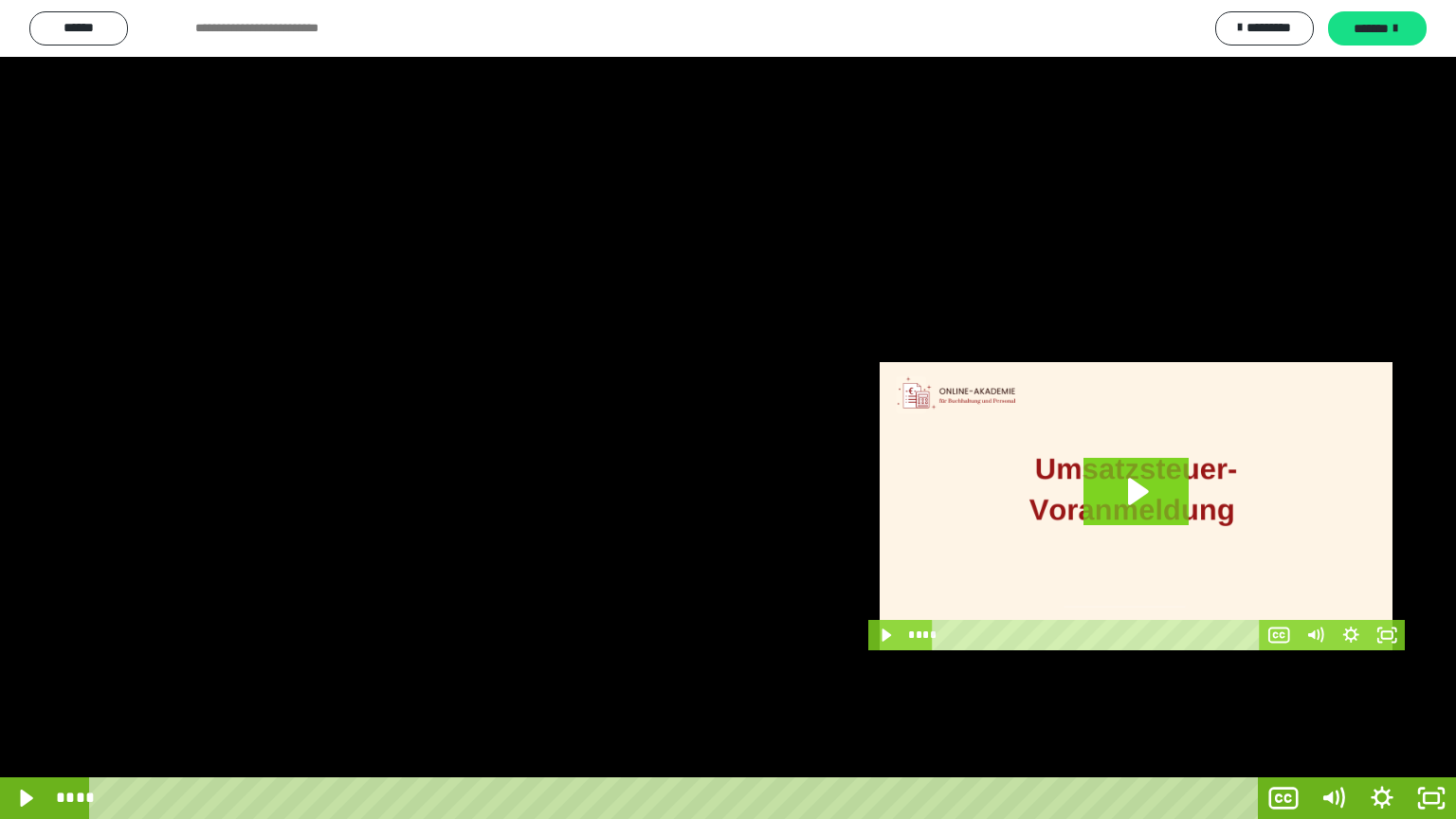 click at bounding box center (728, 410) 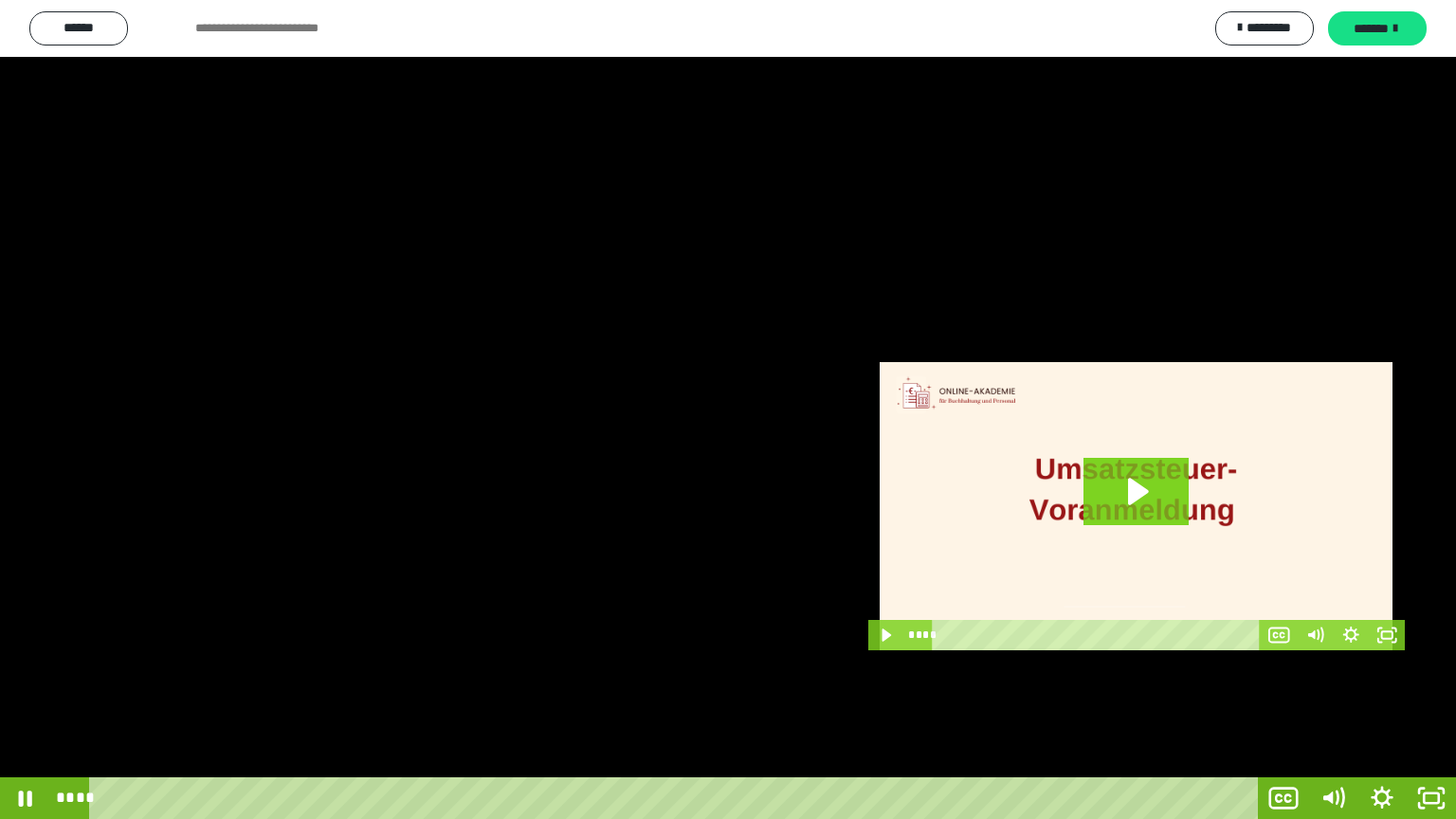 type 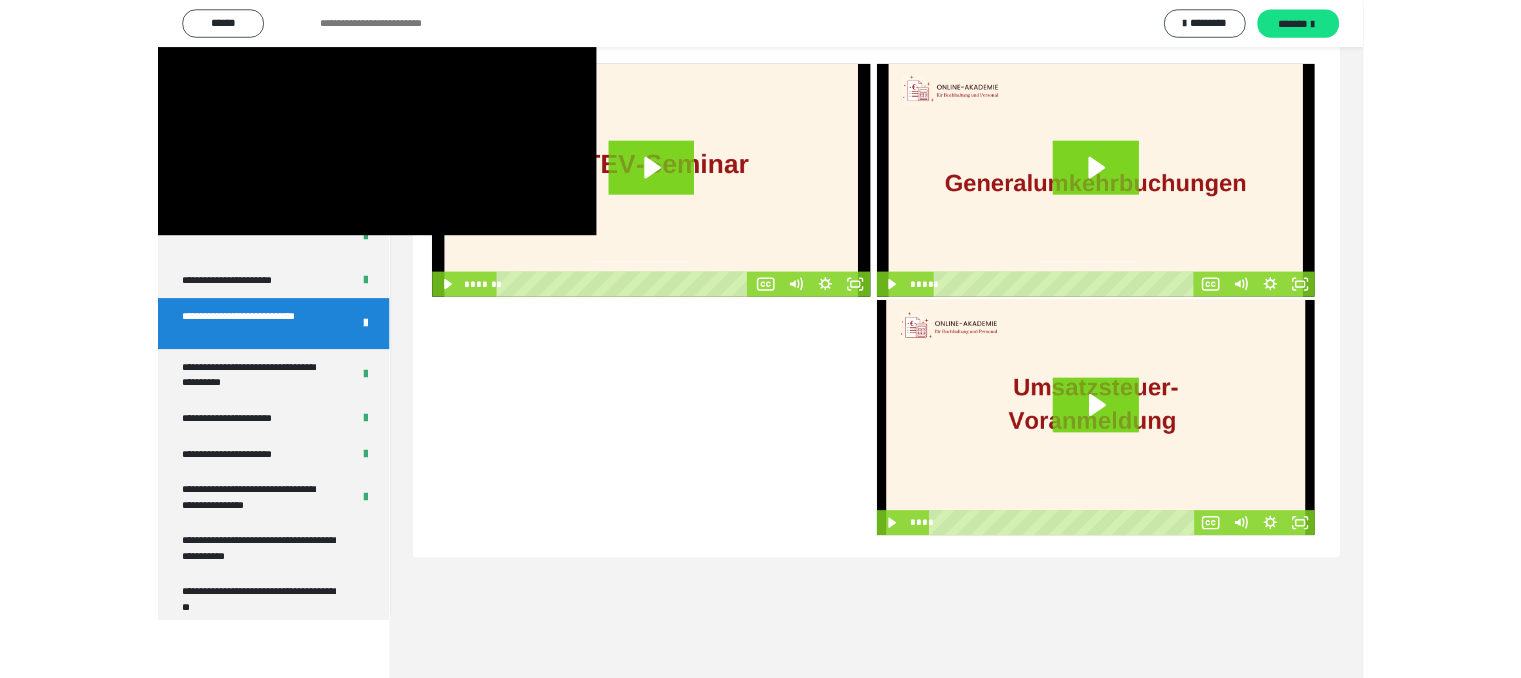 scroll, scrollTop: 4009, scrollLeft: 0, axis: vertical 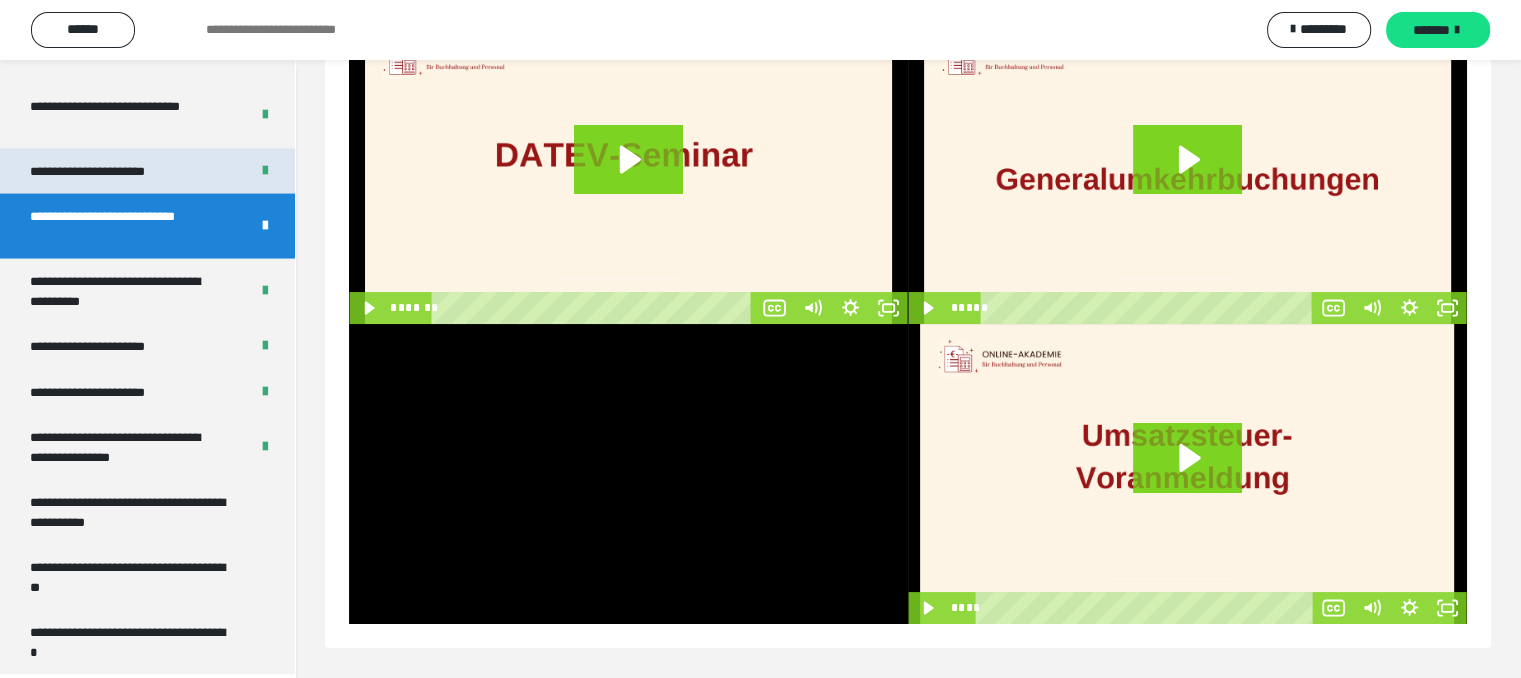 click on "**********" at bounding box center (109, 172) 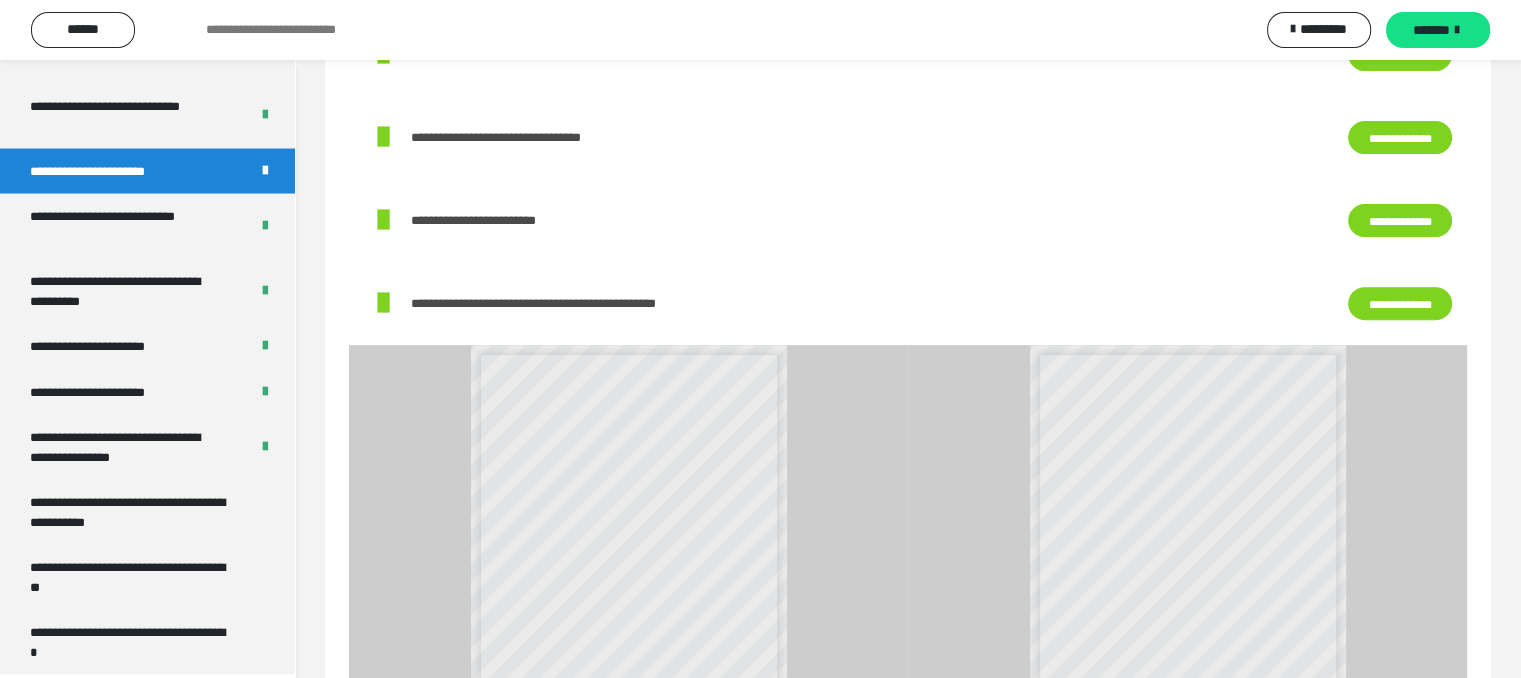 scroll, scrollTop: 614, scrollLeft: 0, axis: vertical 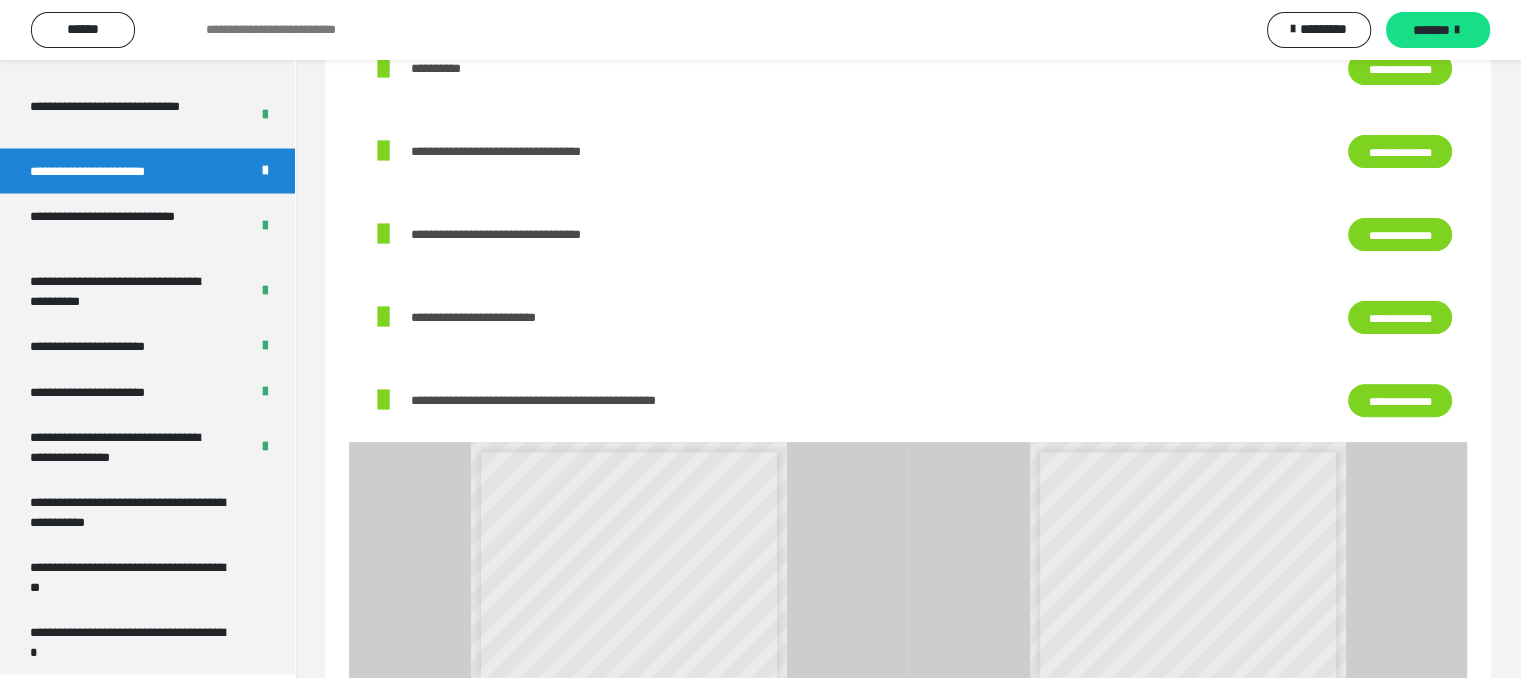 click on "**********" at bounding box center [1400, 401] 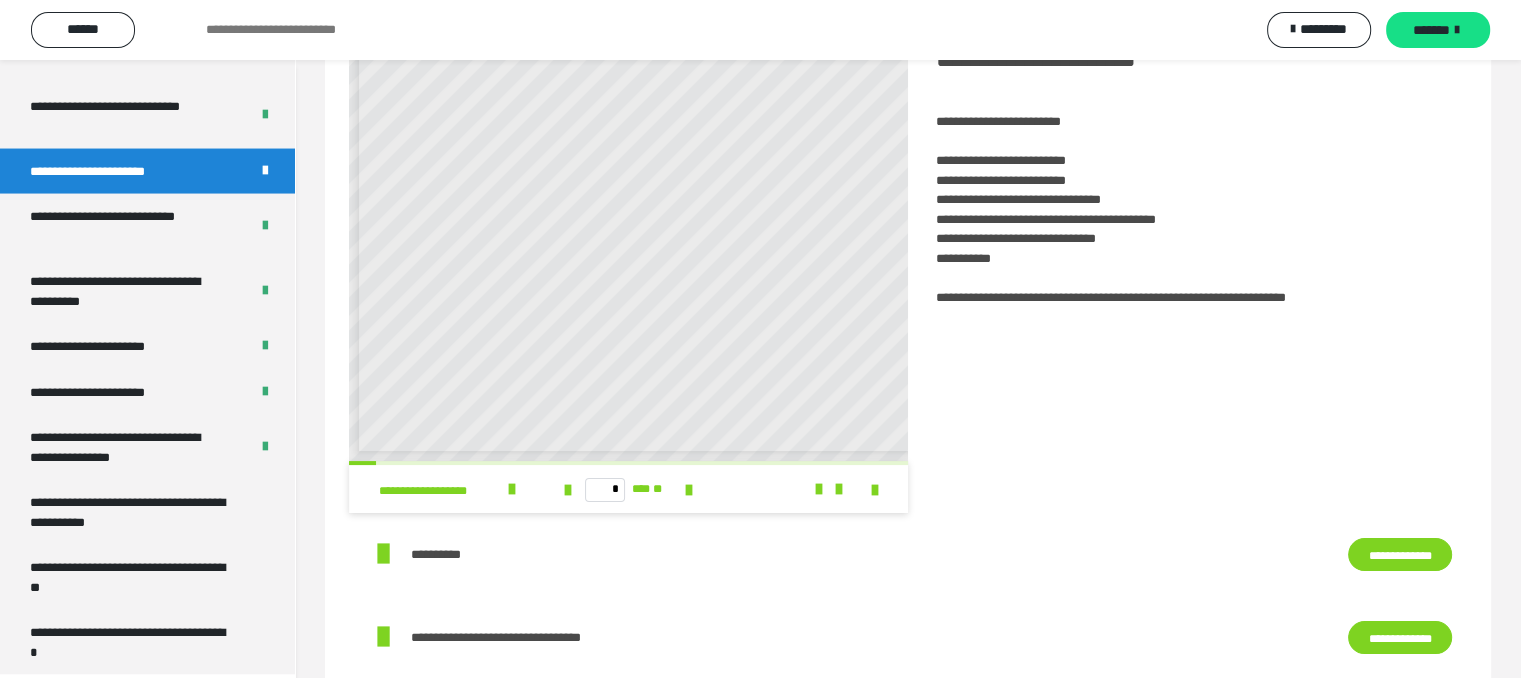 scroll, scrollTop: 114, scrollLeft: 0, axis: vertical 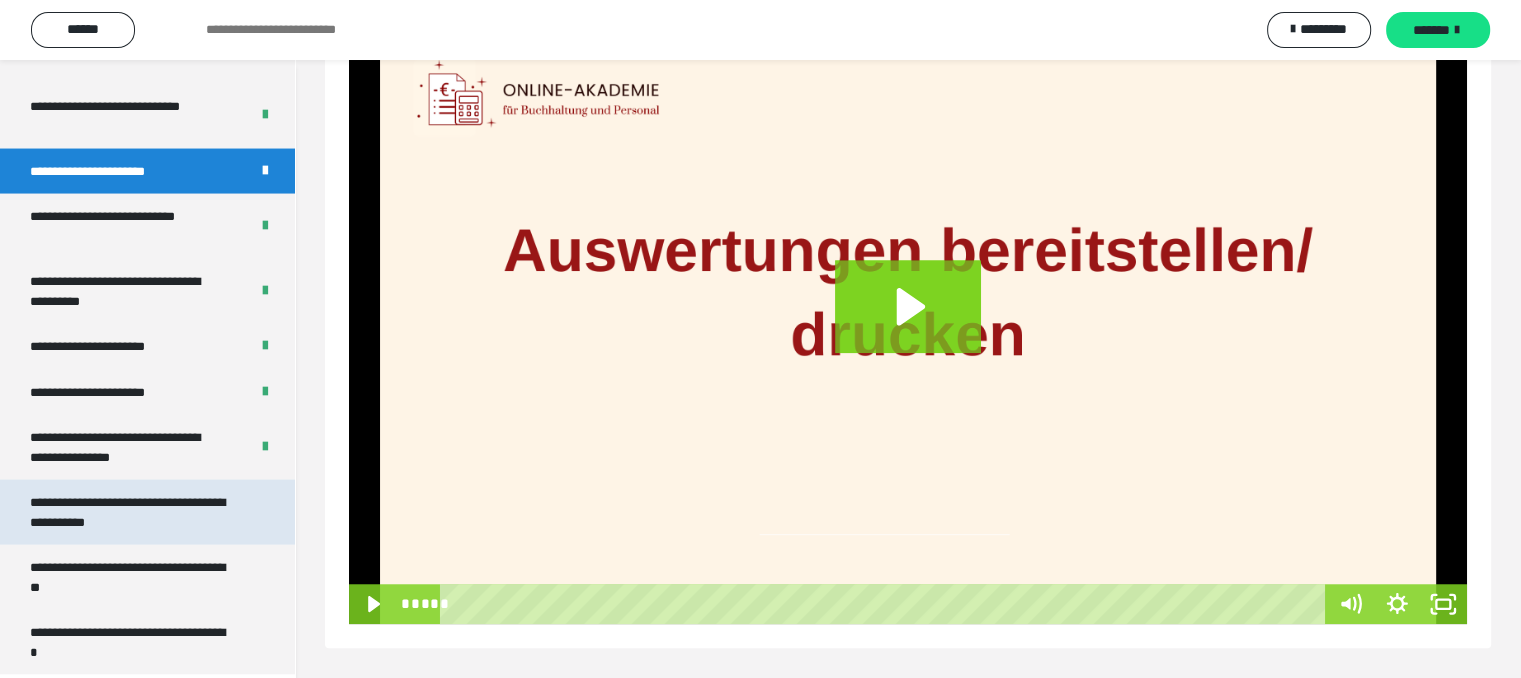 click on "**********" at bounding box center [132, 512] 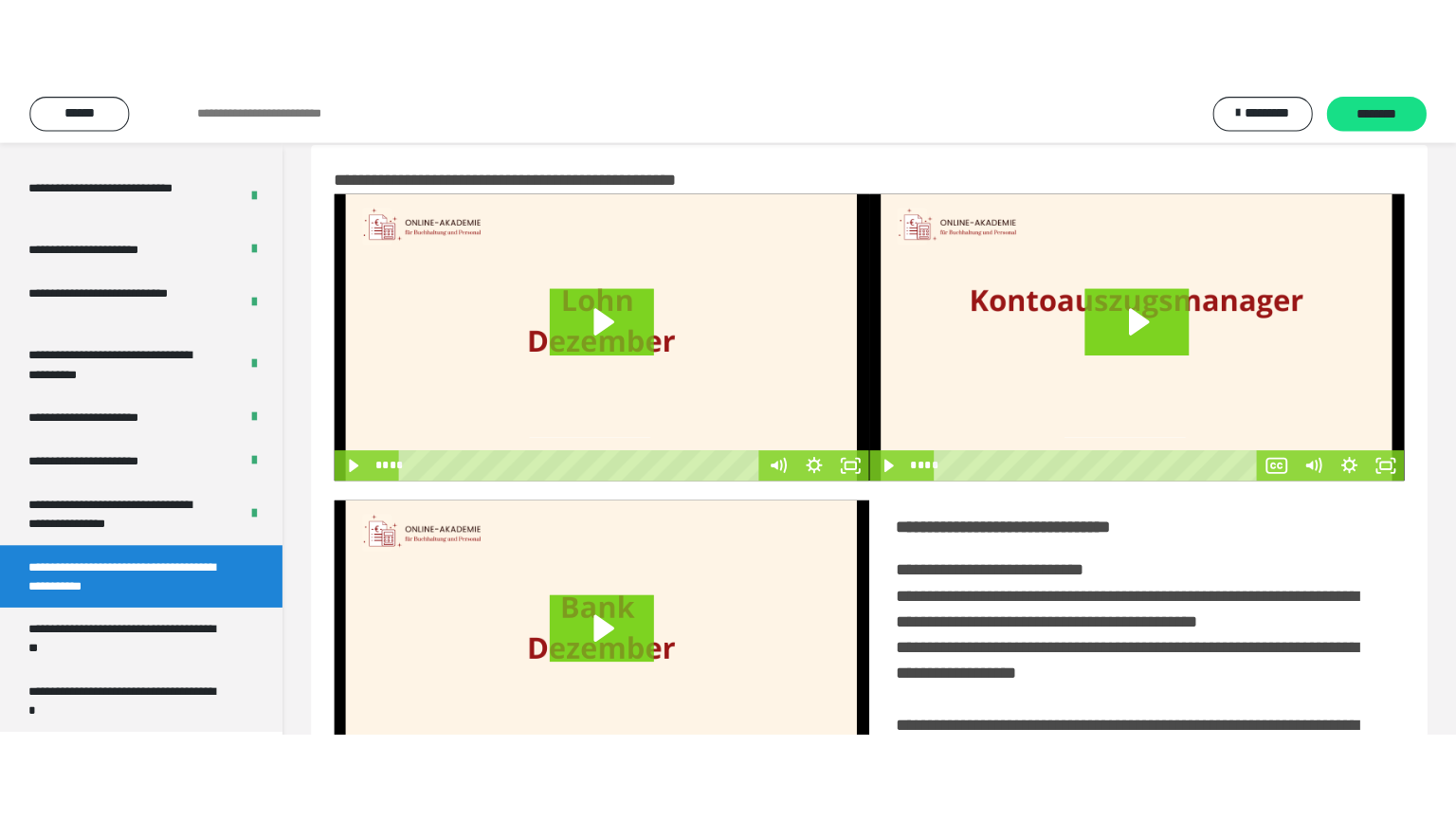 scroll, scrollTop: 0, scrollLeft: 0, axis: both 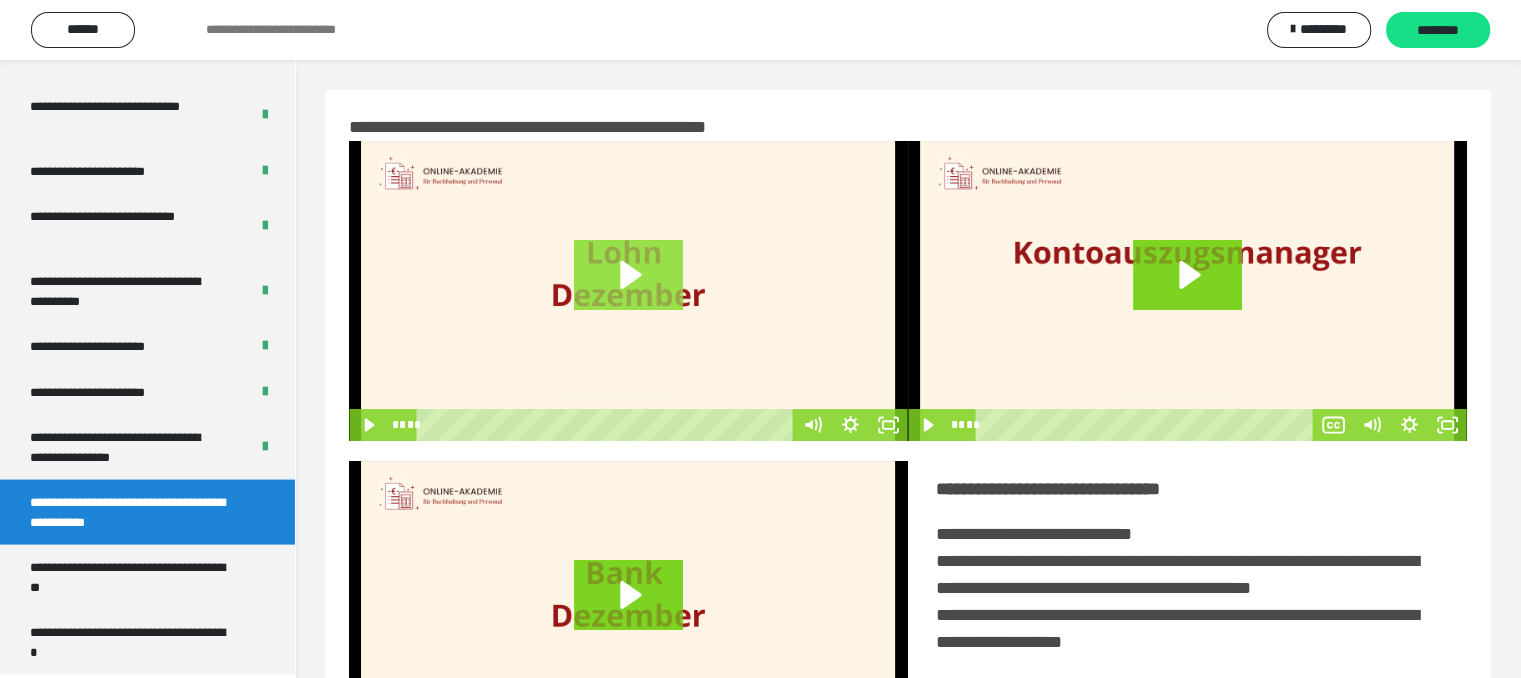 click 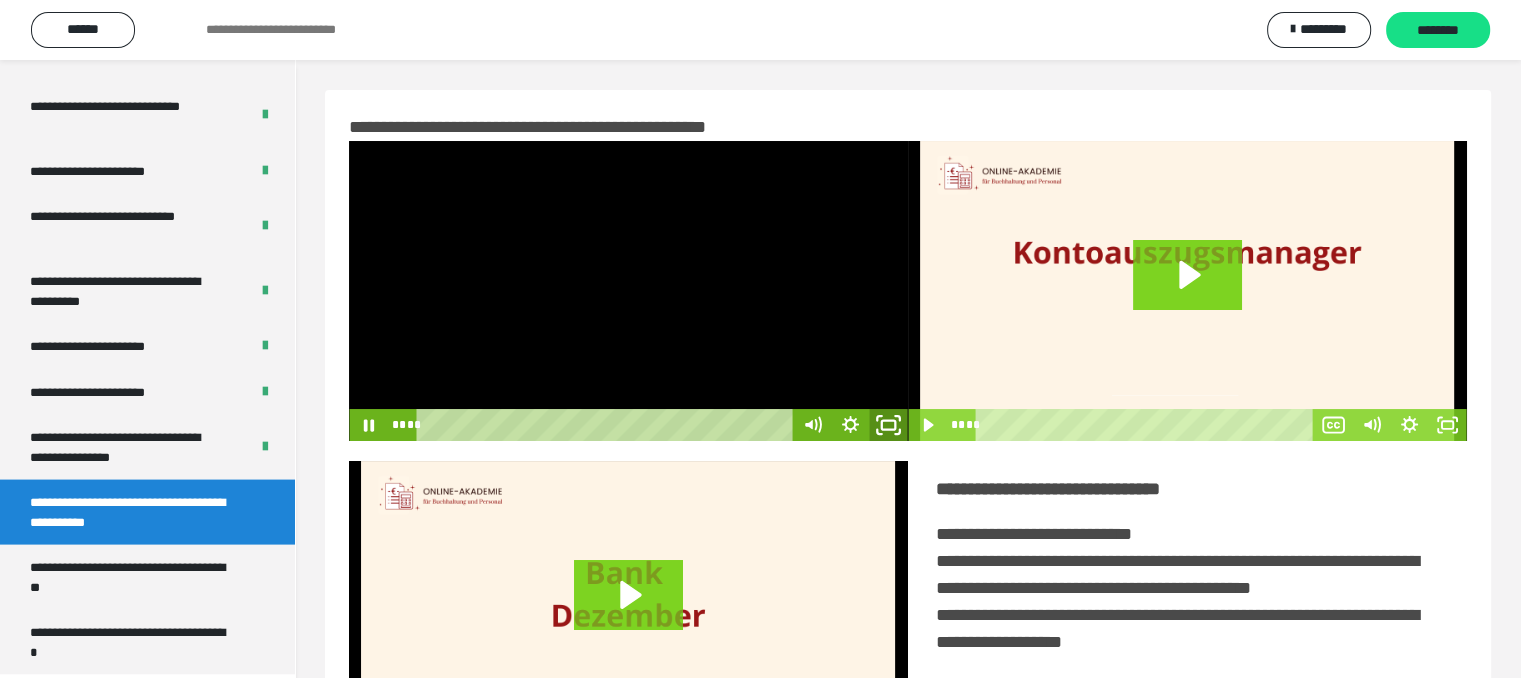 click 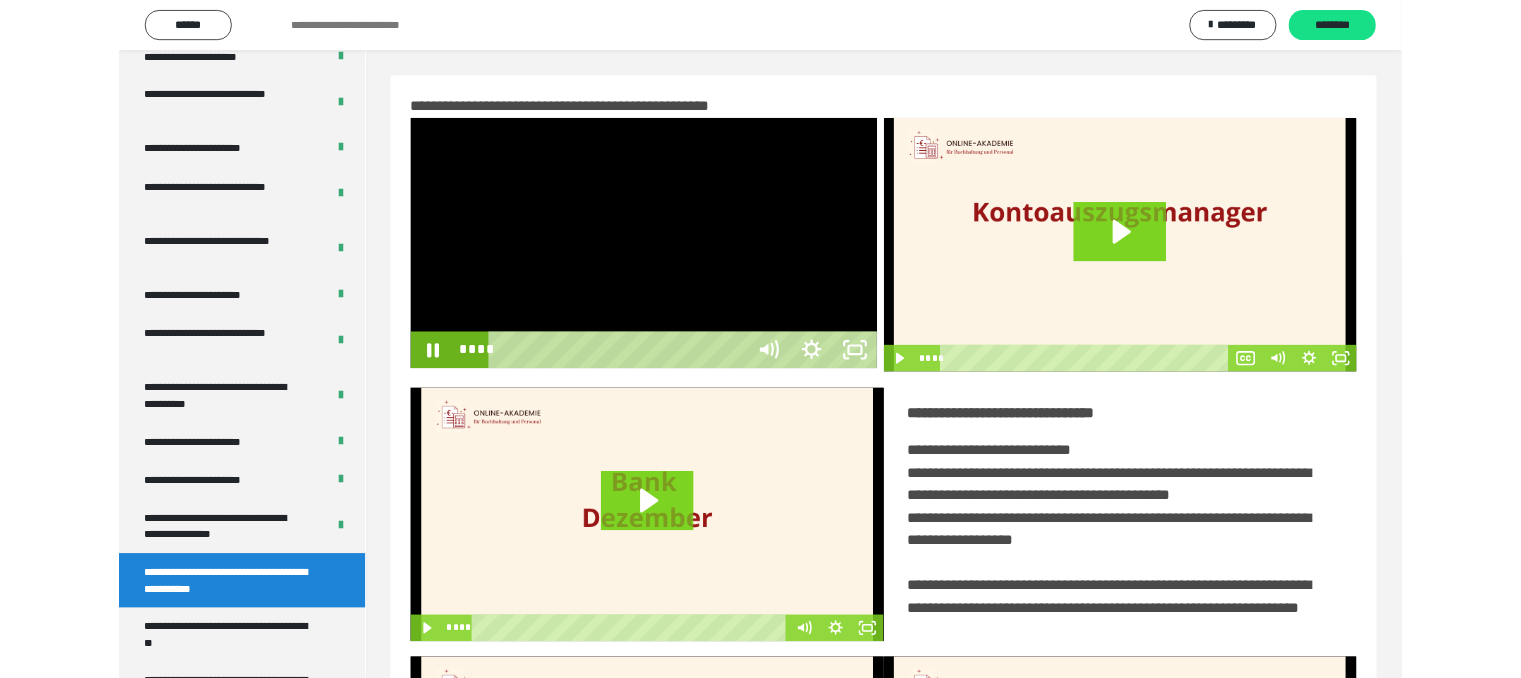 scroll, scrollTop: 3823, scrollLeft: 0, axis: vertical 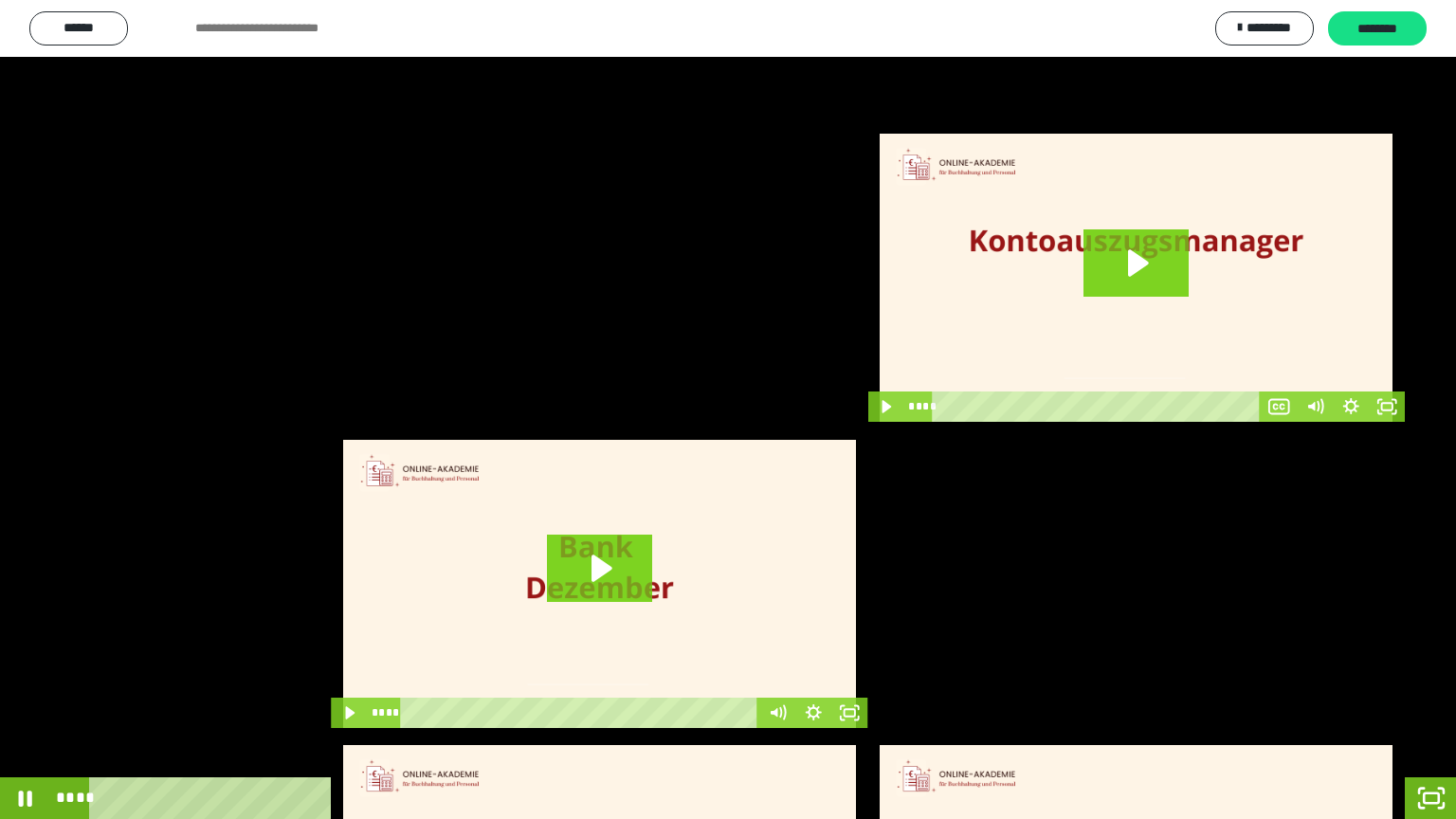 type 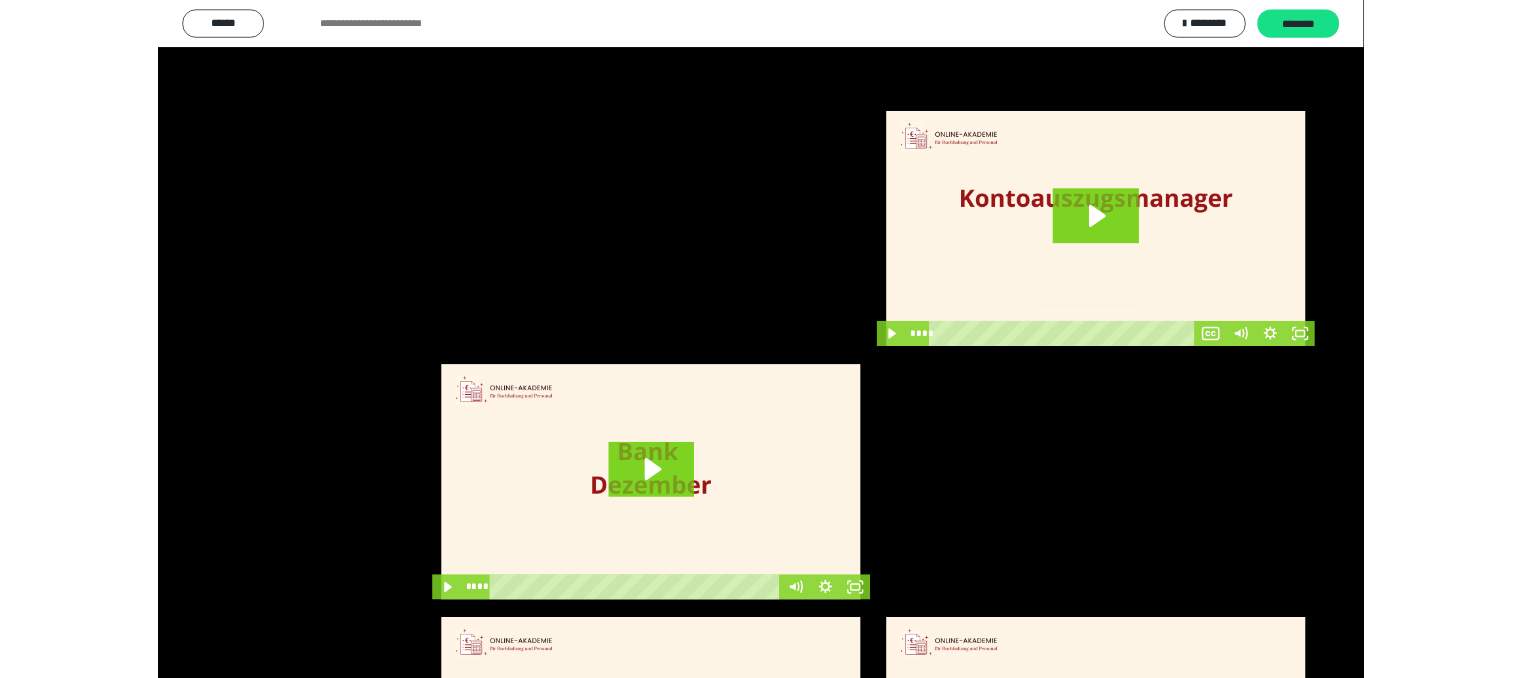 scroll, scrollTop: 4009, scrollLeft: 0, axis: vertical 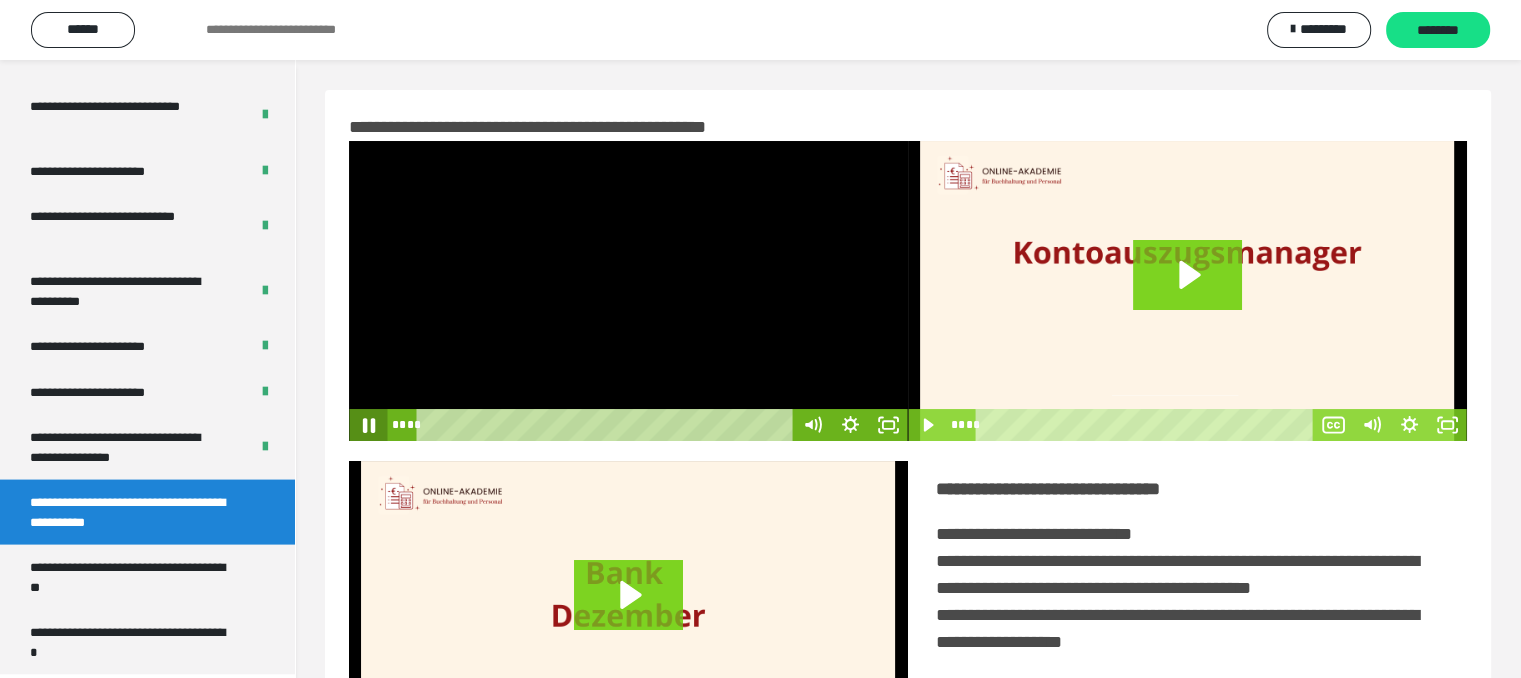 click 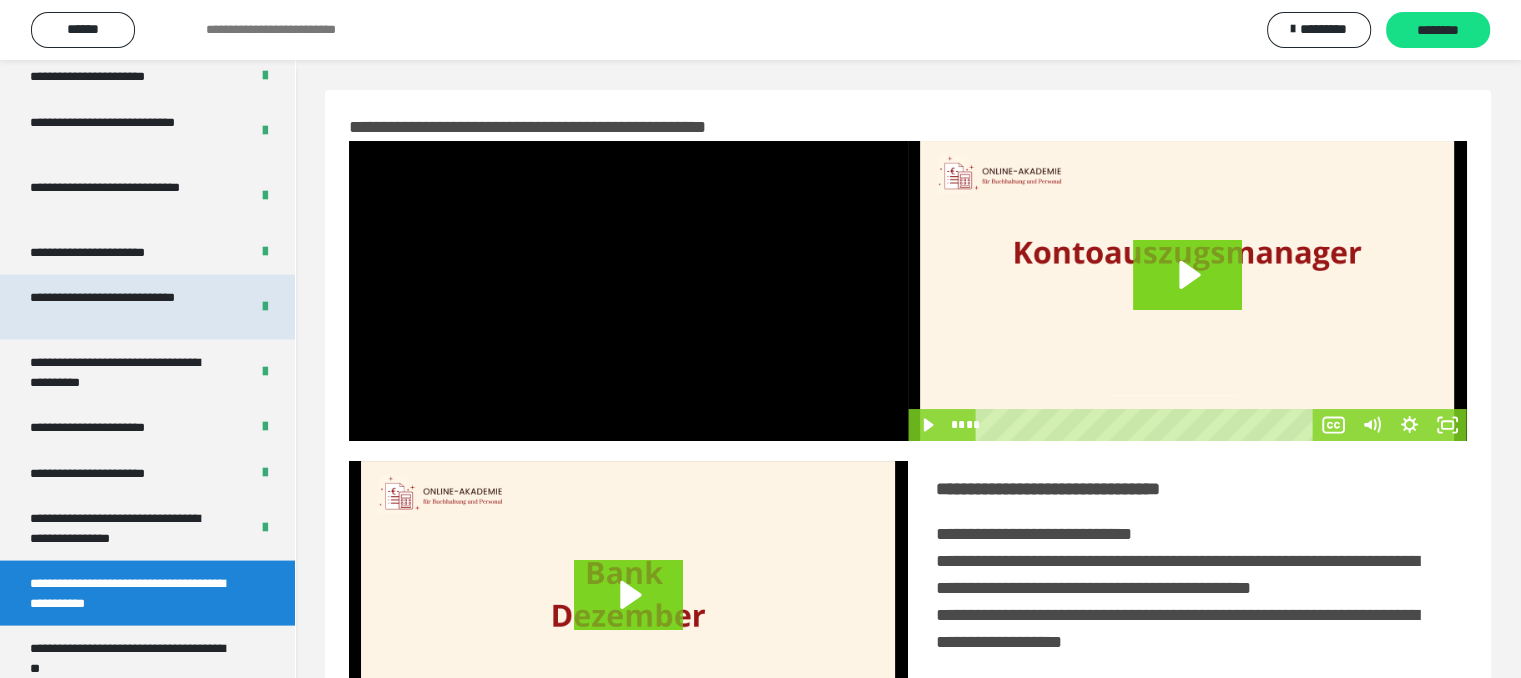 scroll, scrollTop: 3809, scrollLeft: 0, axis: vertical 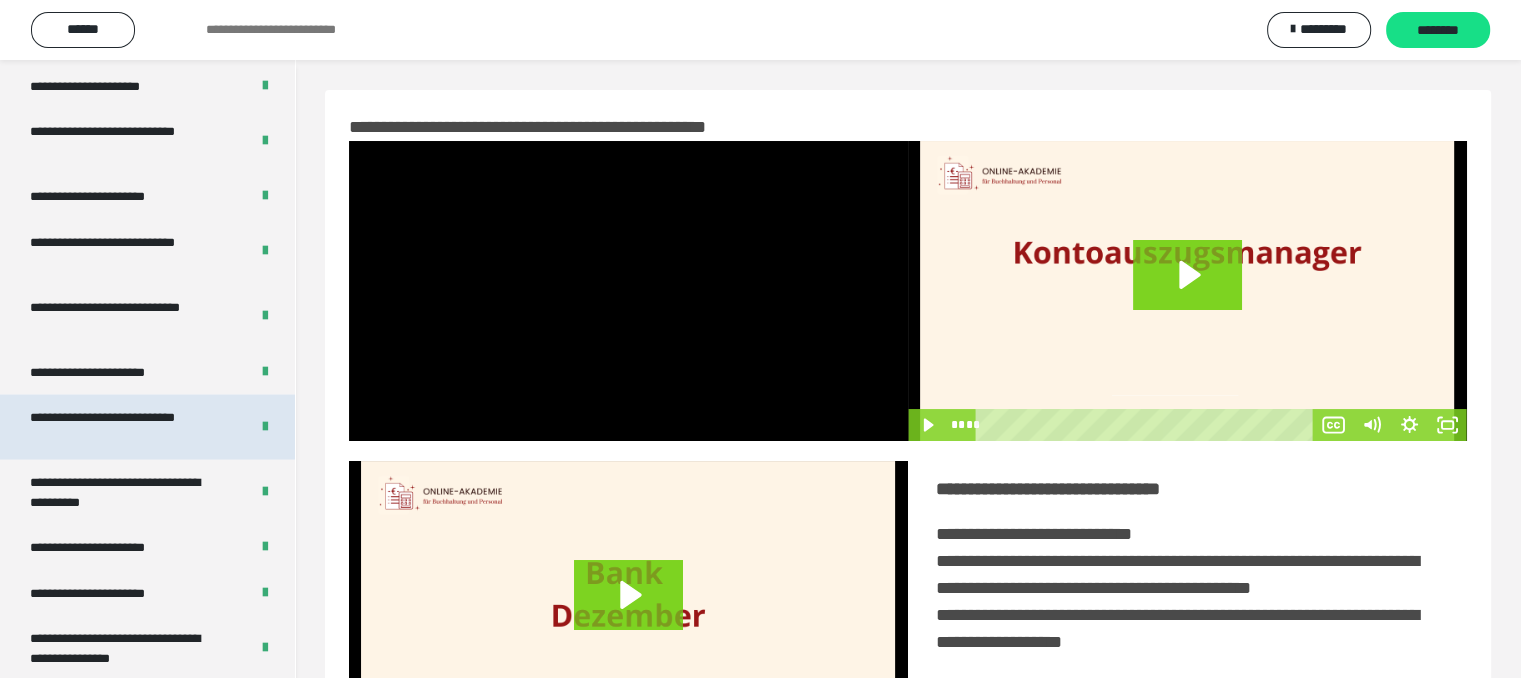 click on "**********" at bounding box center [124, 426] 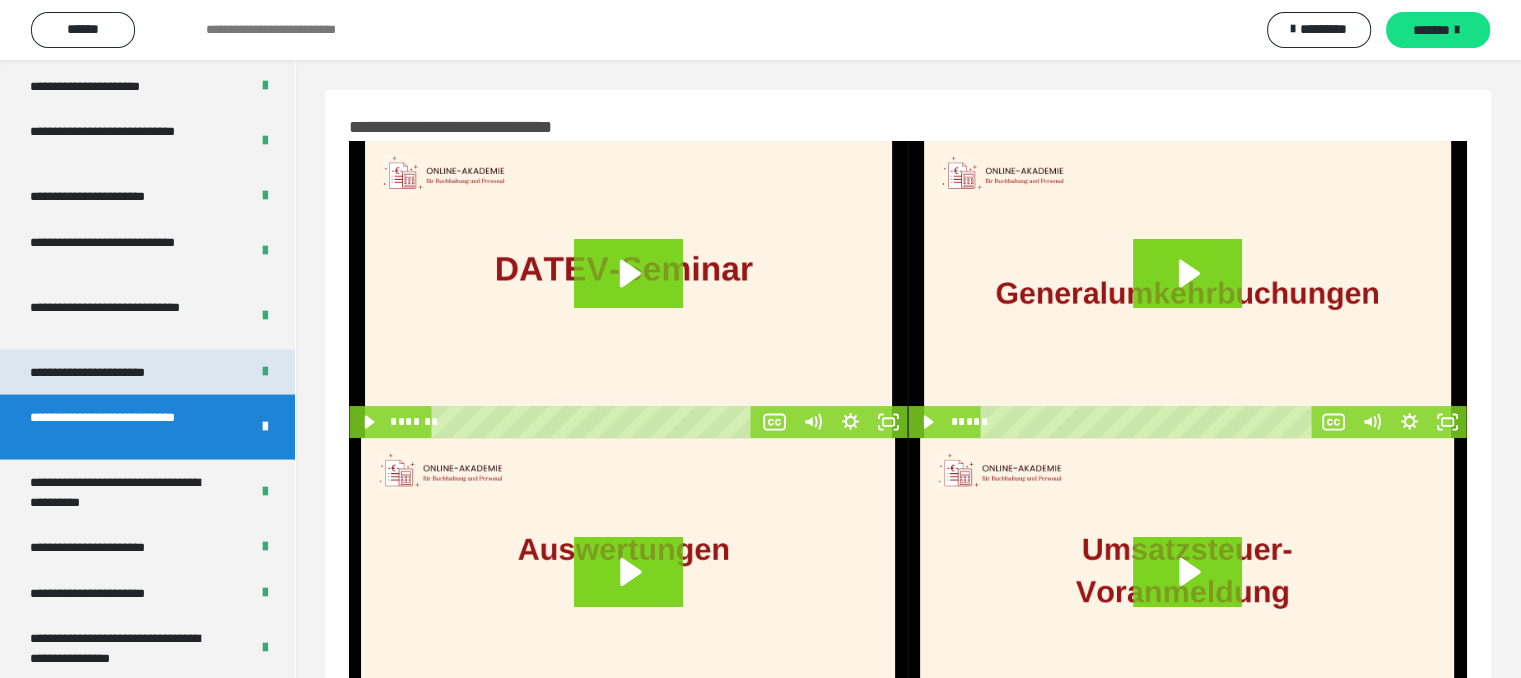 click on "**********" at bounding box center (109, 372) 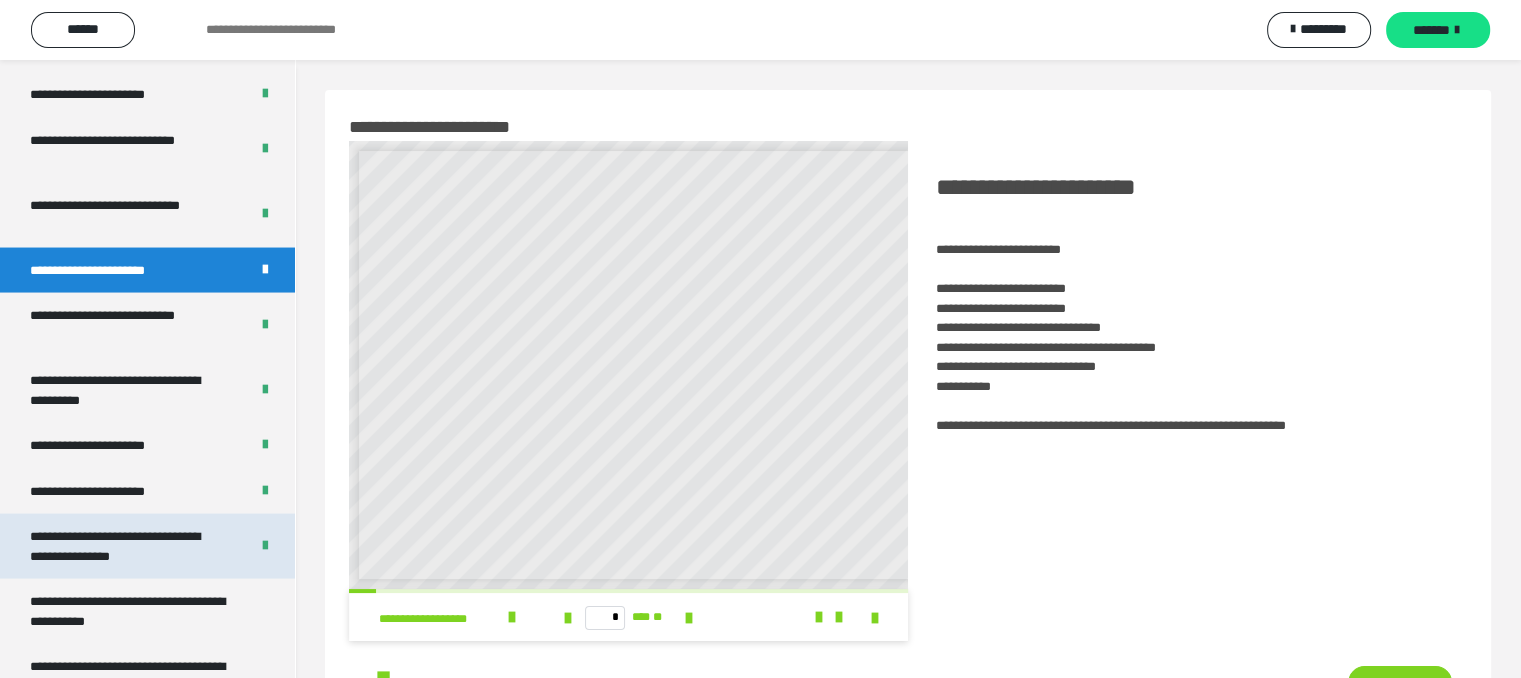 scroll, scrollTop: 3709, scrollLeft: 0, axis: vertical 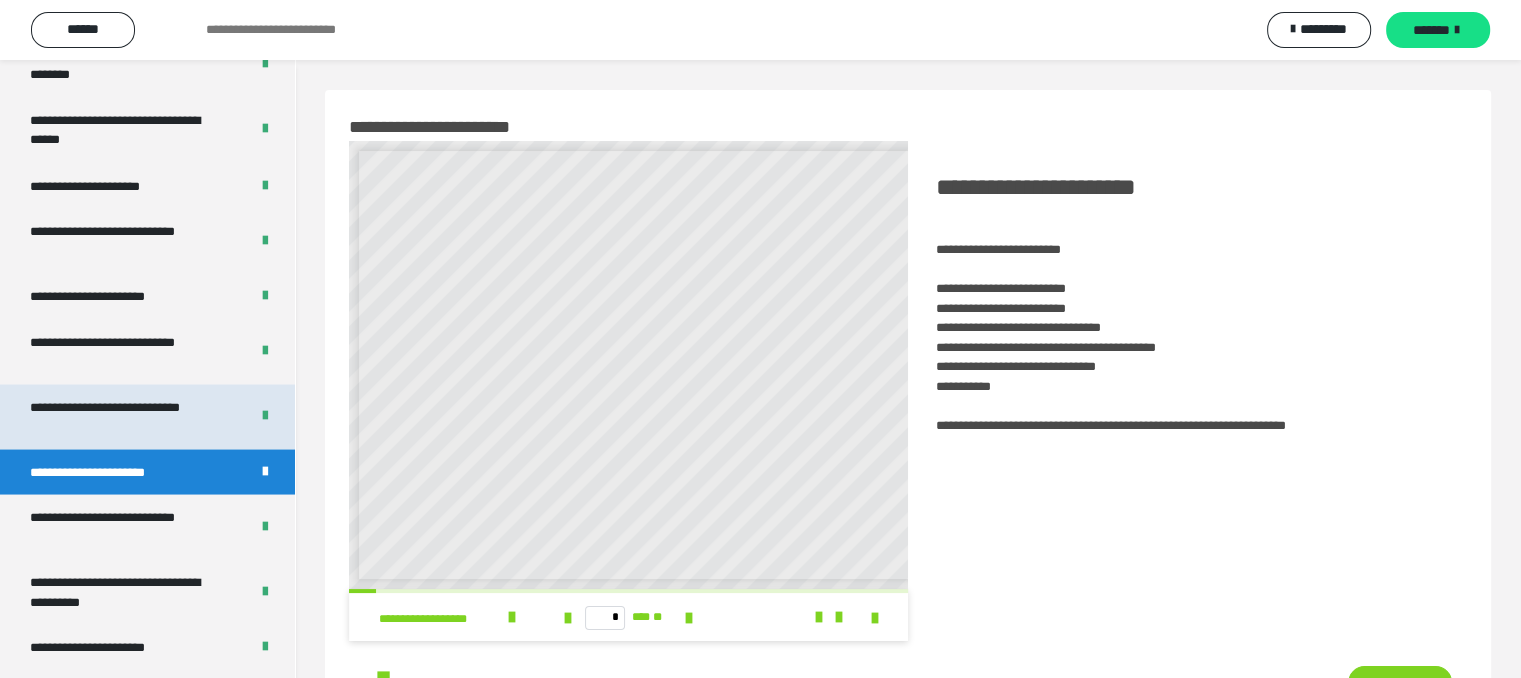 click on "**********" at bounding box center (124, 416) 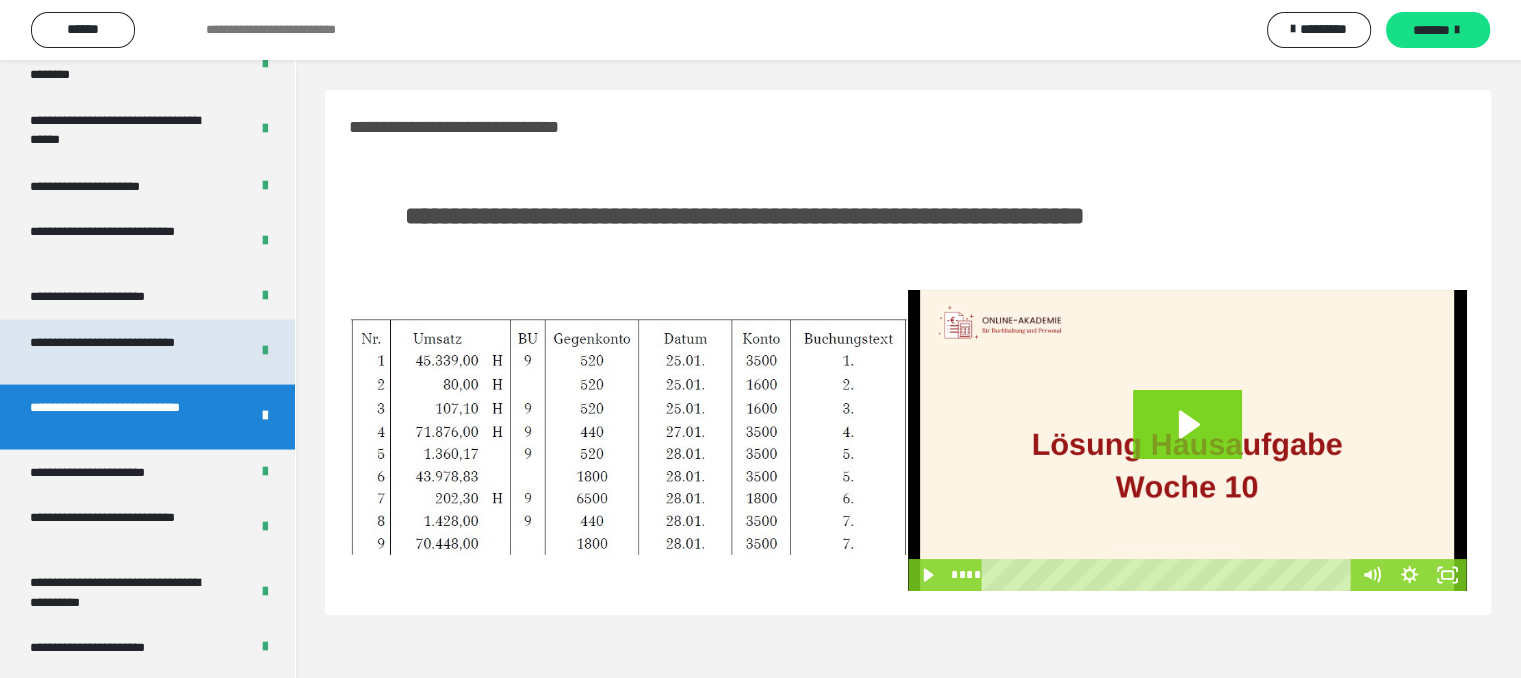 click on "**********" at bounding box center [124, 351] 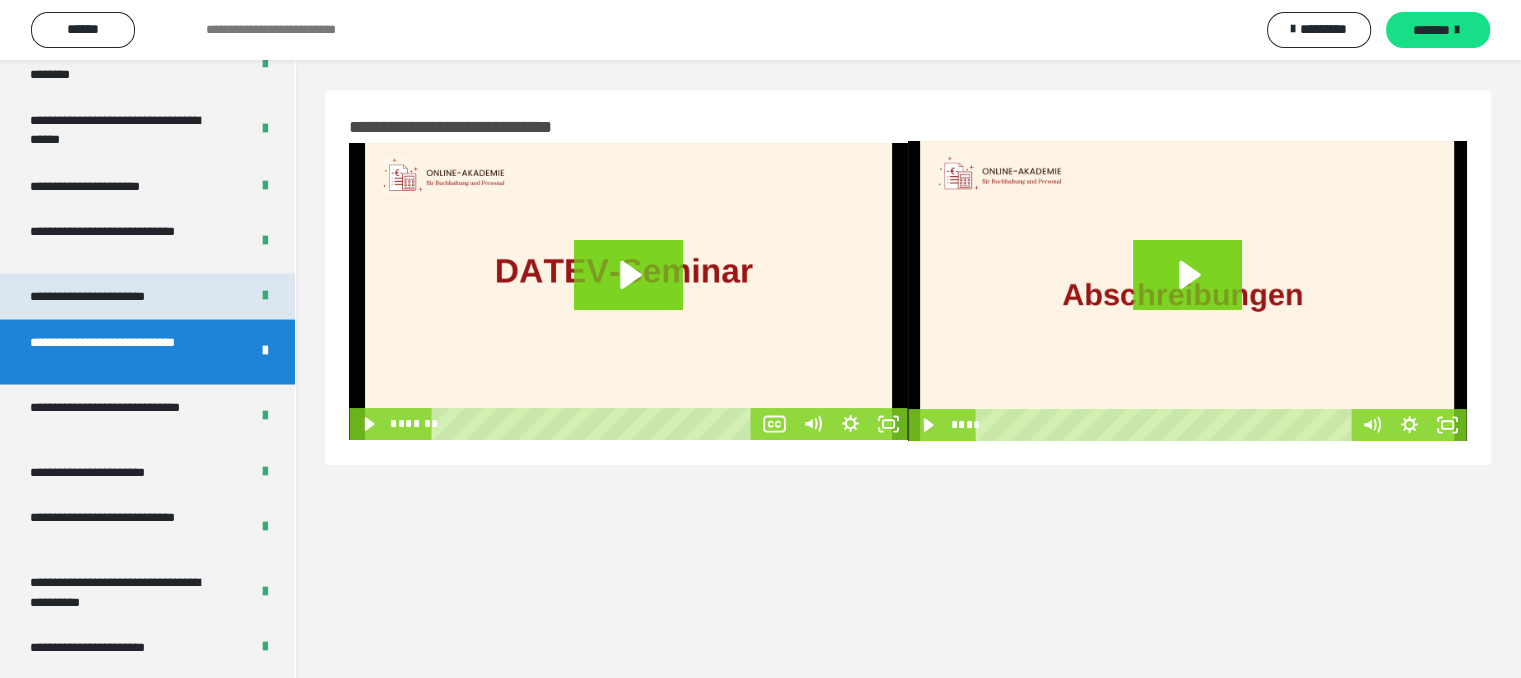 click on "**********" at bounding box center (111, 296) 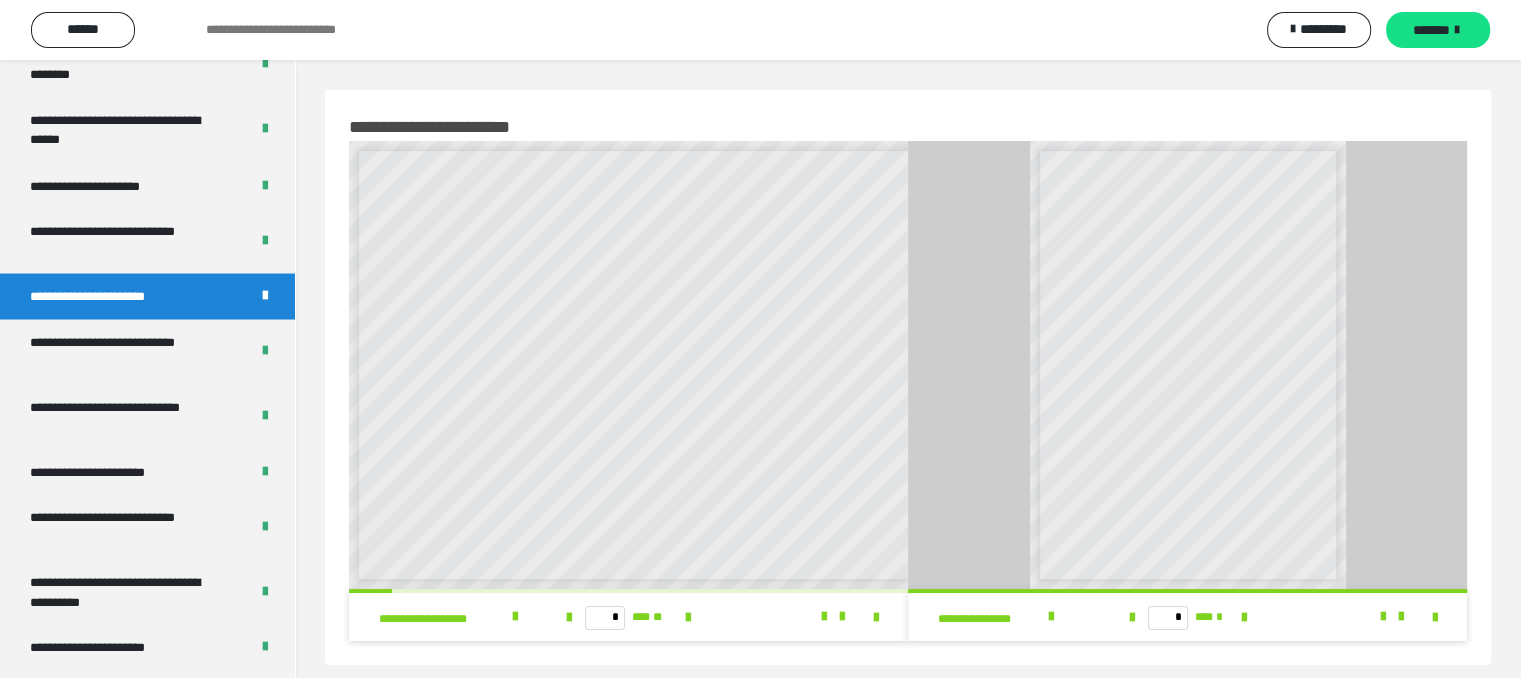 scroll, scrollTop: 8, scrollLeft: 0, axis: vertical 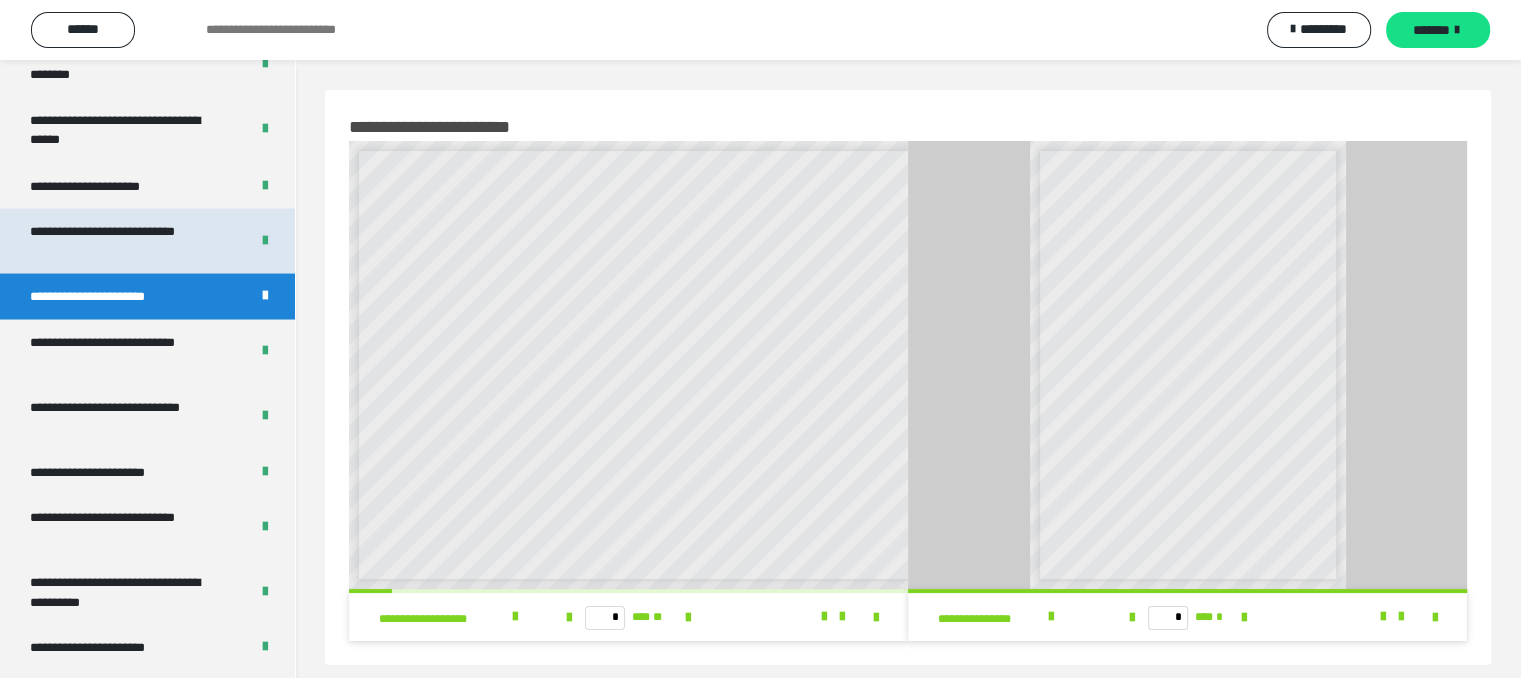 click on "**********" at bounding box center [124, 240] 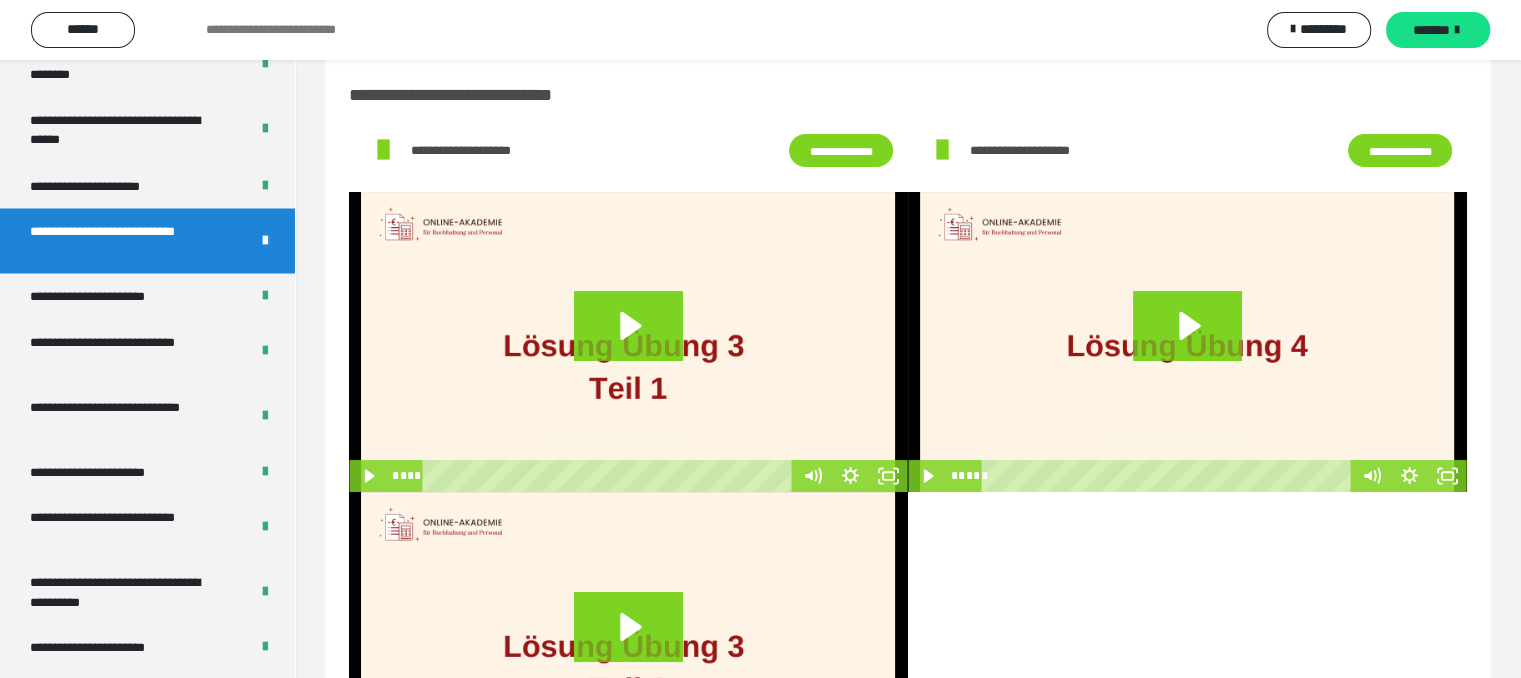 scroll, scrollTop: 1, scrollLeft: 0, axis: vertical 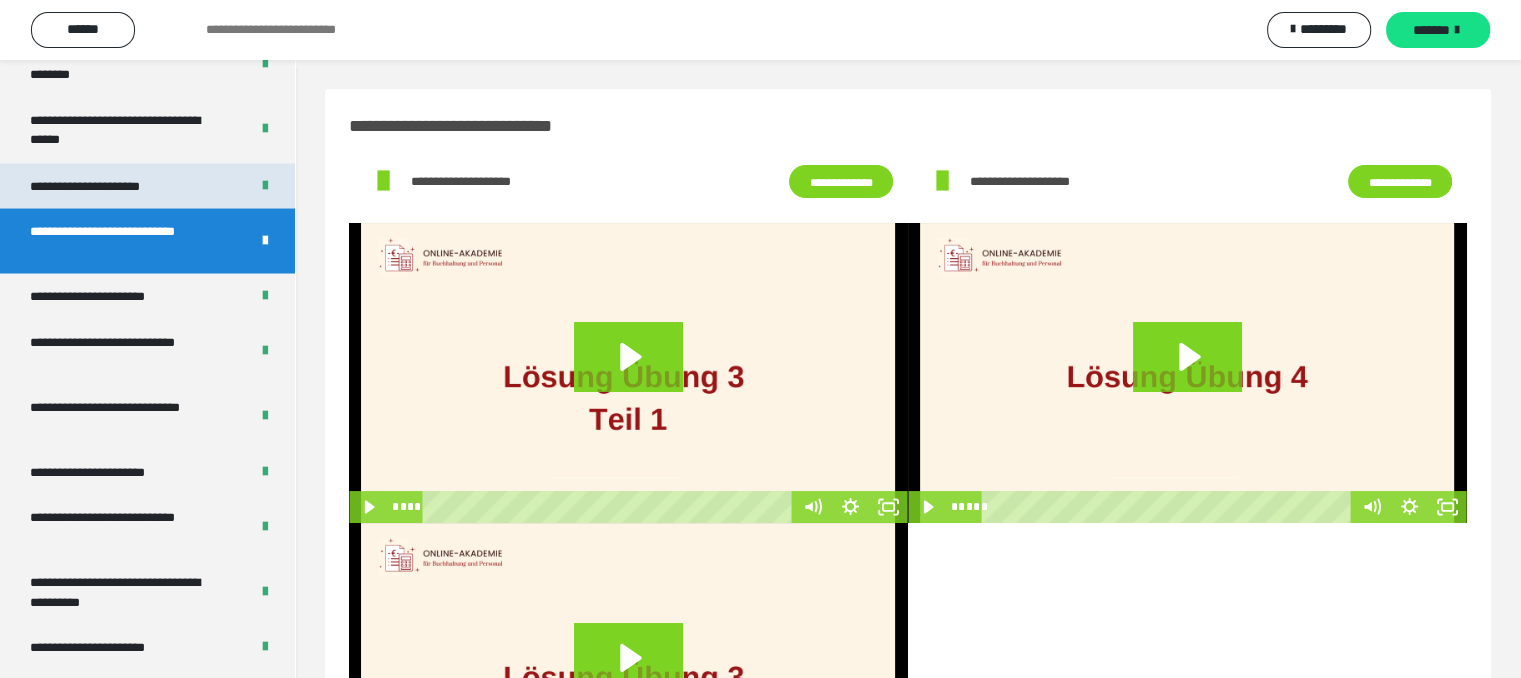click on "**********" at bounding box center [109, 186] 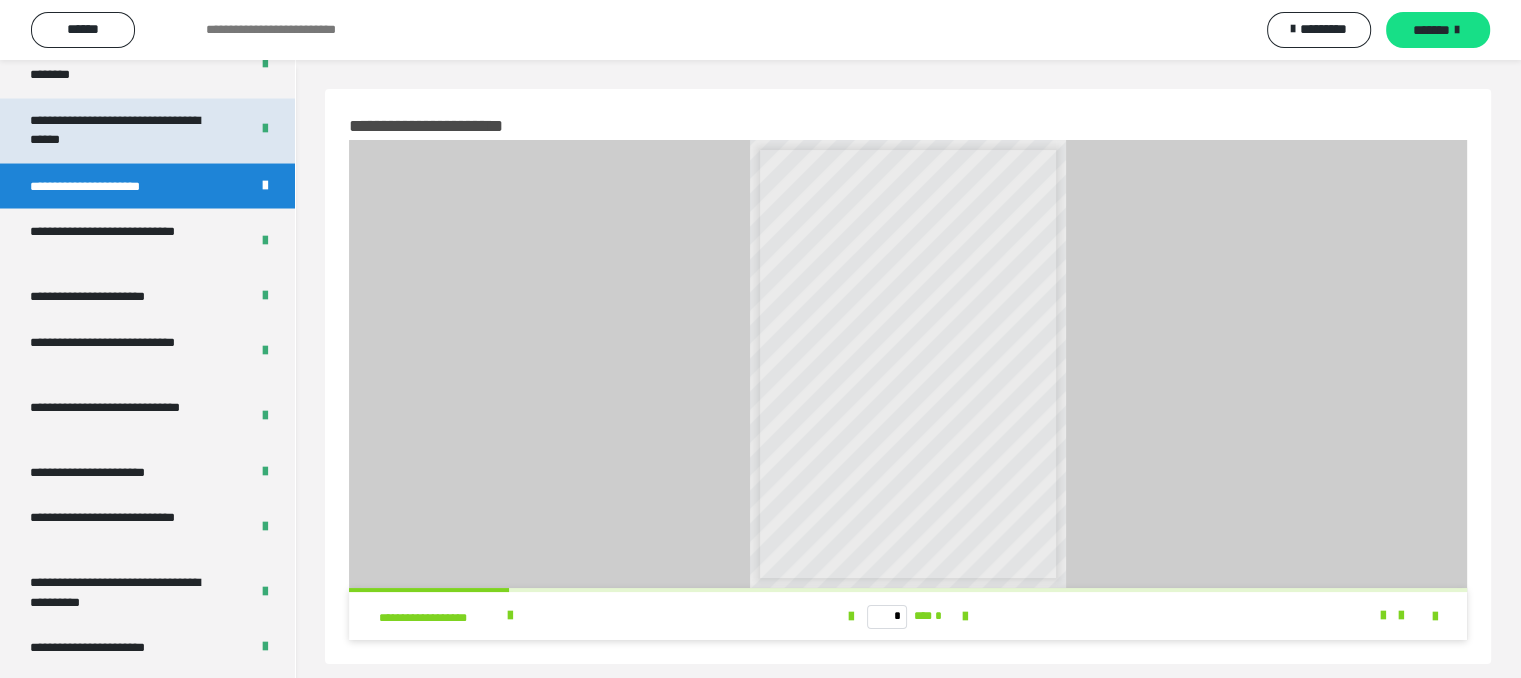 click on "**********" at bounding box center [124, 130] 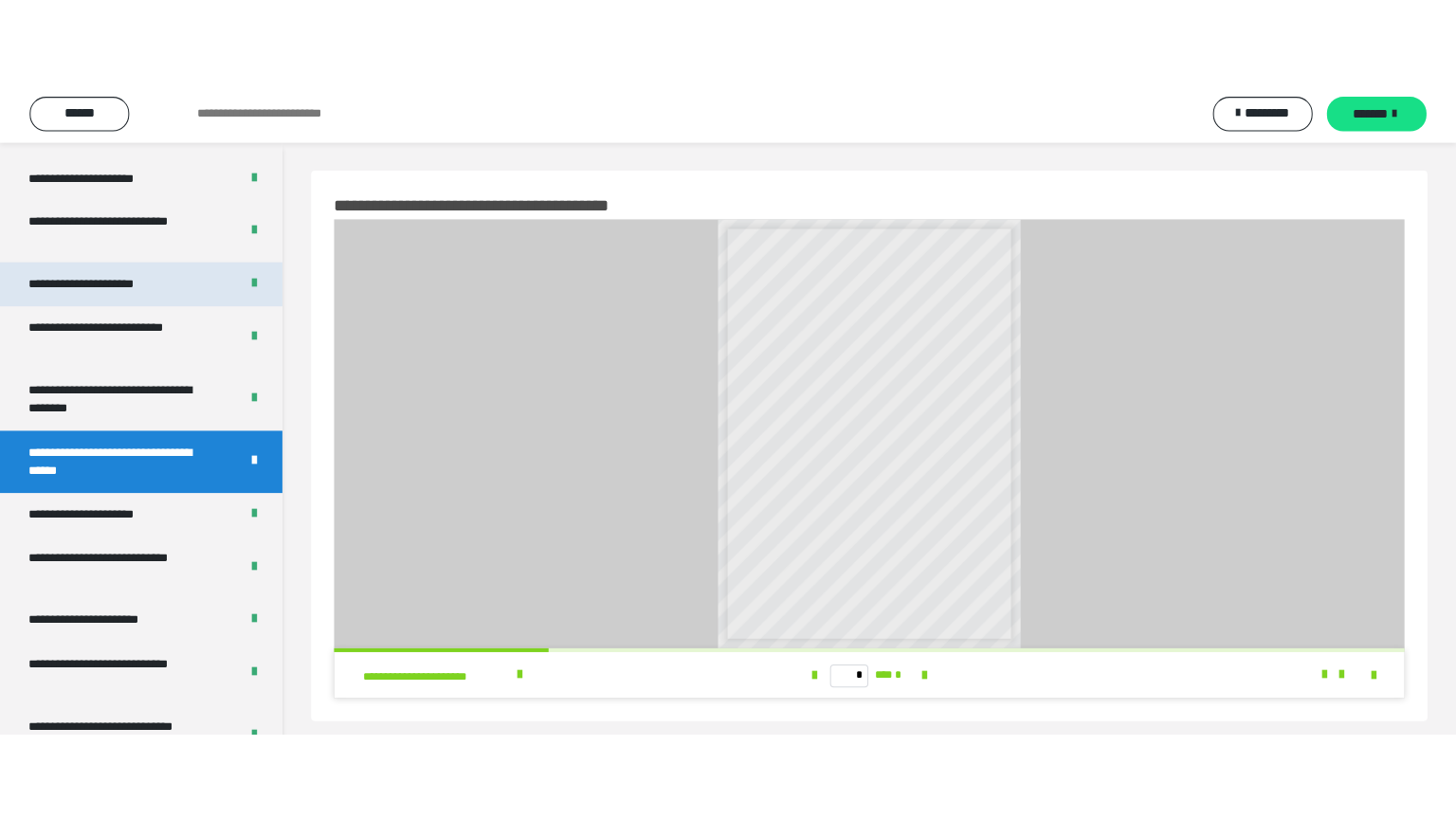 scroll, scrollTop: 3231, scrollLeft: 0, axis: vertical 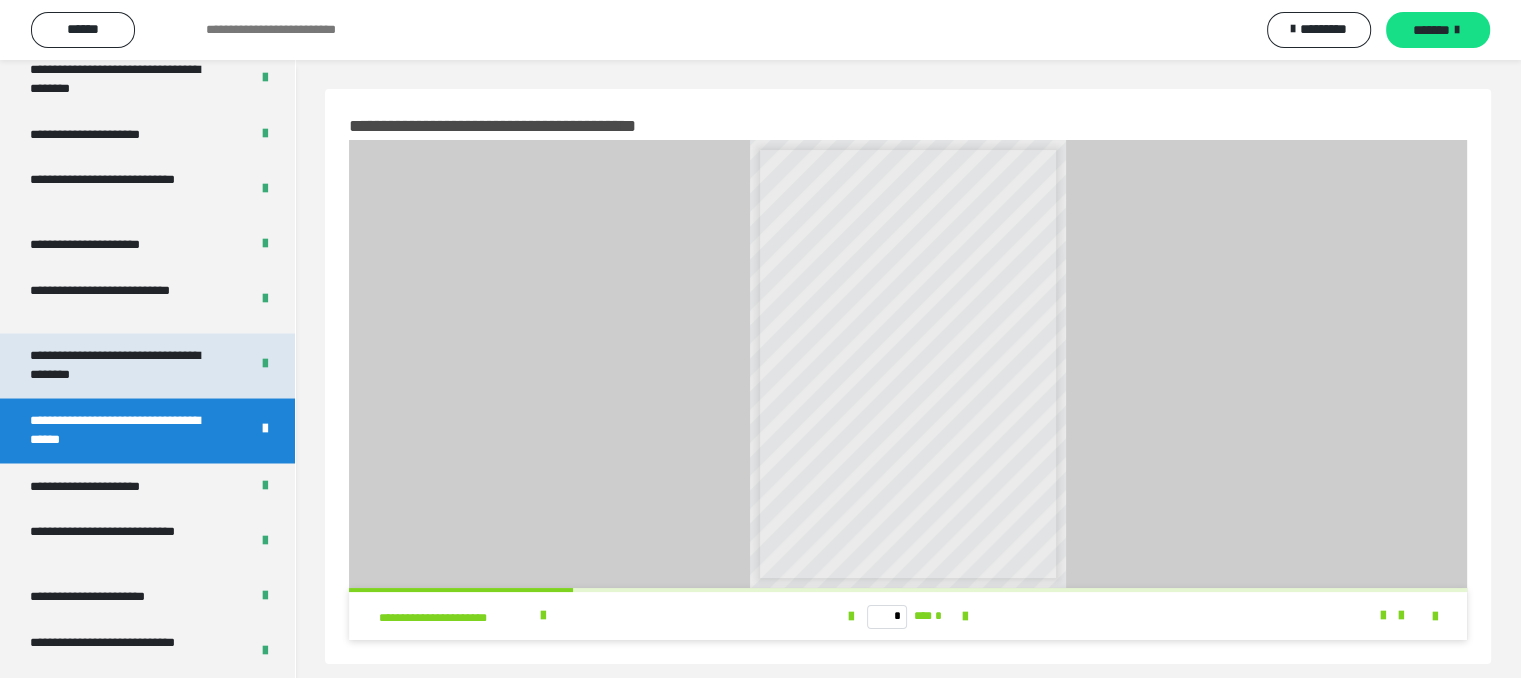 click on "**********" at bounding box center [124, 365] 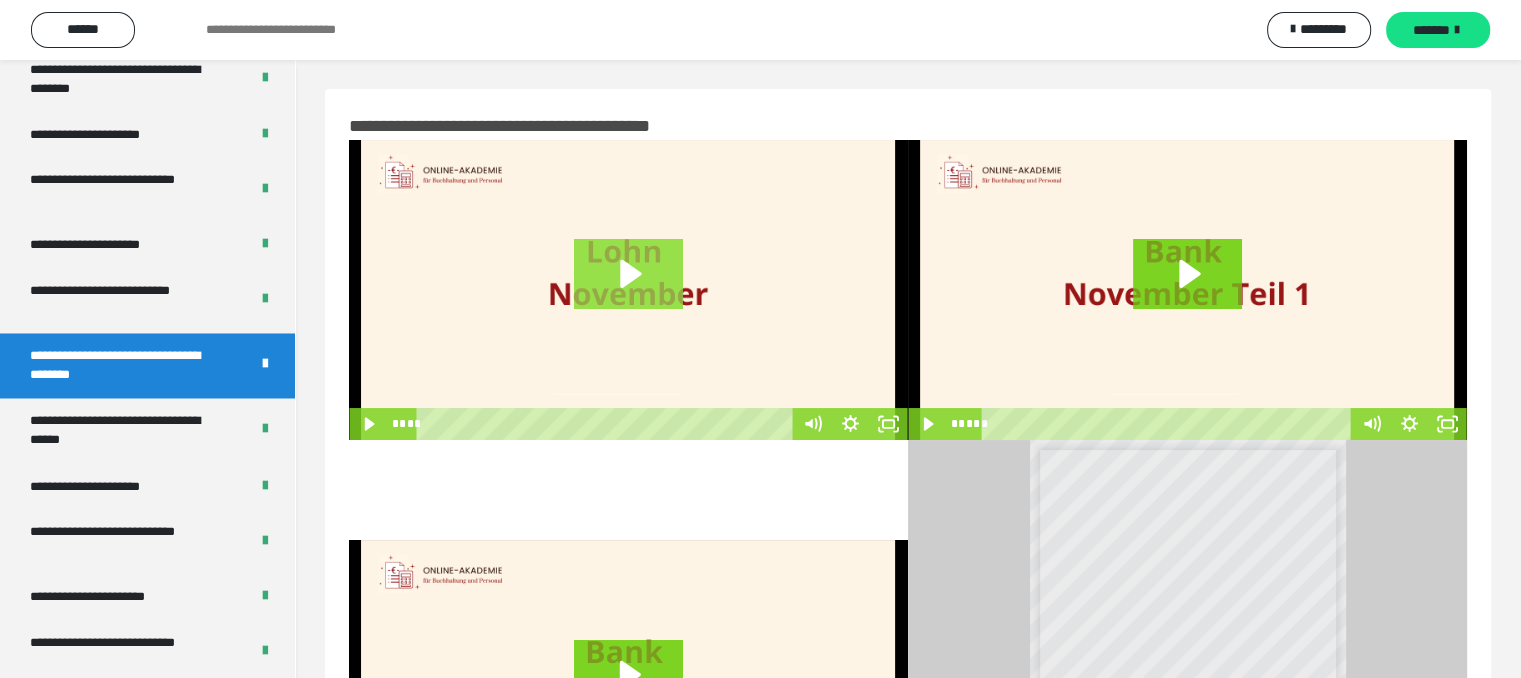 click 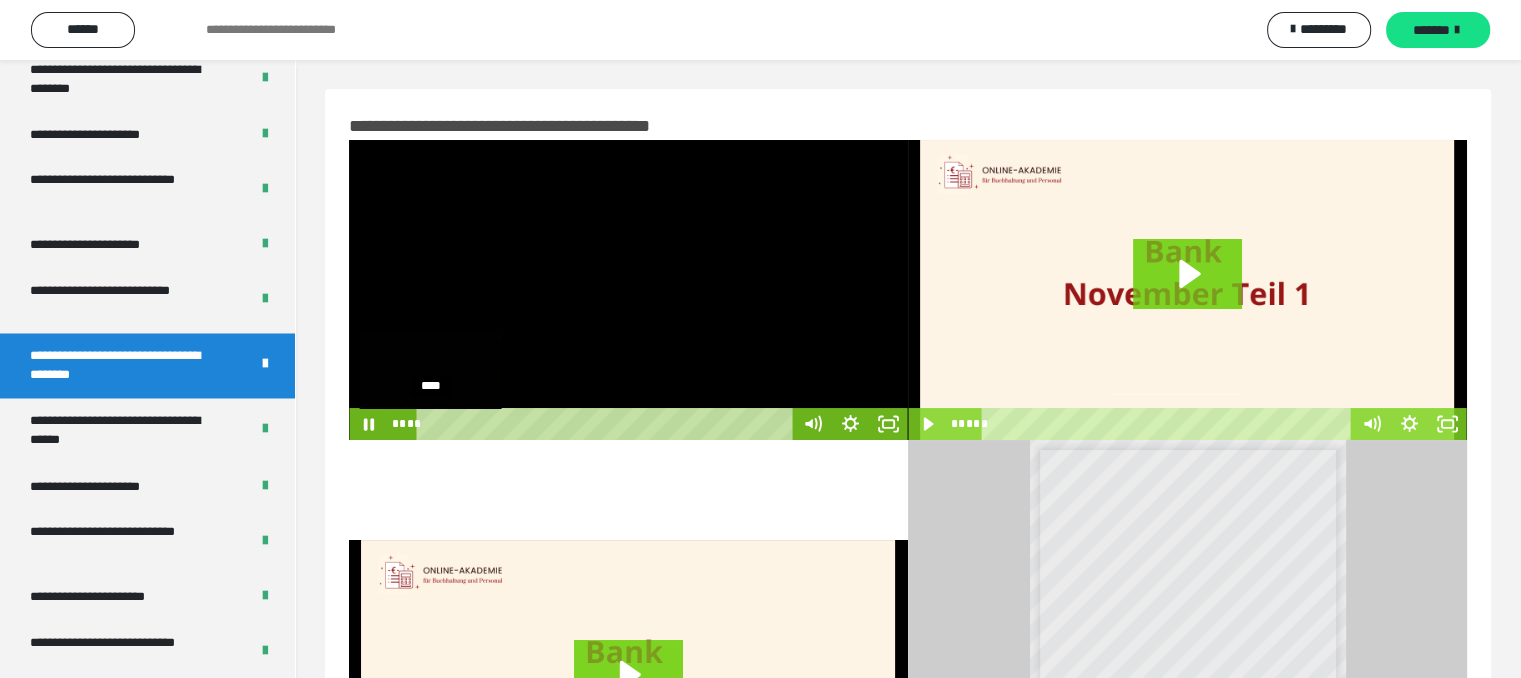 click on "****" at bounding box center [608, 424] 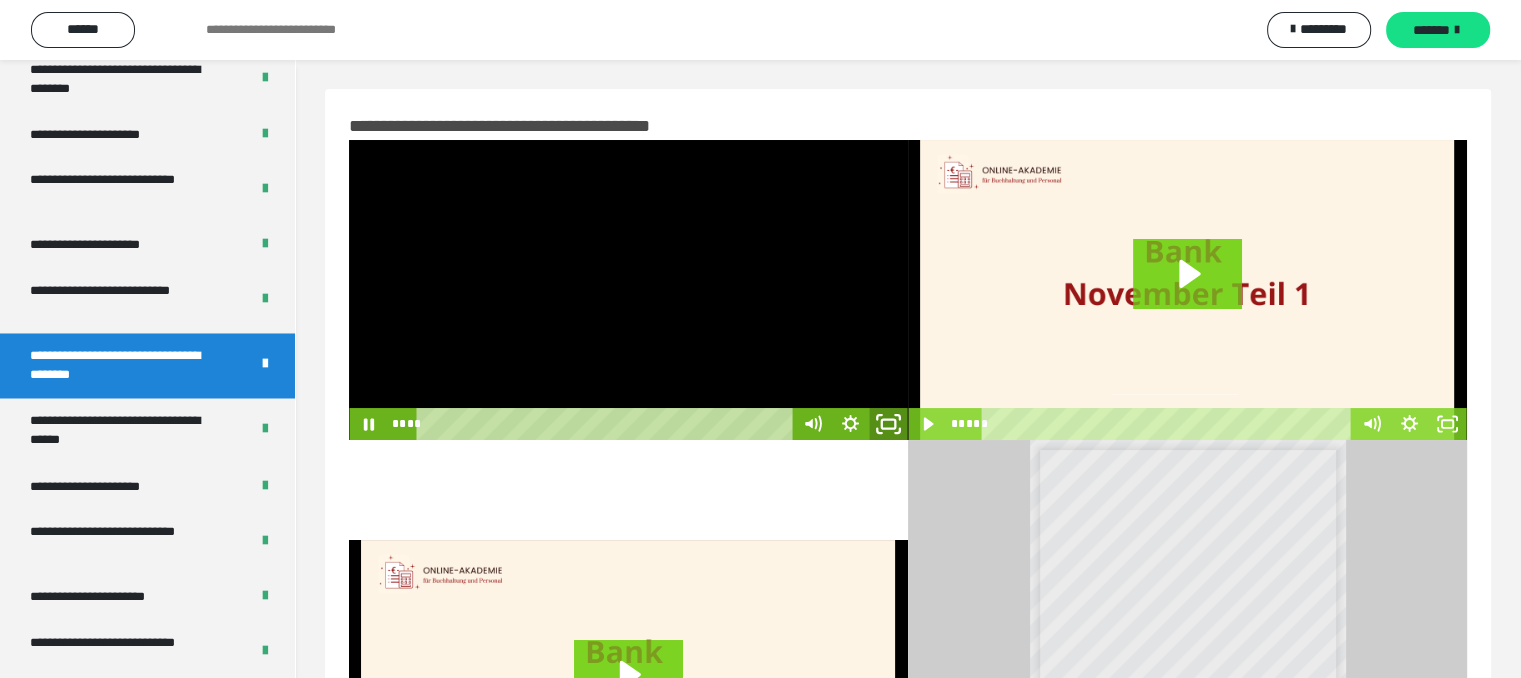 click 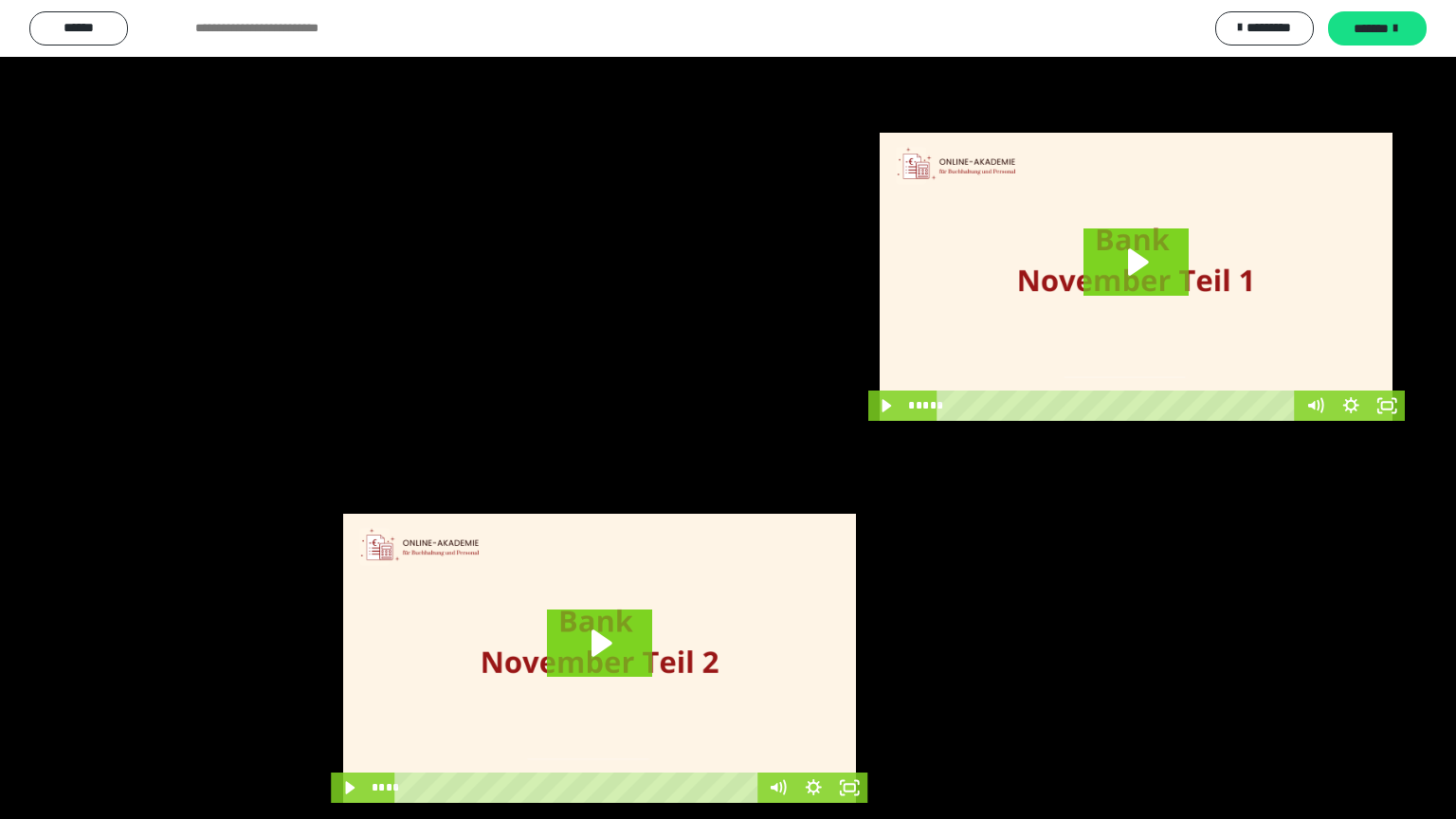 click at bounding box center (728, 410) 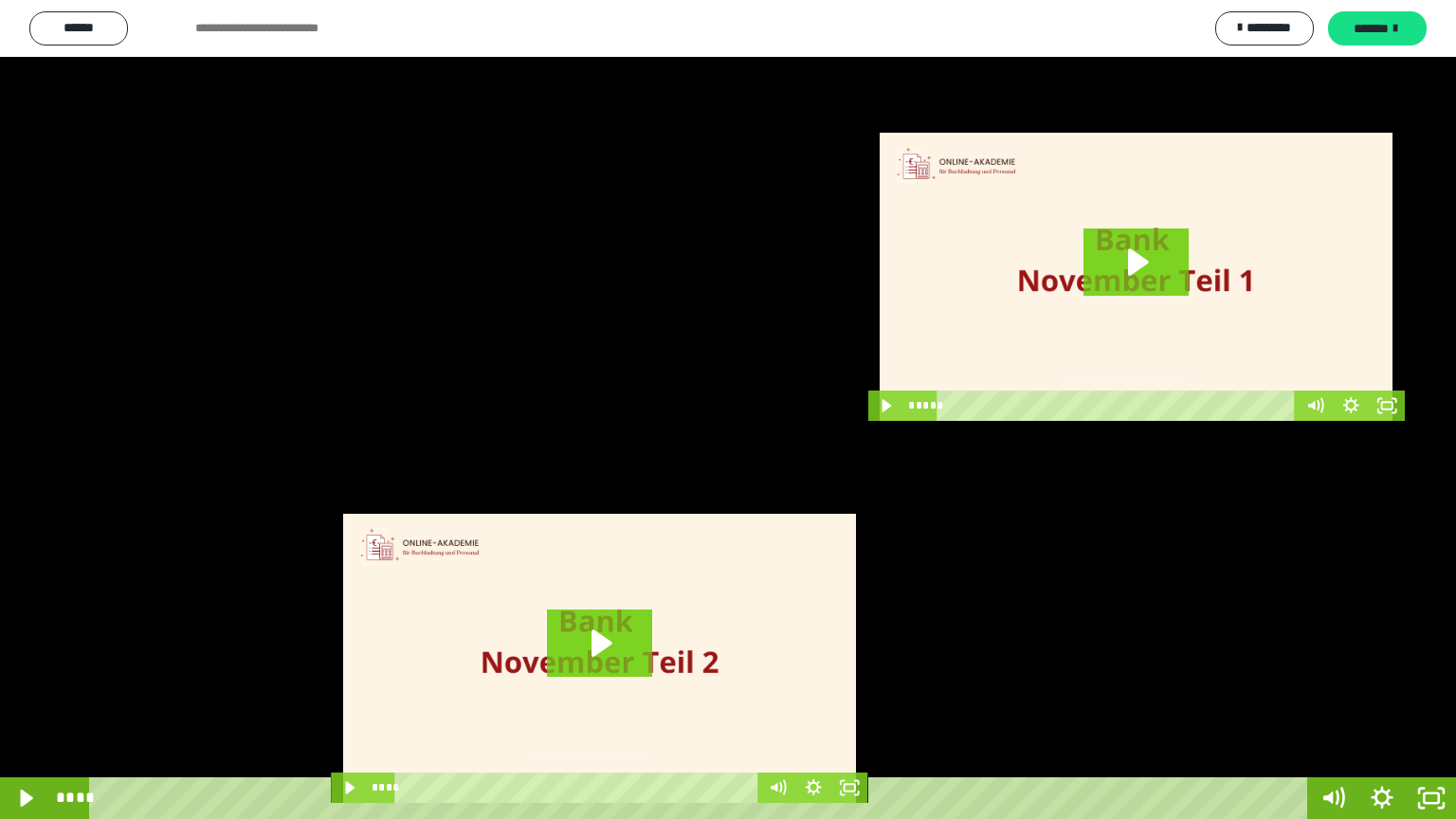 drag, startPoint x: 469, startPoint y: 402, endPoint x: 482, endPoint y: 409, distance: 14.764823 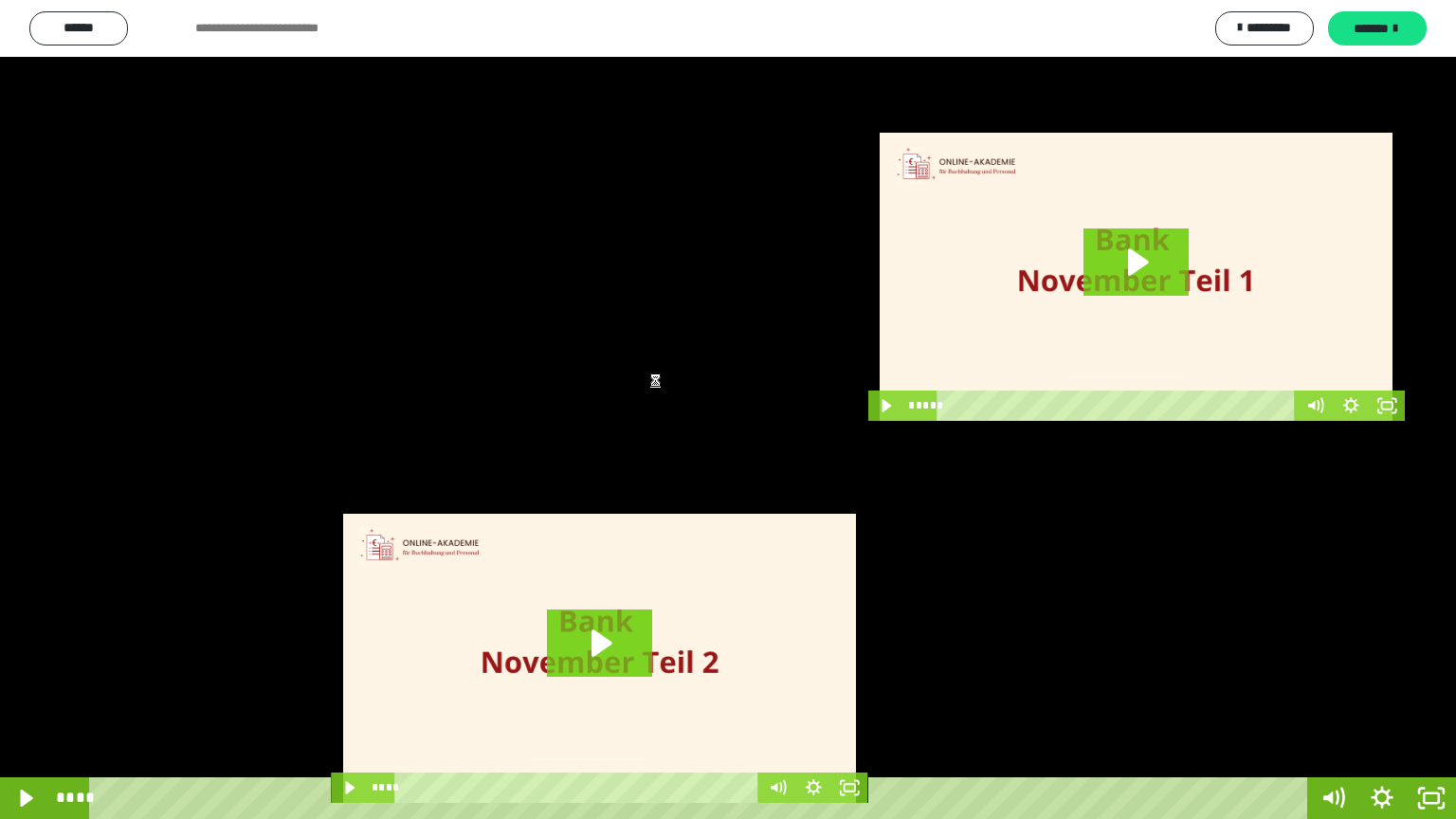 click at bounding box center (728, 410) 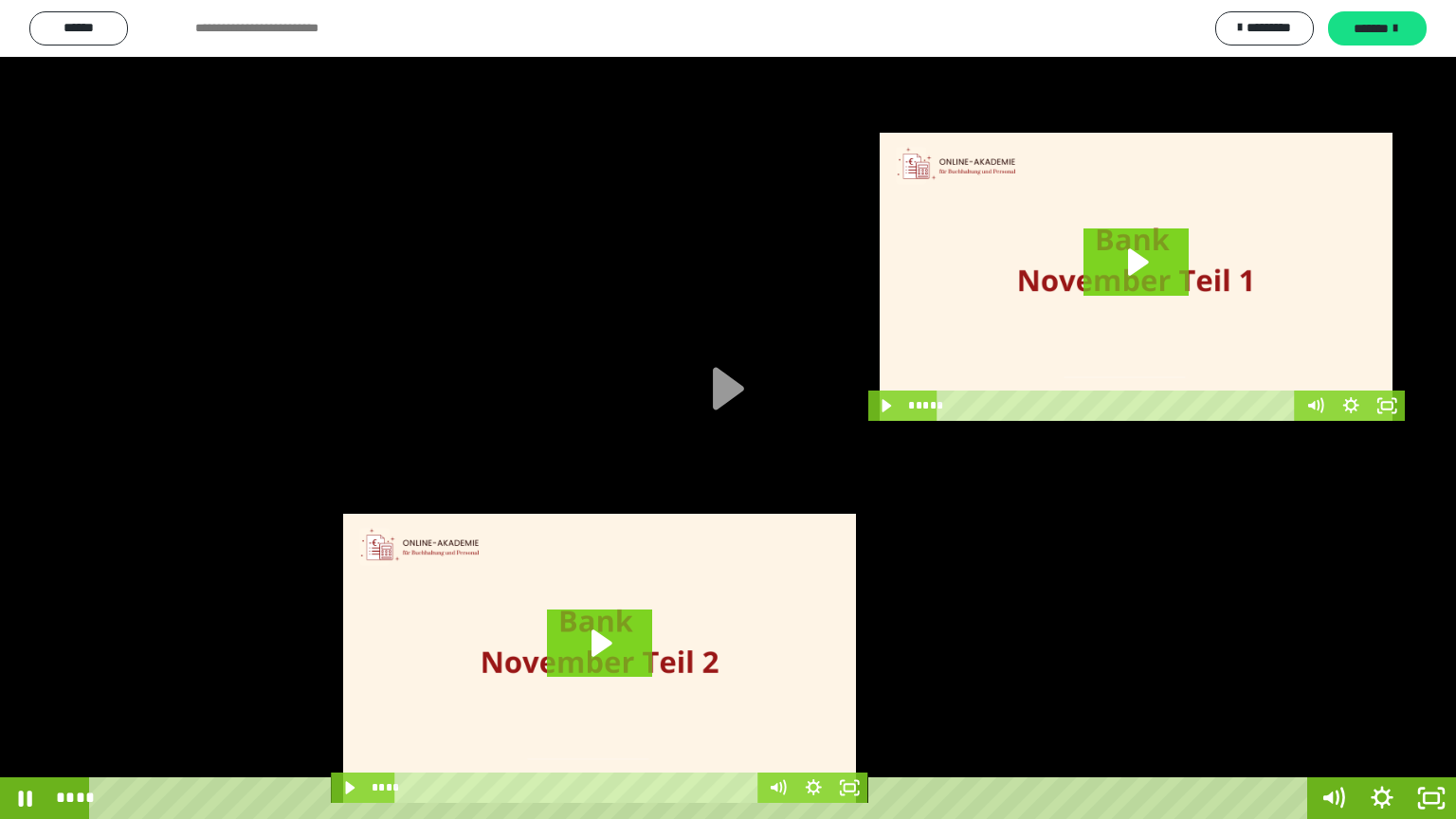 scroll, scrollTop: 0, scrollLeft: 276, axis: horizontal 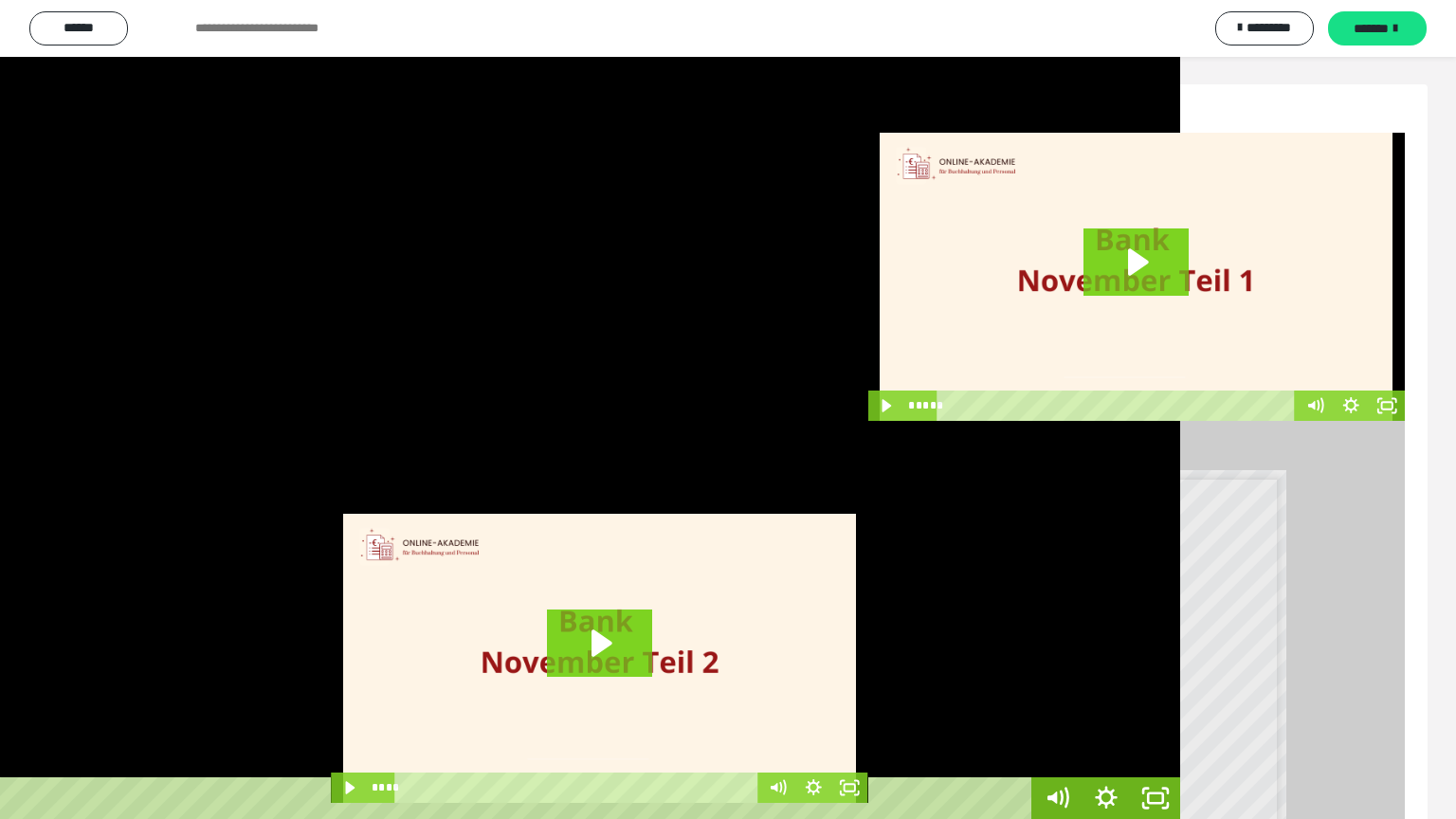 drag, startPoint x: 904, startPoint y: 267, endPoint x: 1339, endPoint y: 300, distance: 436.24993 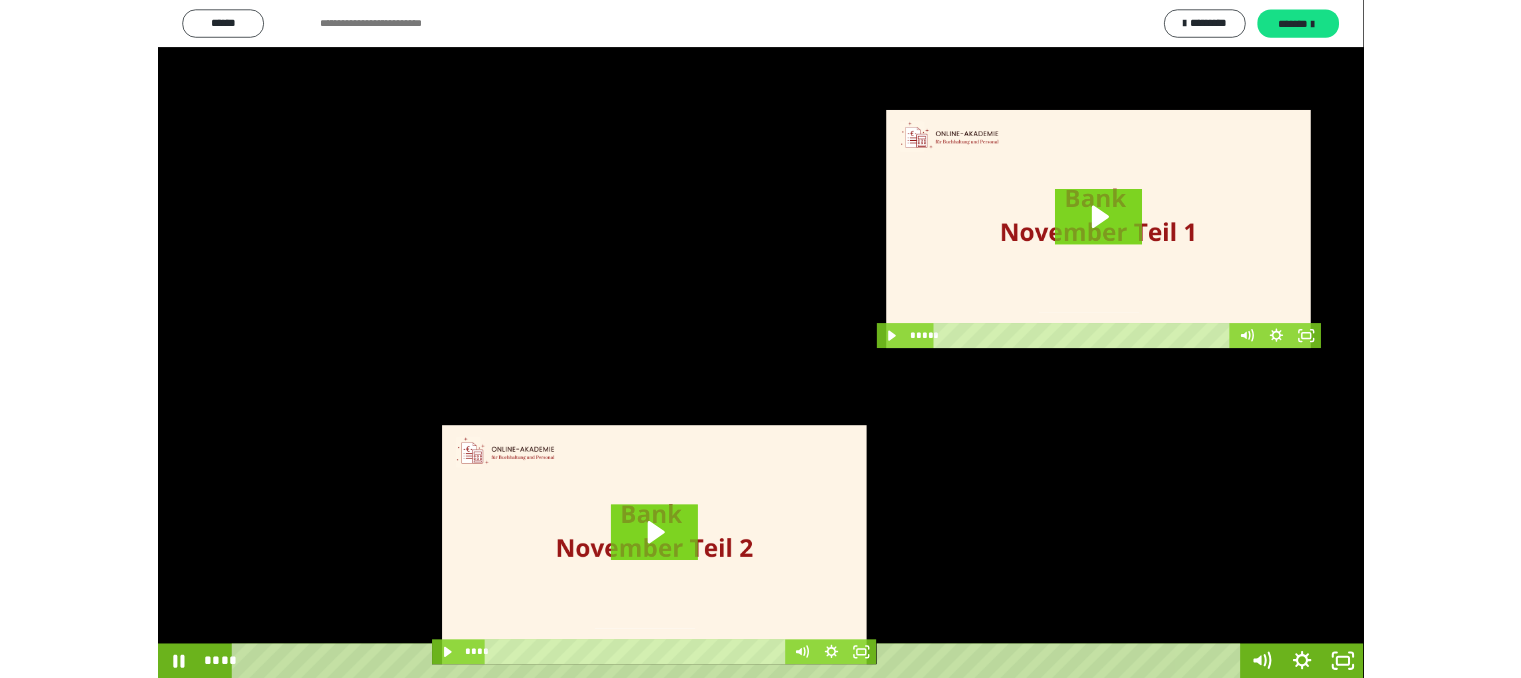 scroll, scrollTop: 0, scrollLeft: 0, axis: both 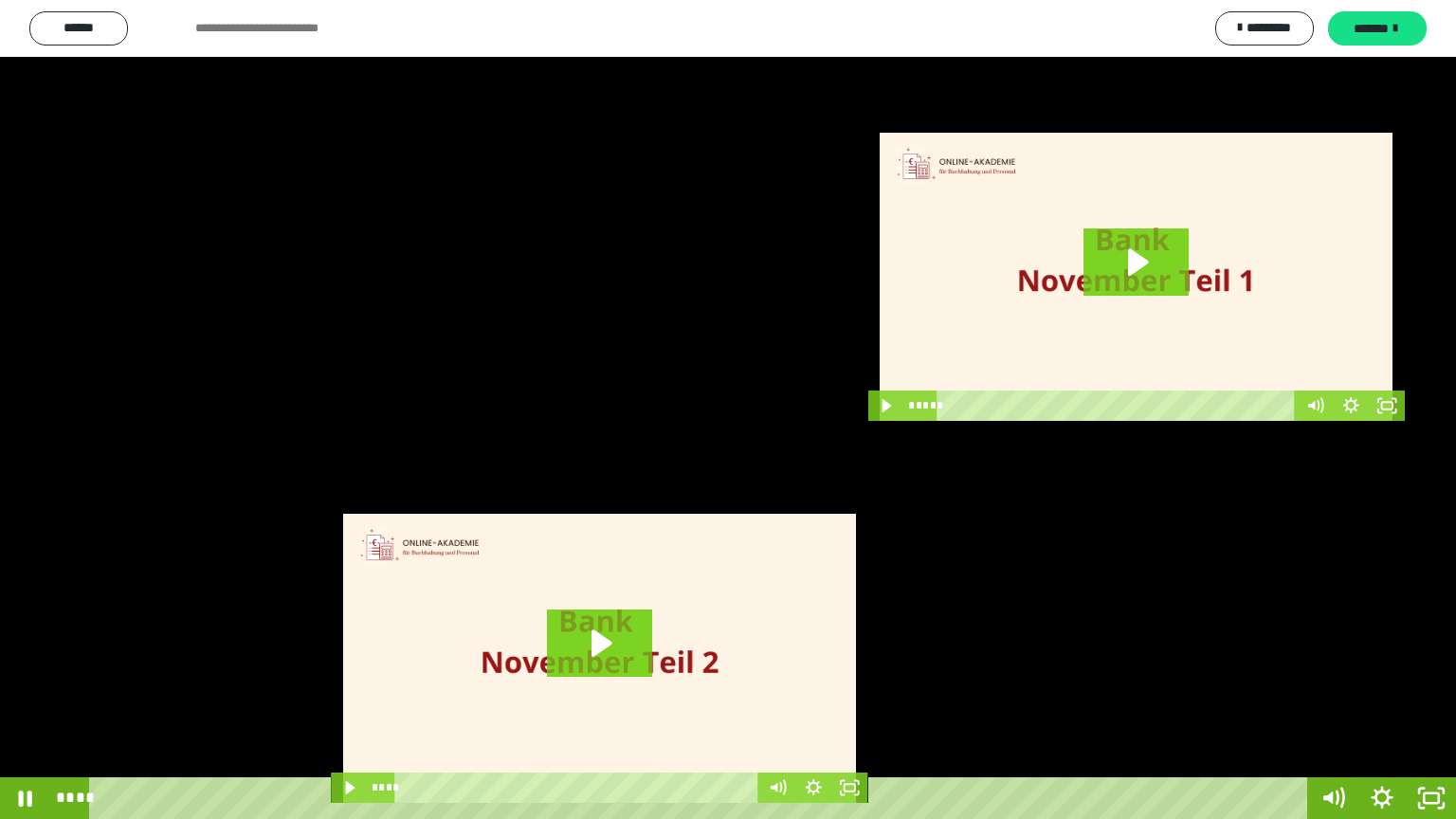 click on "****" at bounding box center [701, 798] 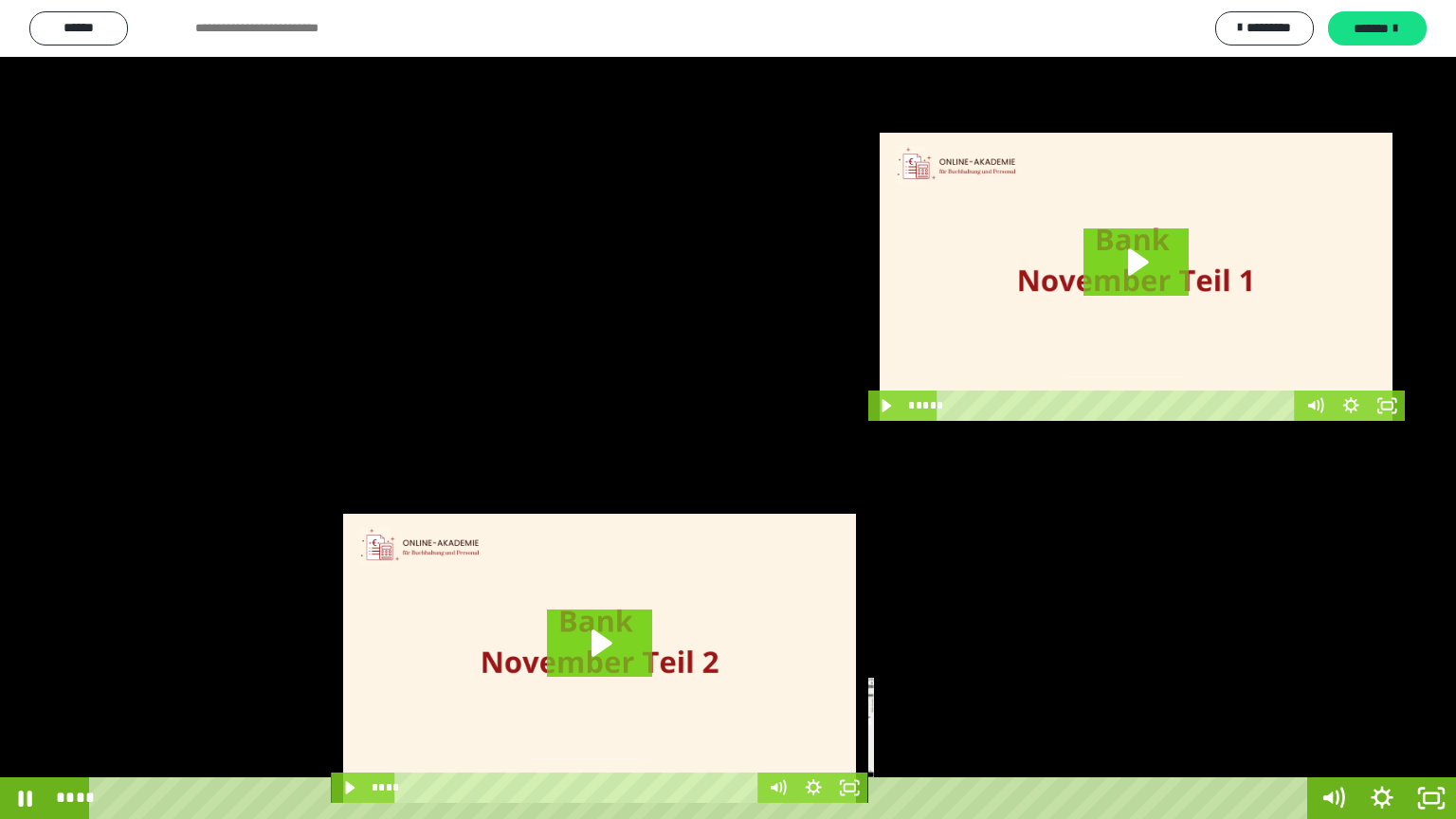 click on "****" at bounding box center (701, 798) 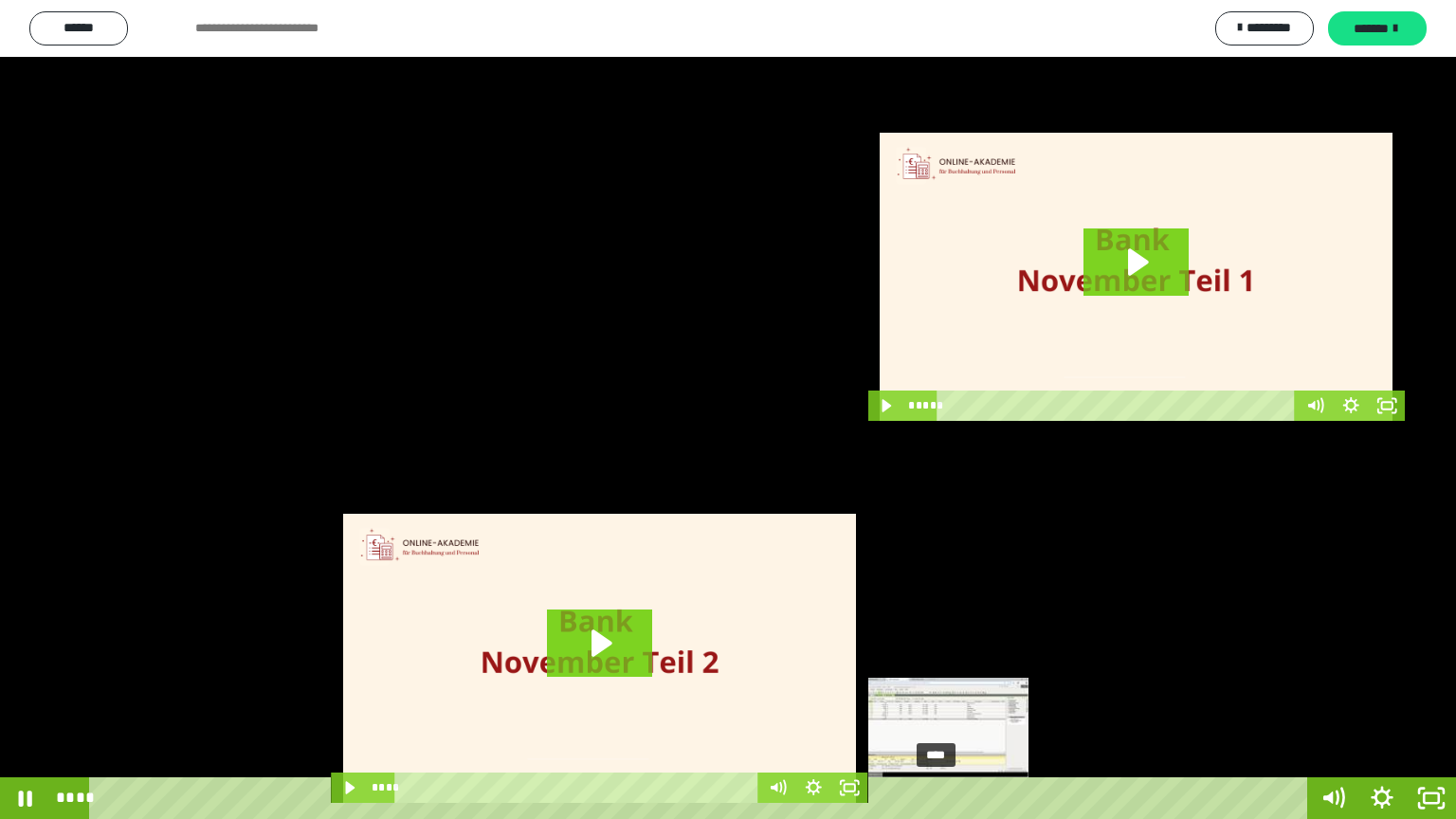 click on "****" at bounding box center (701, 798) 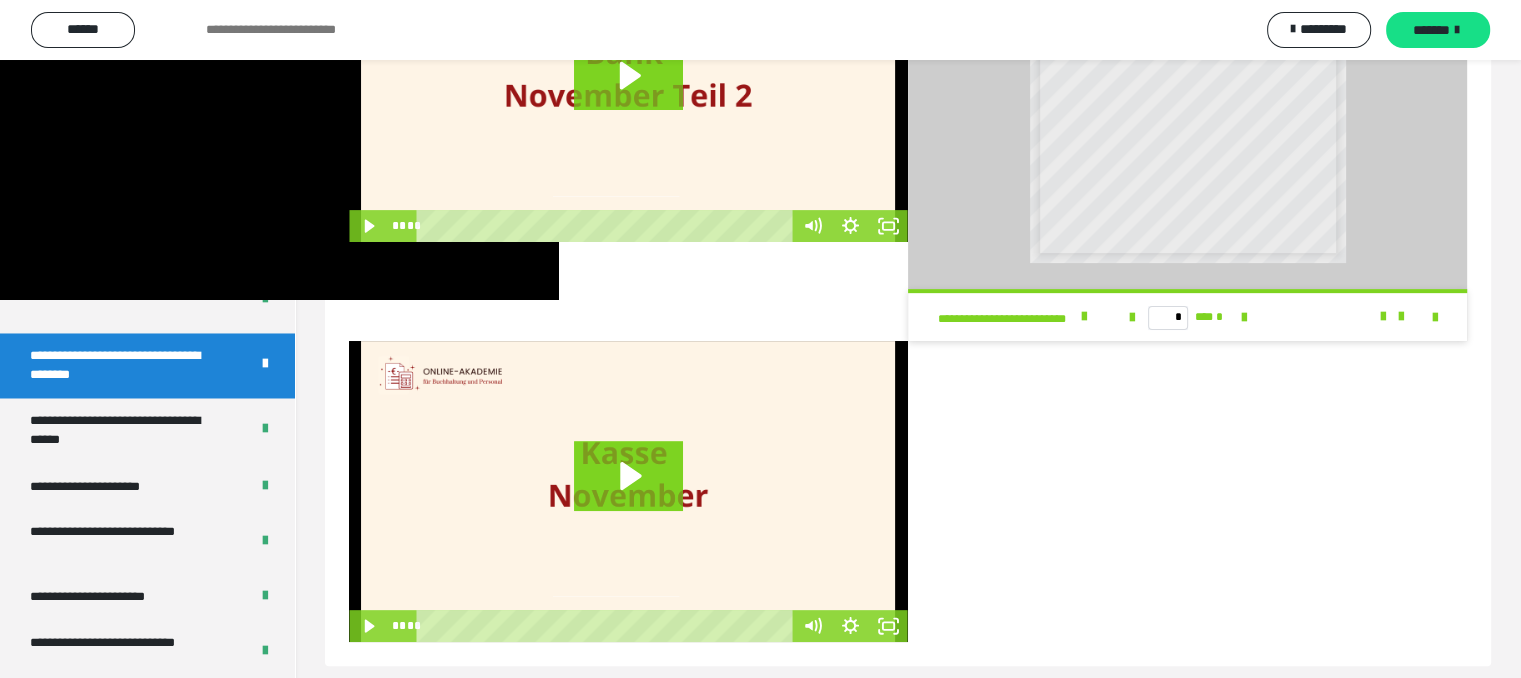 scroll, scrollTop: 618, scrollLeft: 0, axis: vertical 